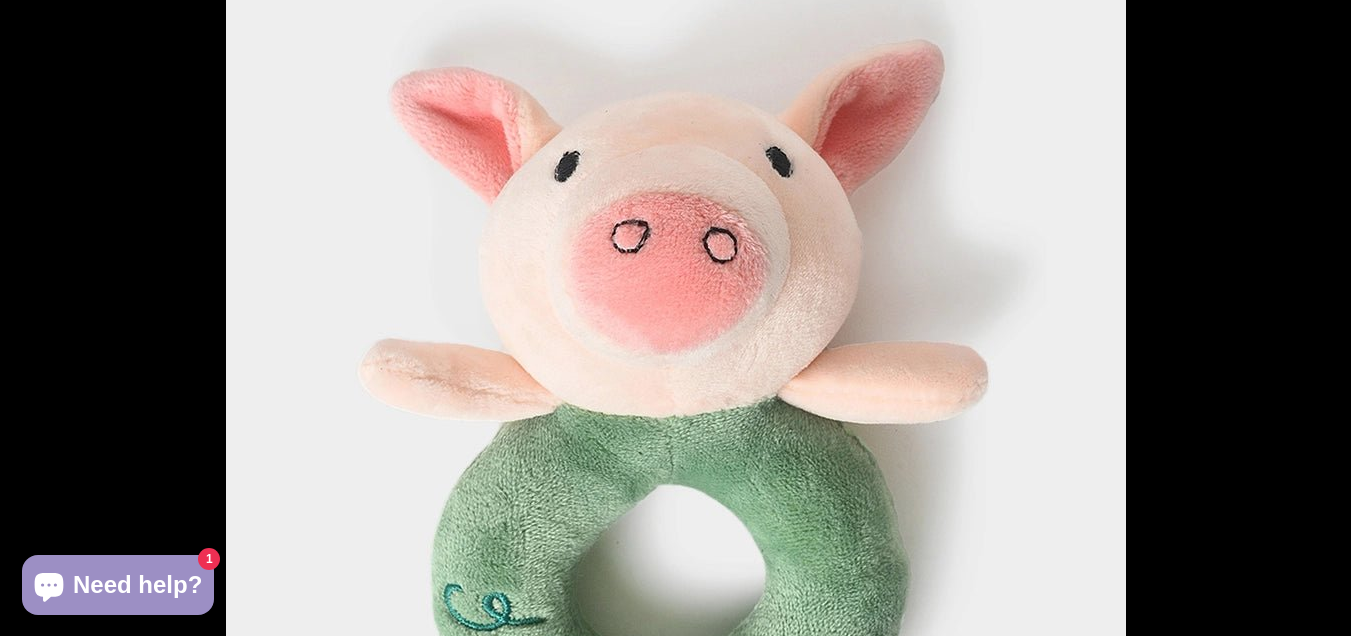 scroll, scrollTop: 746, scrollLeft: 0, axis: vertical 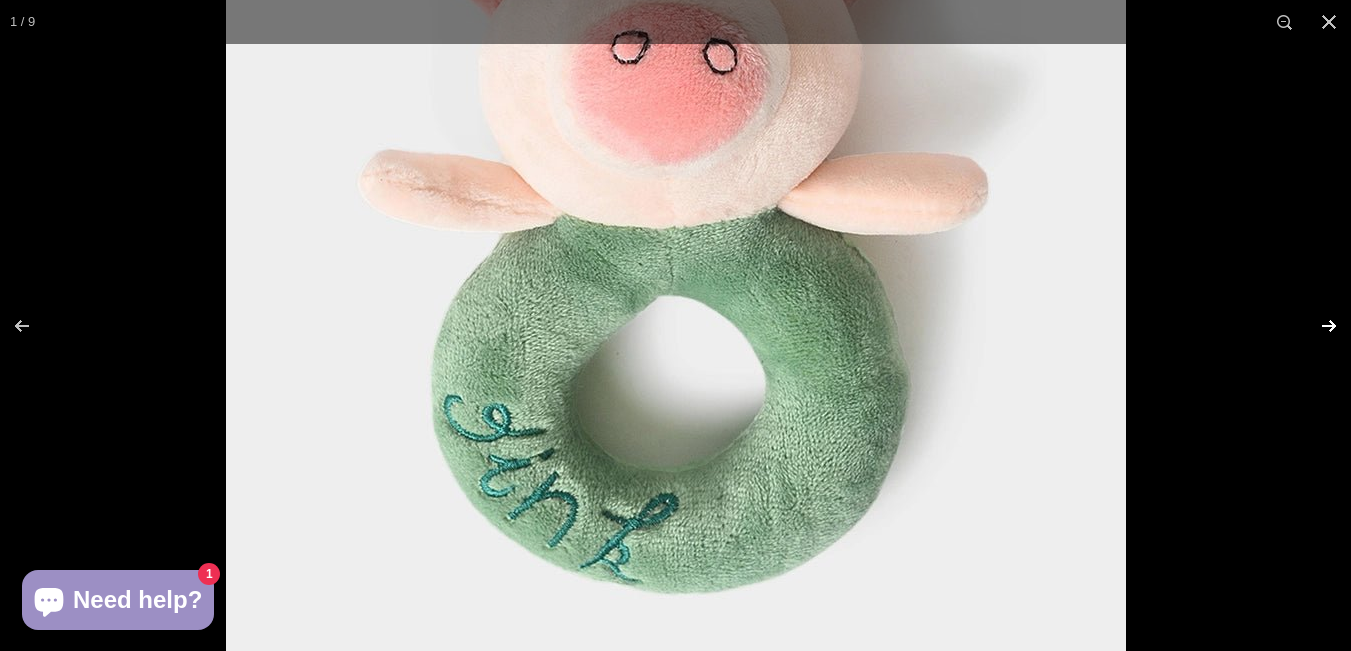 click at bounding box center (1316, 326) 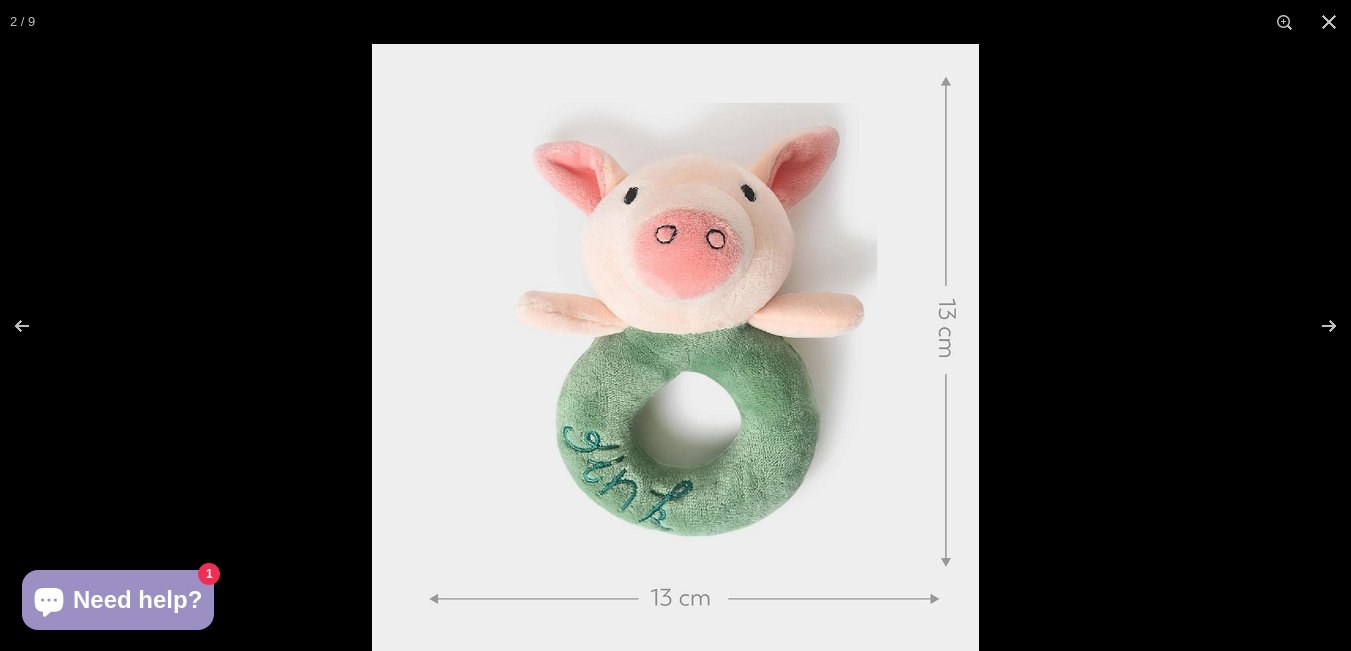 click at bounding box center (675, 347) 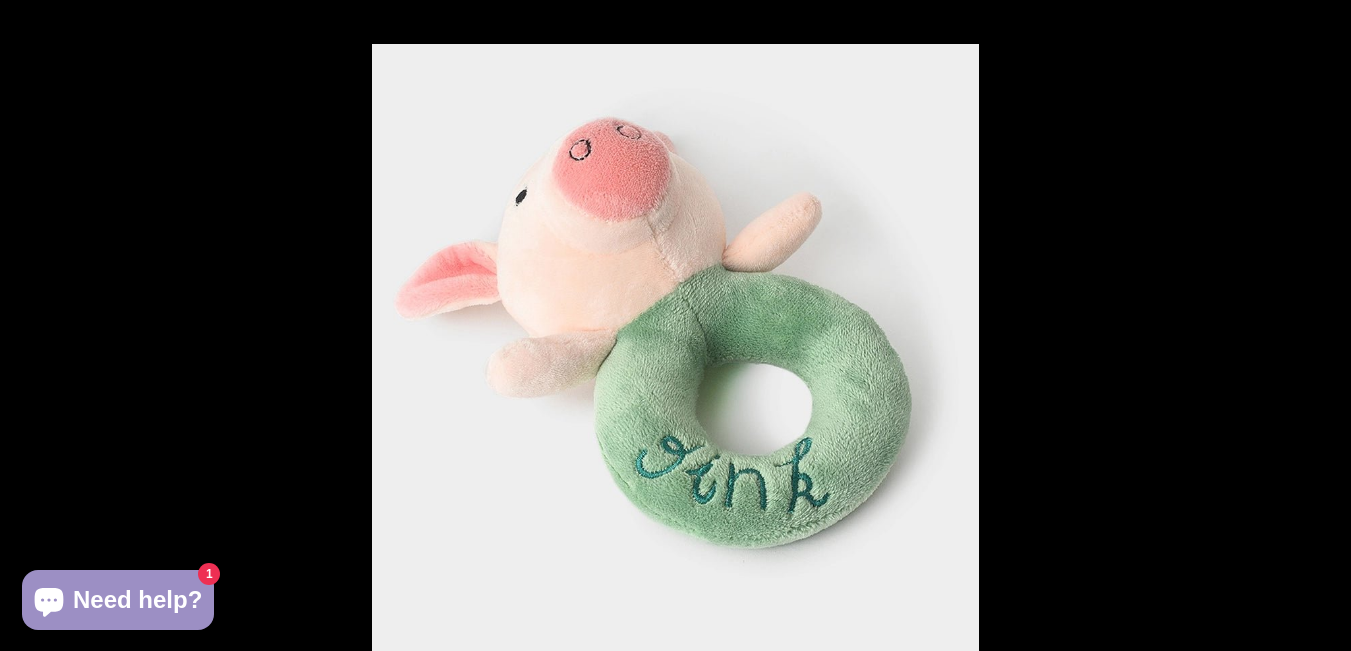 click at bounding box center [675, 347] 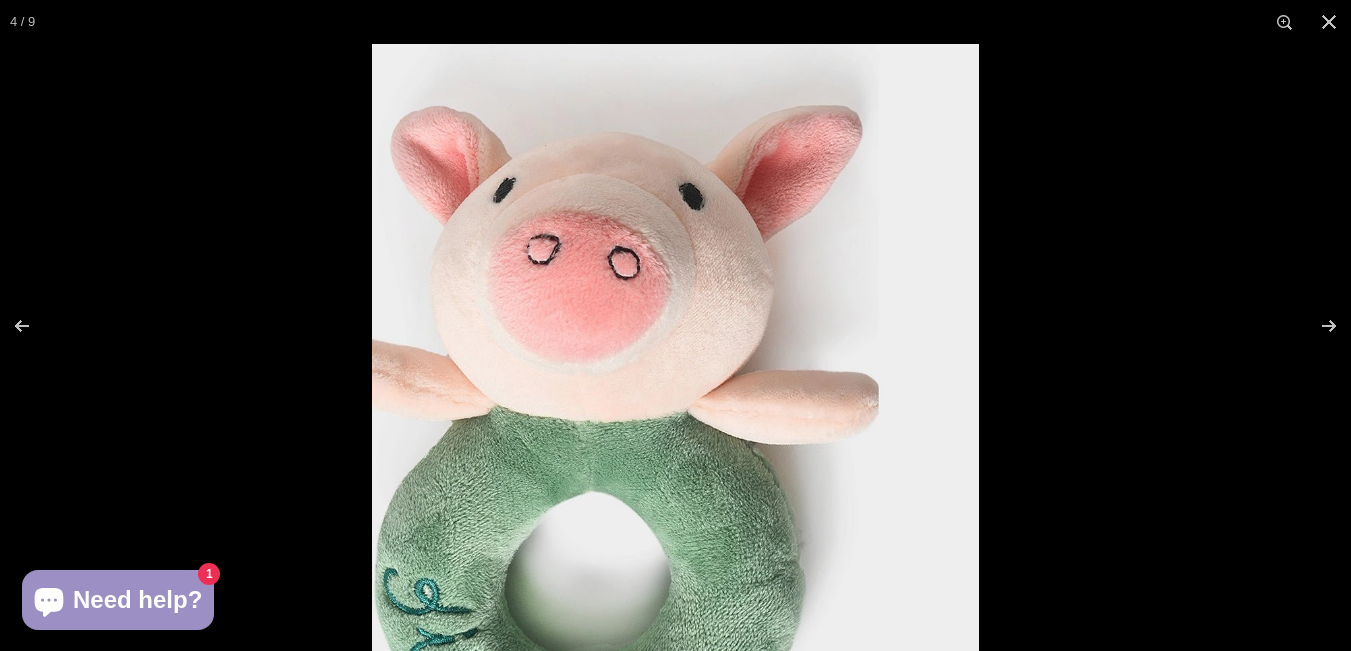 click at bounding box center [675, 347] 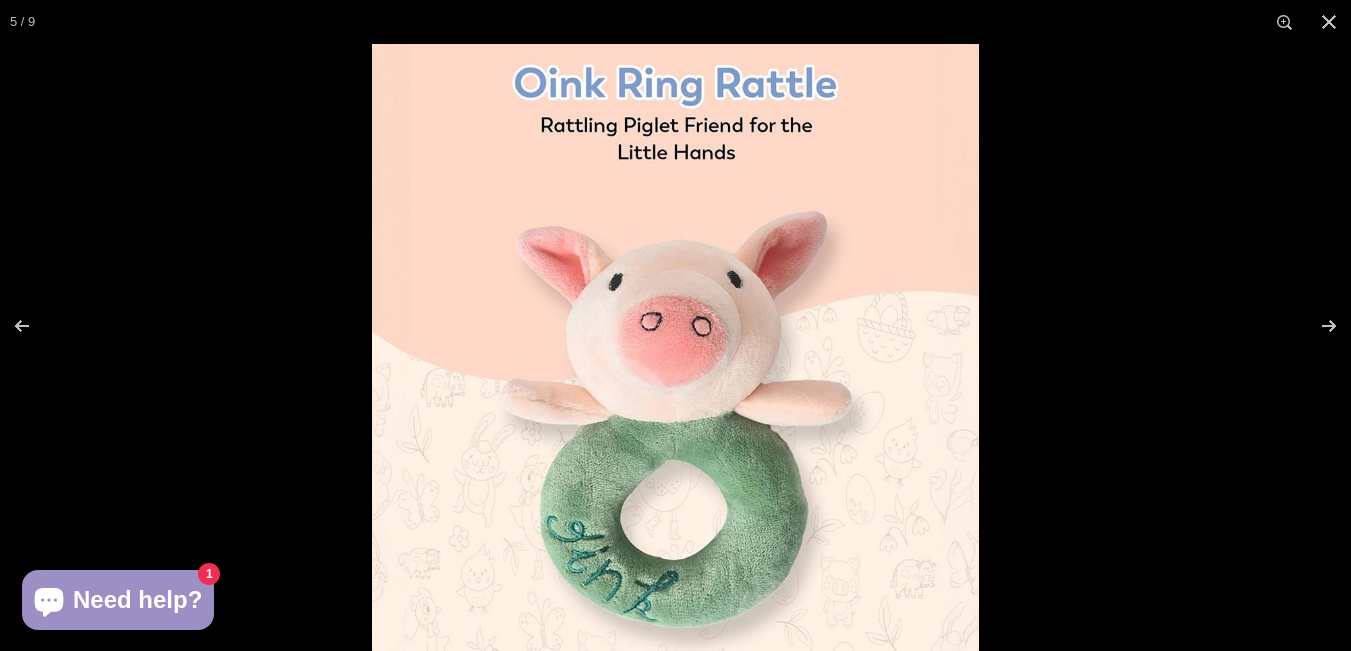 click at bounding box center (675, 347) 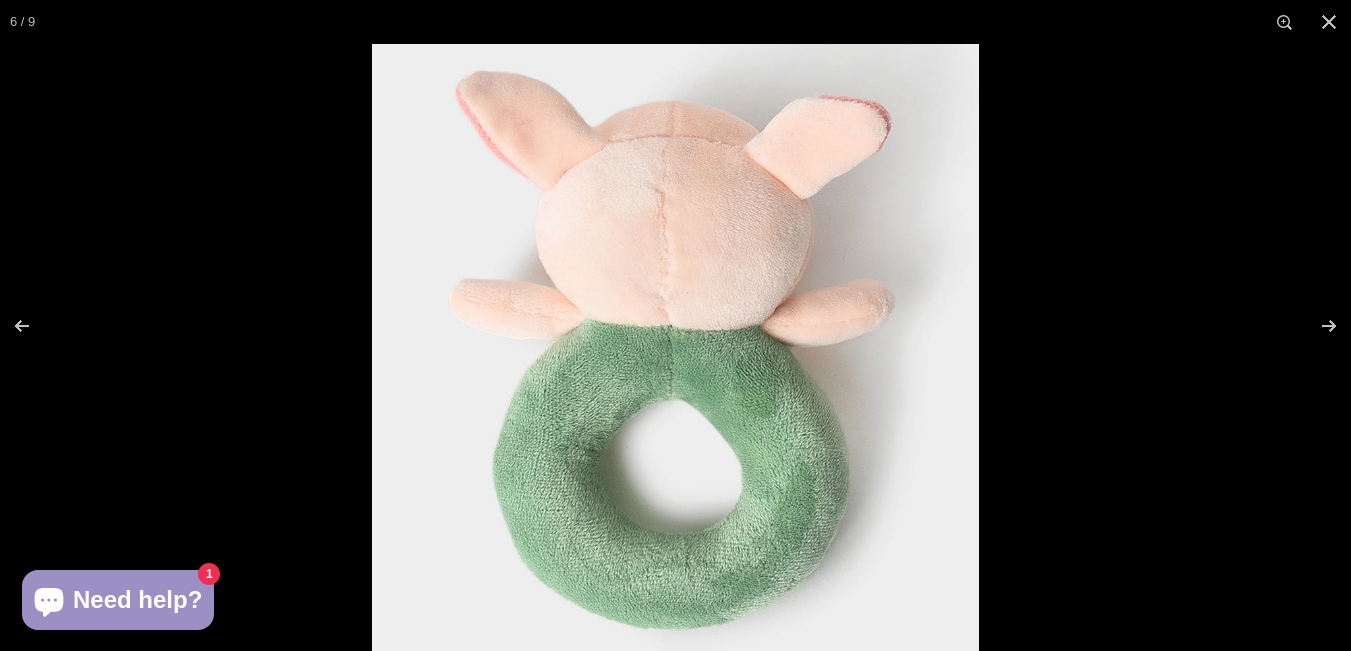 click at bounding box center (675, 347) 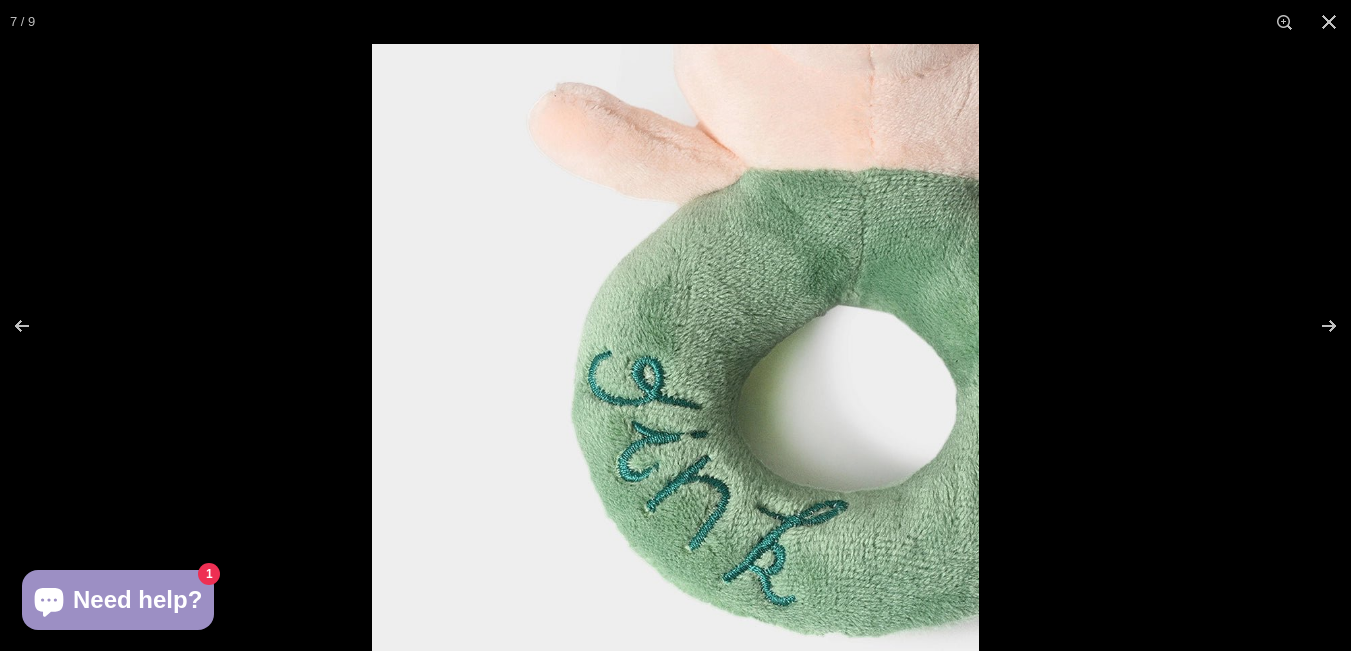 click at bounding box center (675, 347) 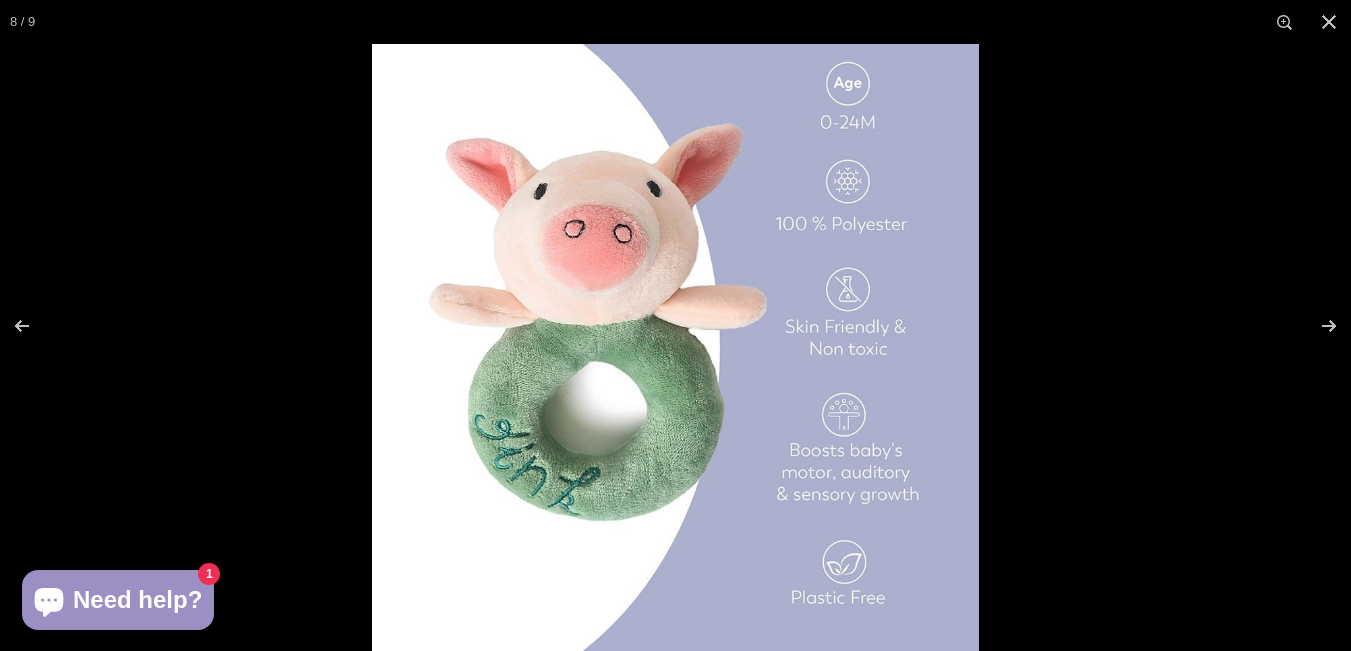 click at bounding box center [675, 347] 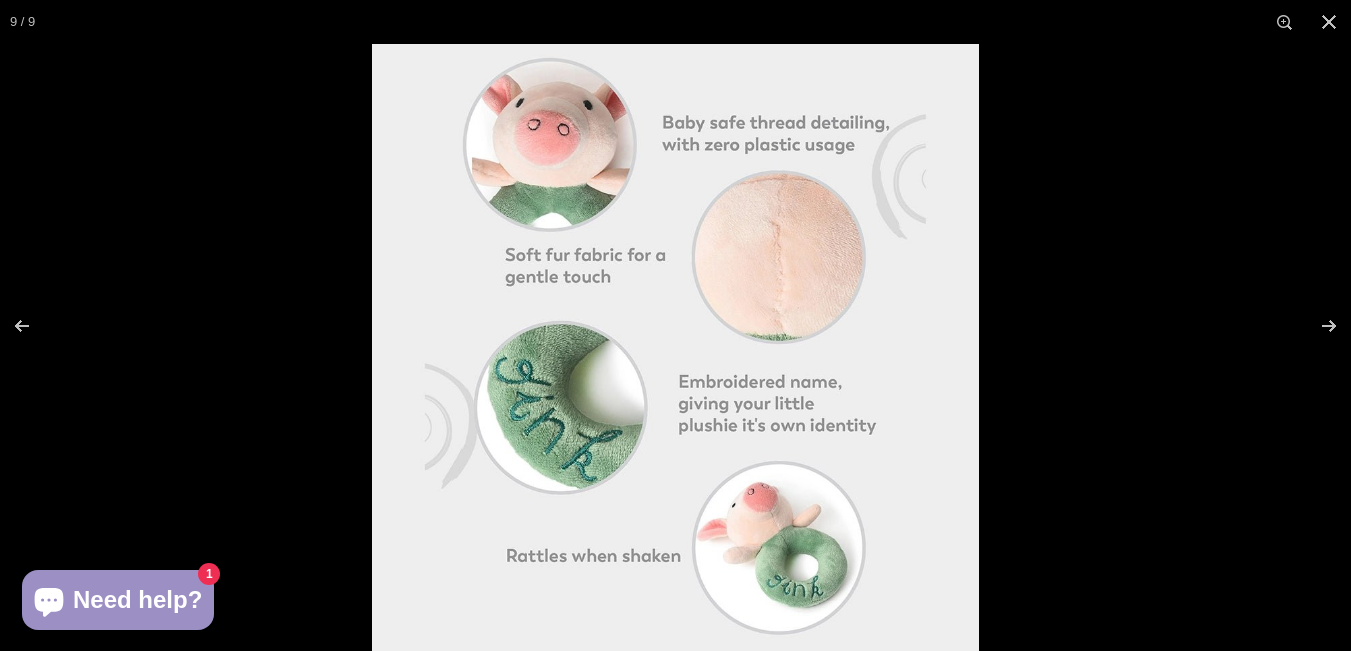 click at bounding box center [675, 347] 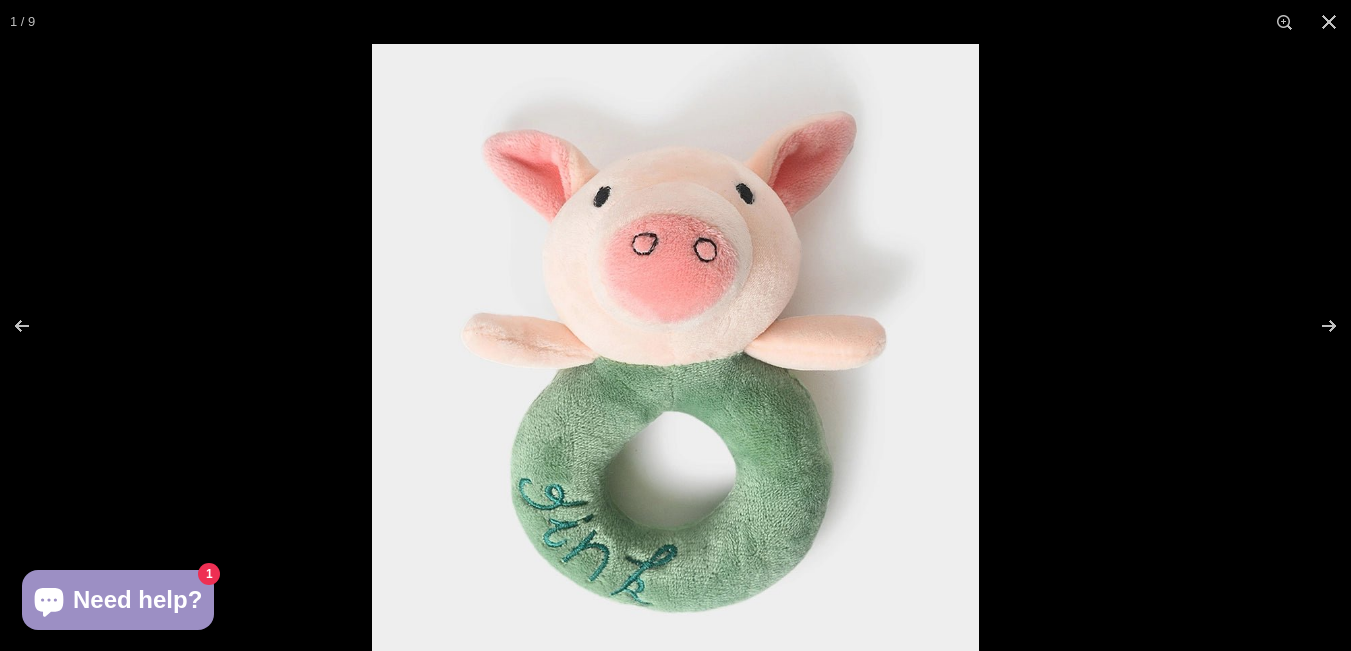 click at bounding box center [675, 347] 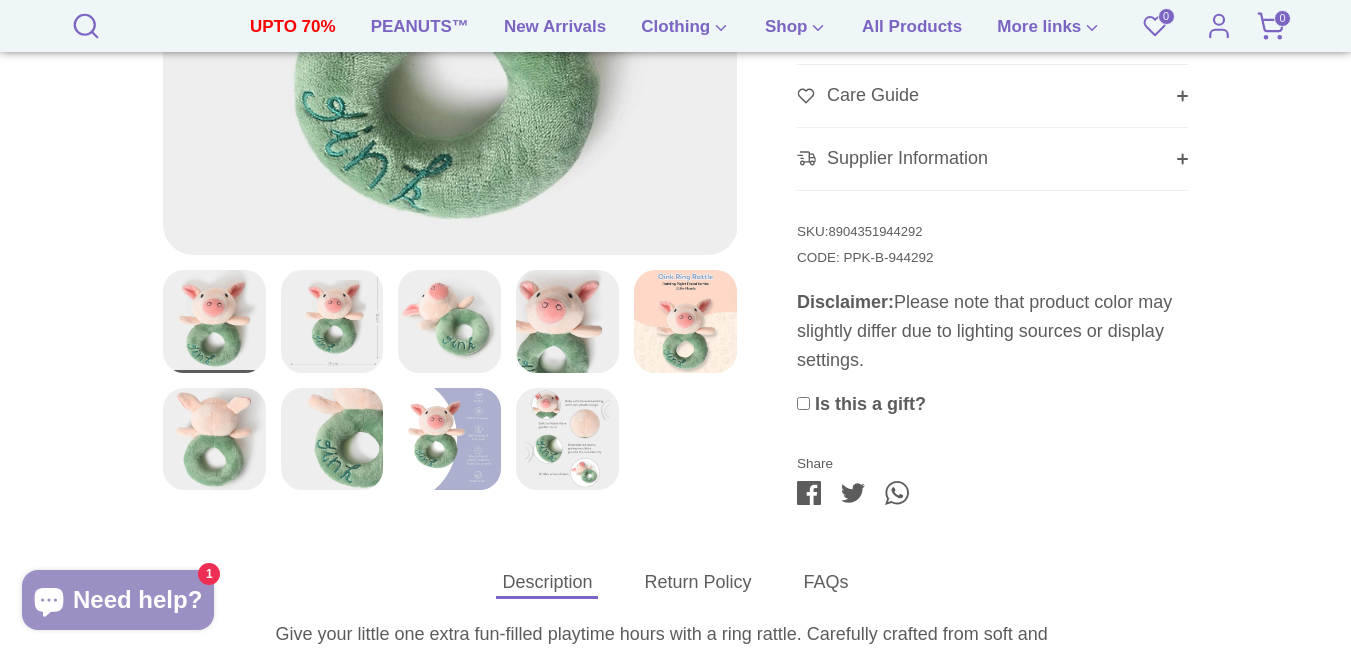 scroll, scrollTop: 909, scrollLeft: 0, axis: vertical 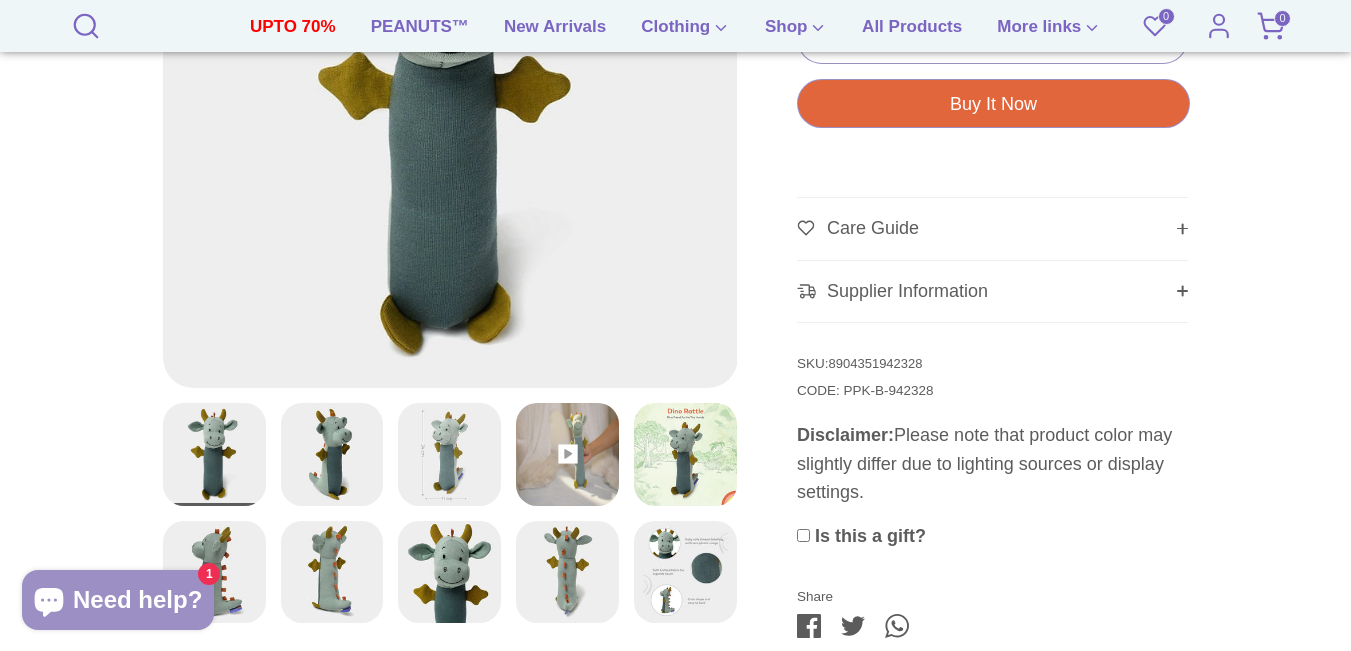 click at bounding box center (450, 100) 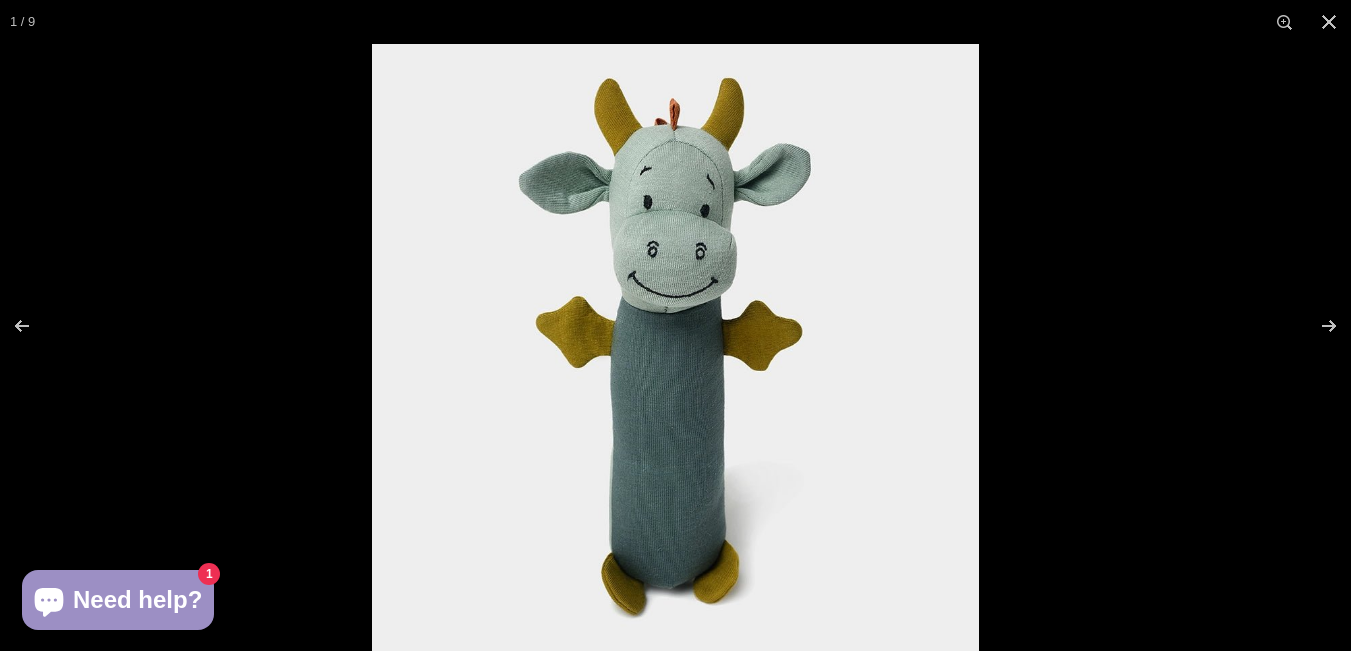 drag, startPoint x: 463, startPoint y: 201, endPoint x: 662, endPoint y: 220, distance: 199.90498 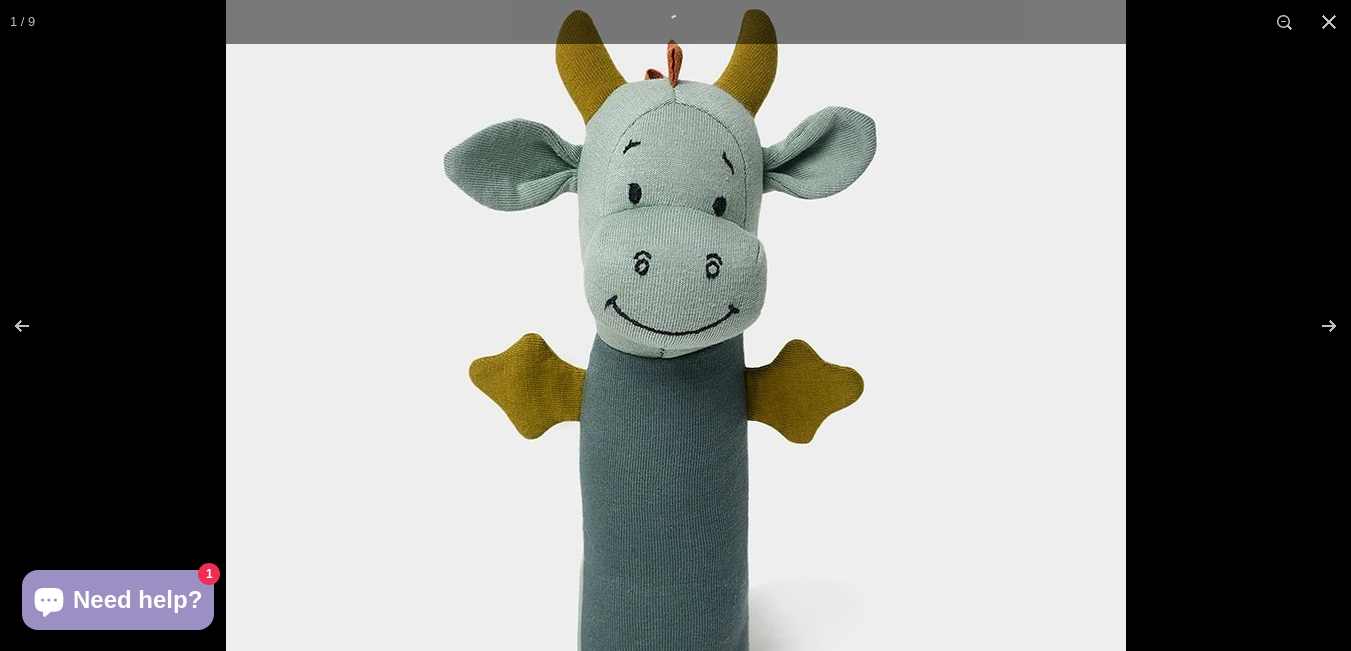 click at bounding box center [676, 409] 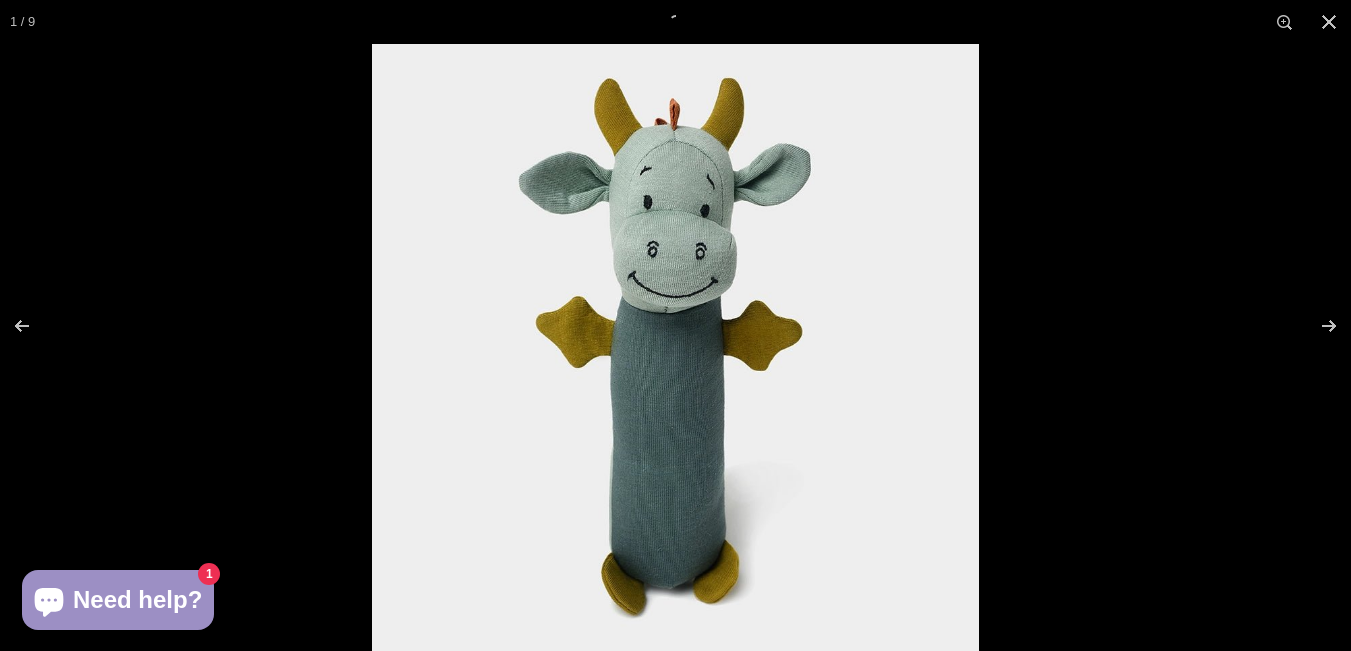 click at bounding box center (675, 347) 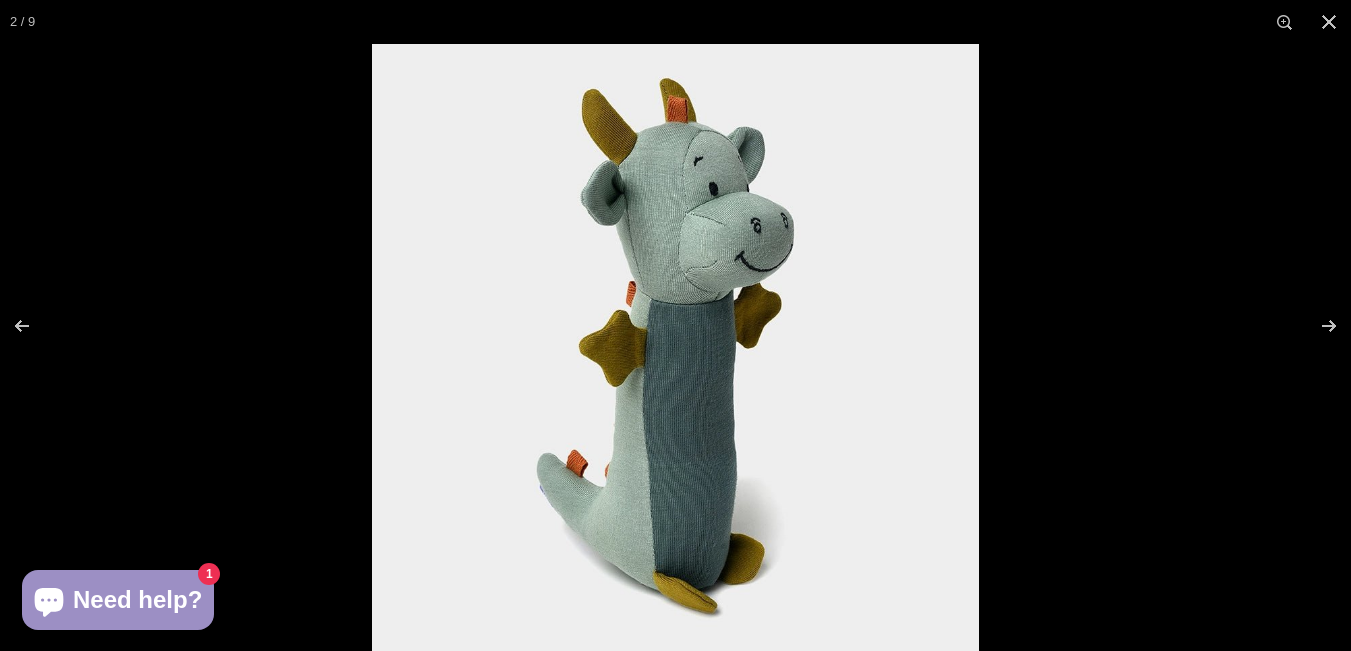 click at bounding box center [675, 347] 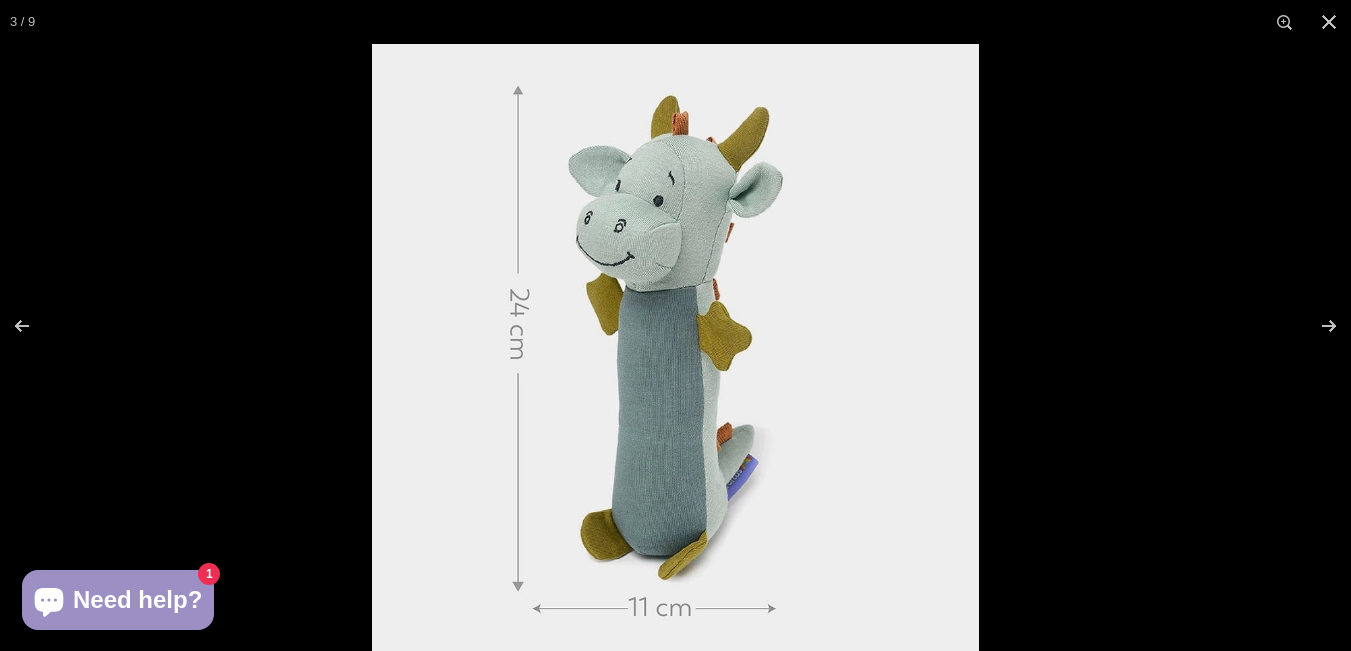 click at bounding box center (675, 347) 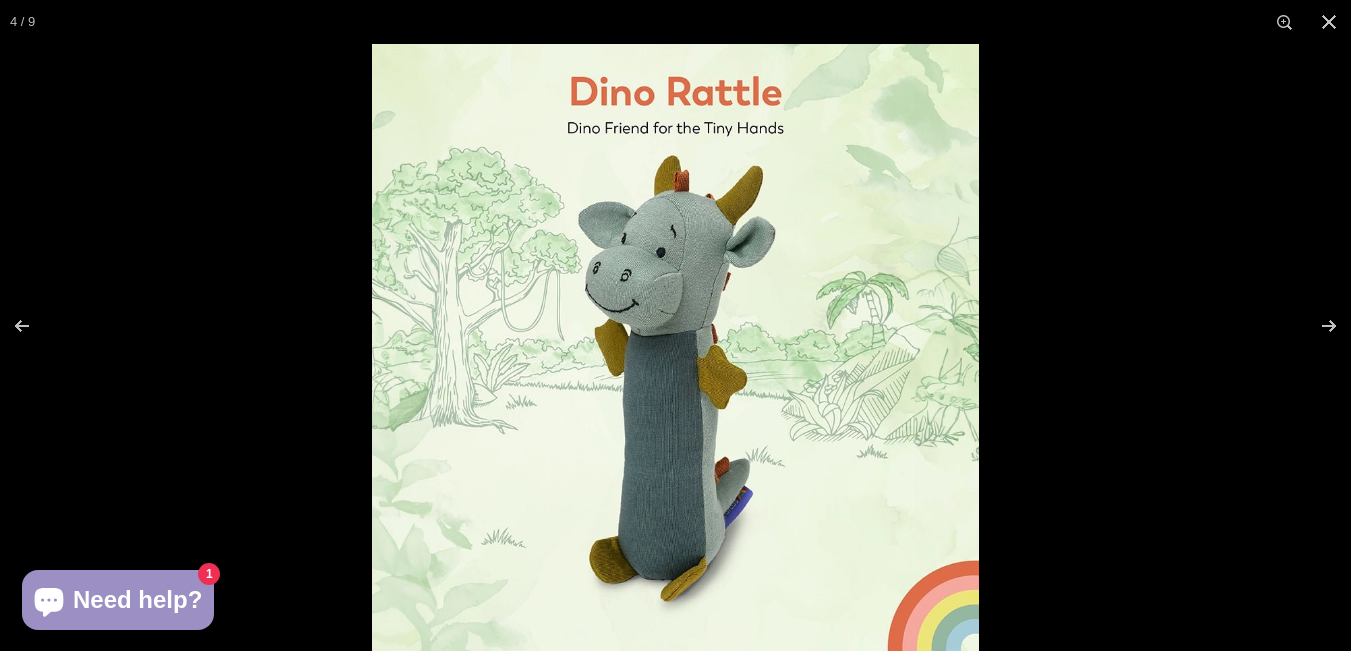 click at bounding box center [675, 347] 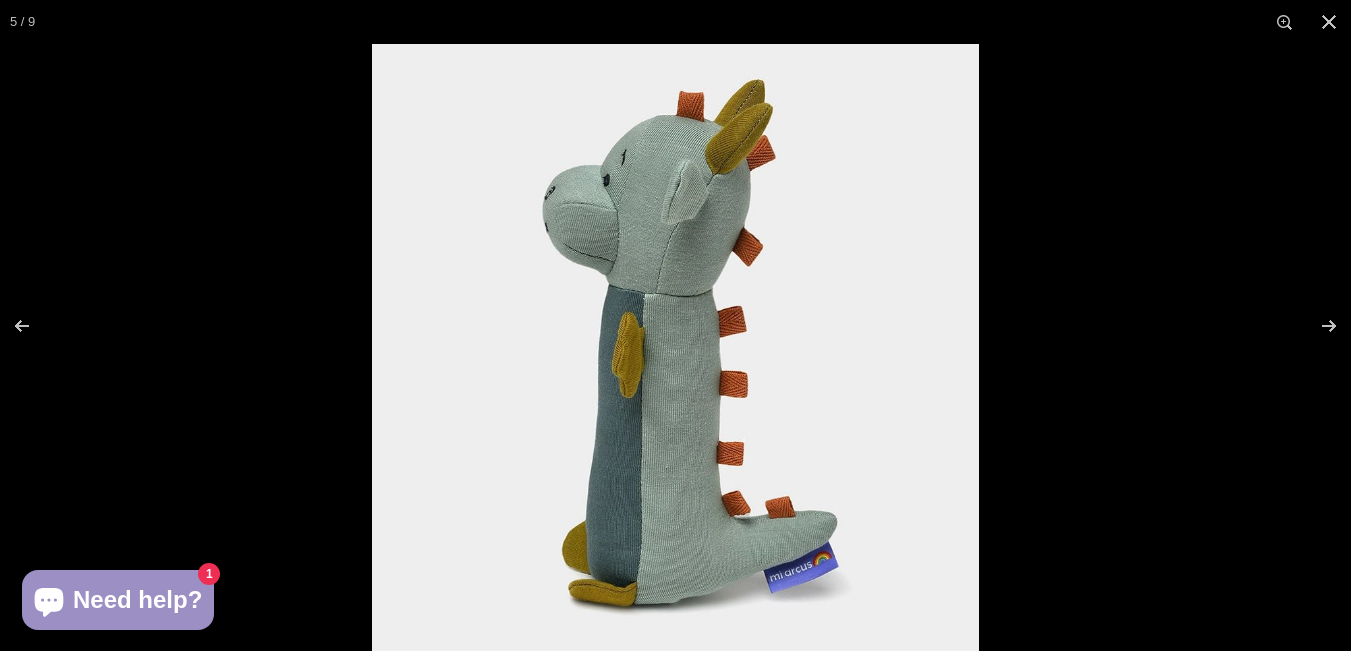 click at bounding box center (675, 347) 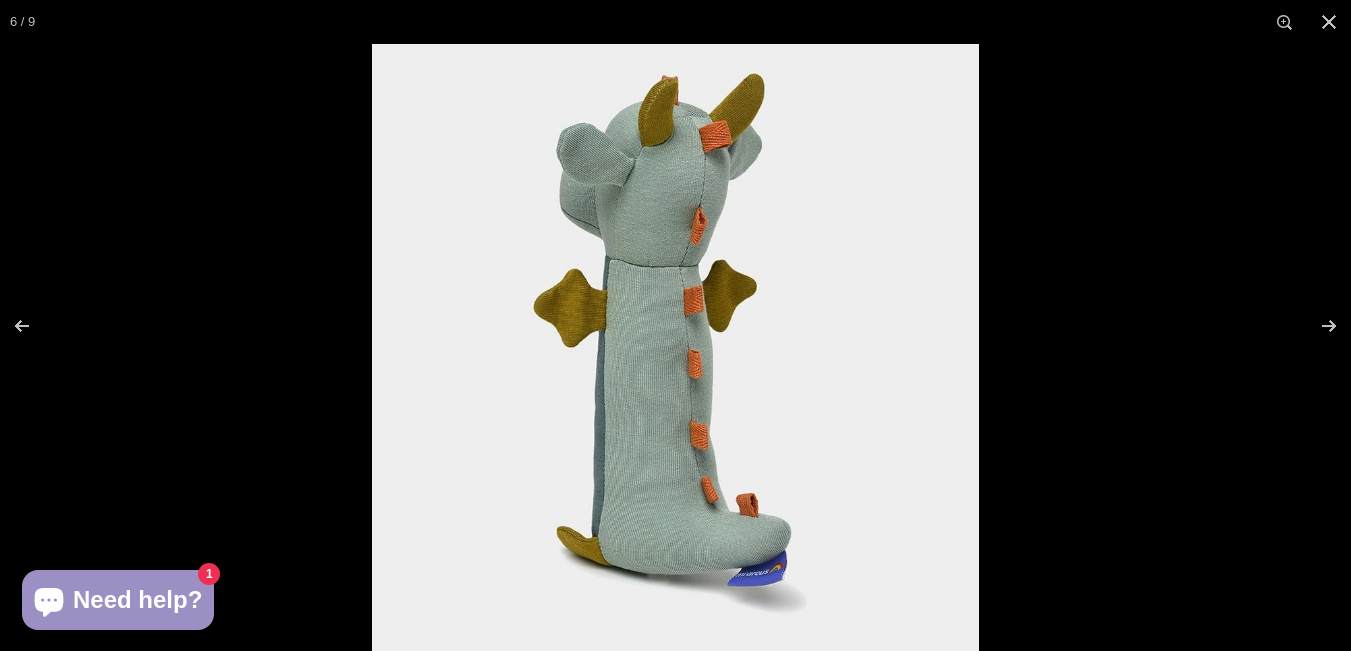 click at bounding box center (675, 347) 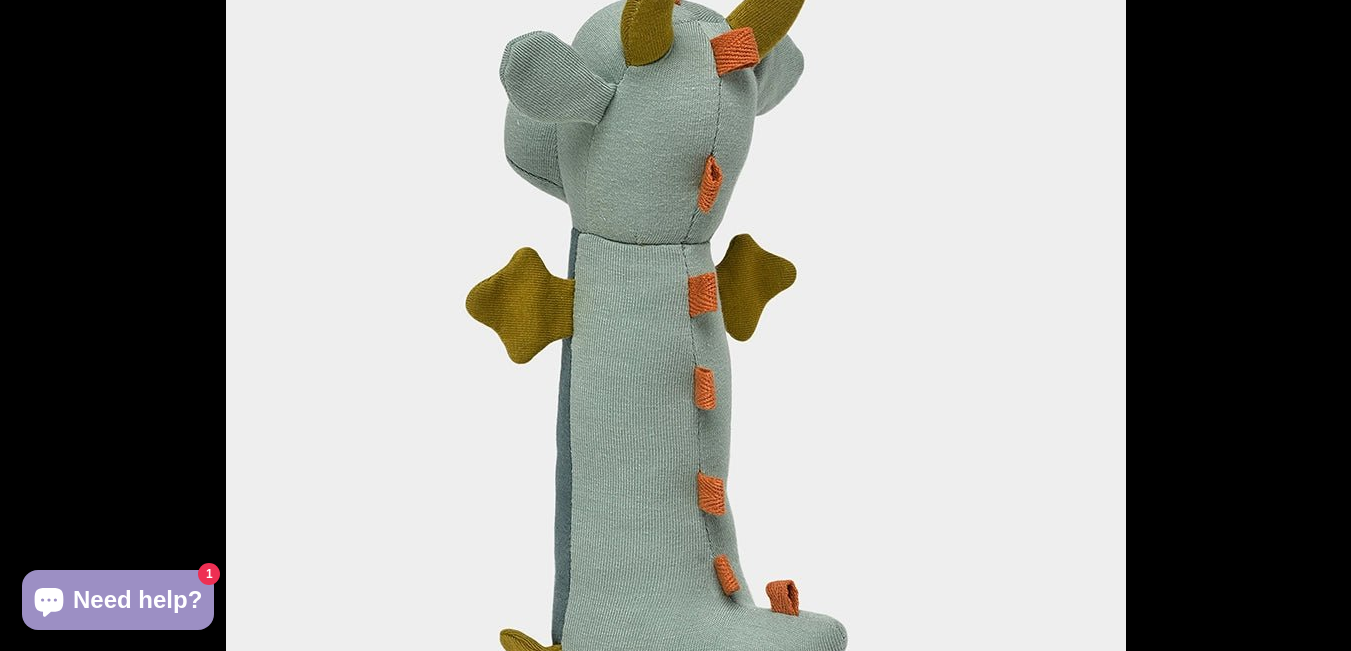 drag, startPoint x: 681, startPoint y: 314, endPoint x: 653, endPoint y: 298, distance: 32.24903 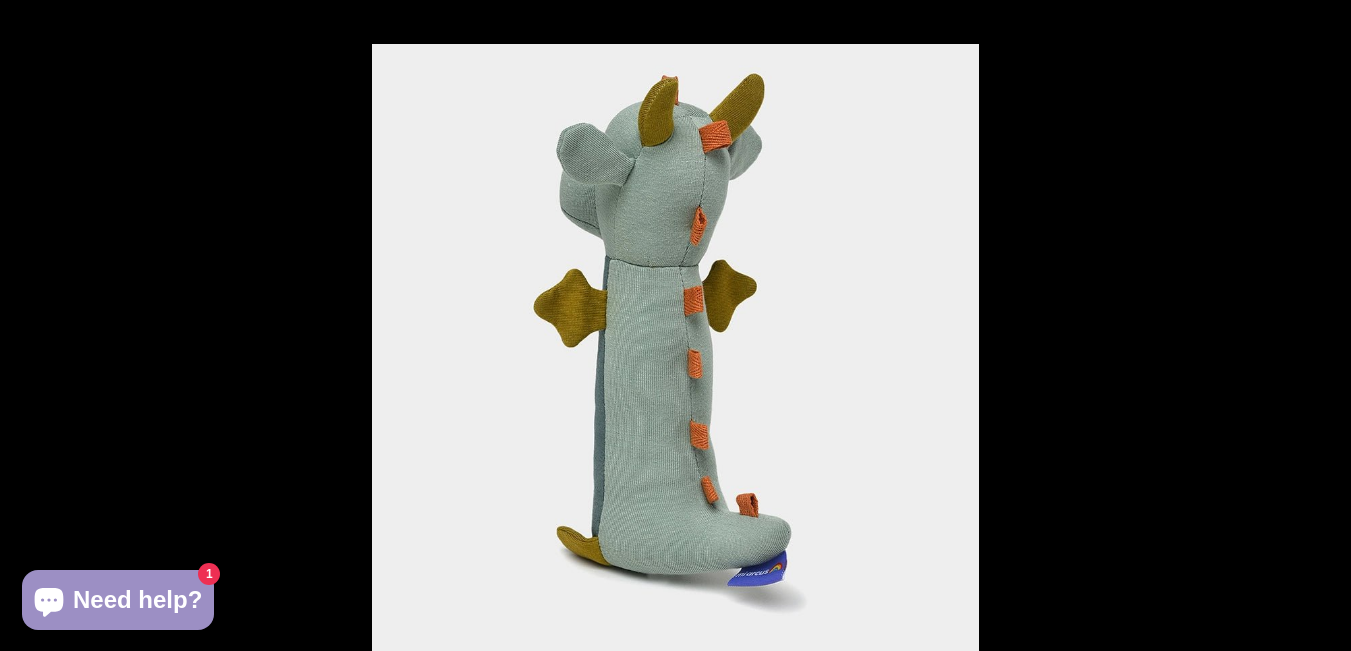 click at bounding box center (675, 347) 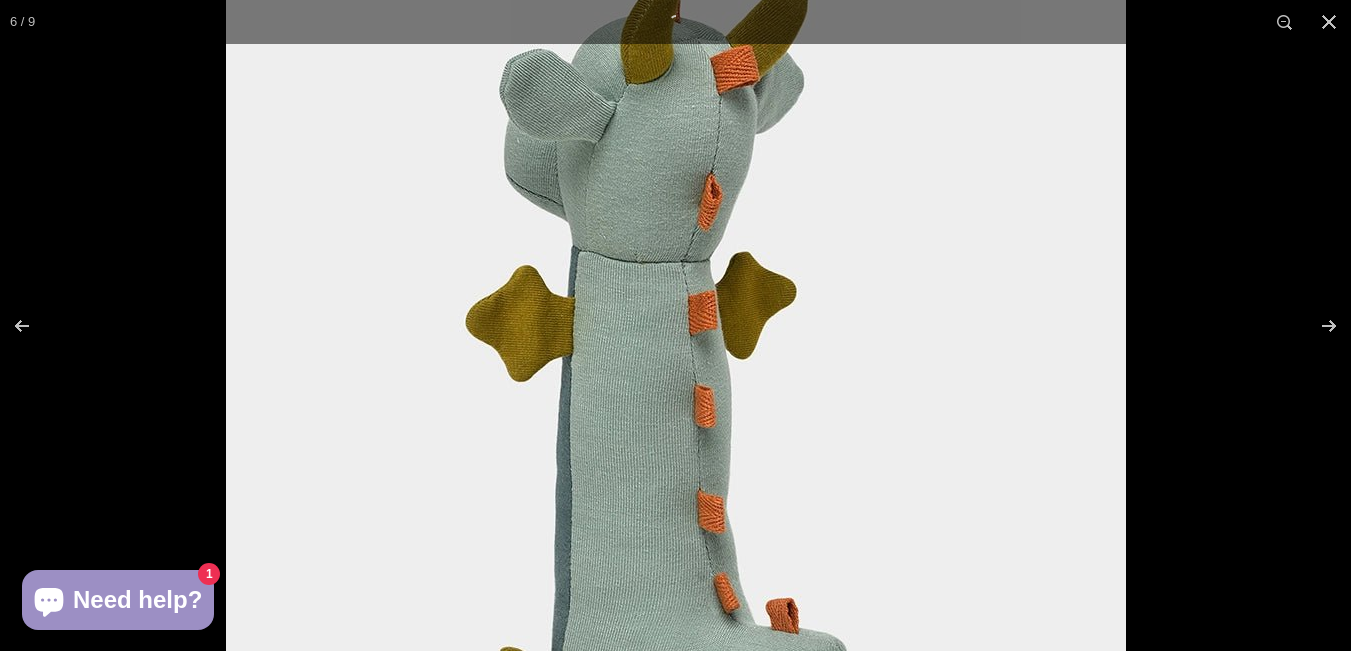 drag, startPoint x: 658, startPoint y: 248, endPoint x: 590, endPoint y: 276, distance: 73.53911 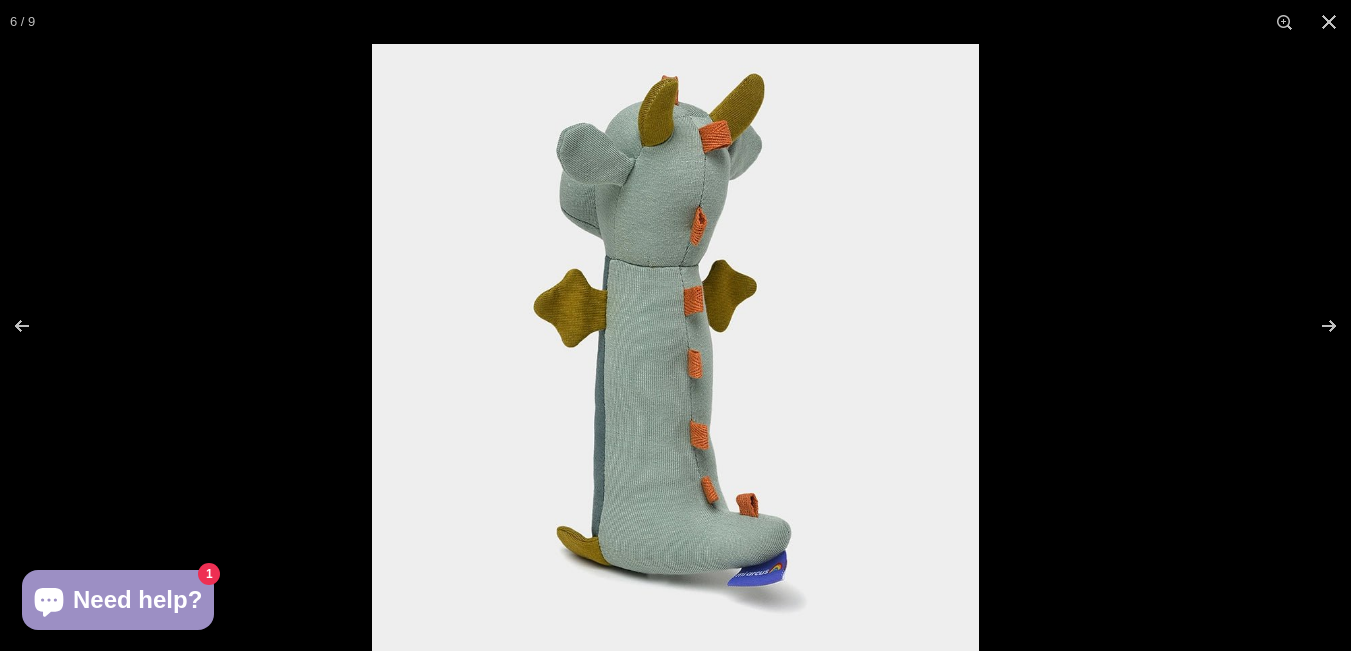 click at bounding box center (675, 347) 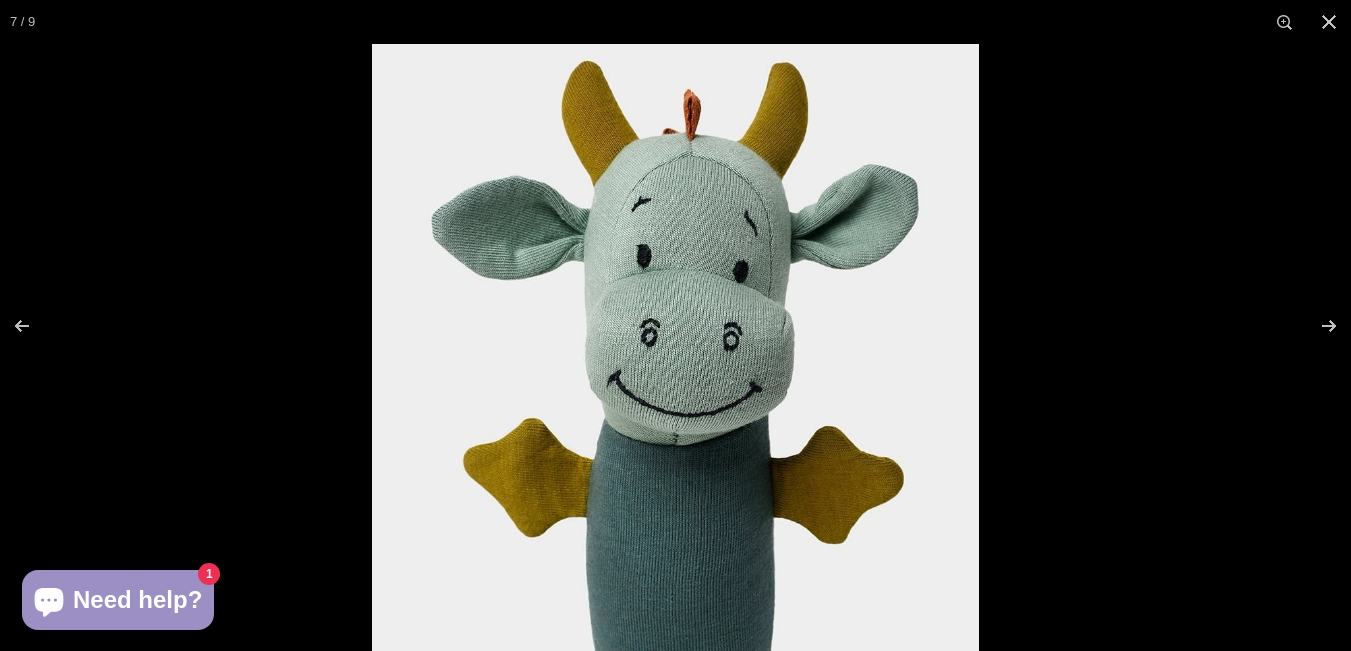 click at bounding box center [675, 347] 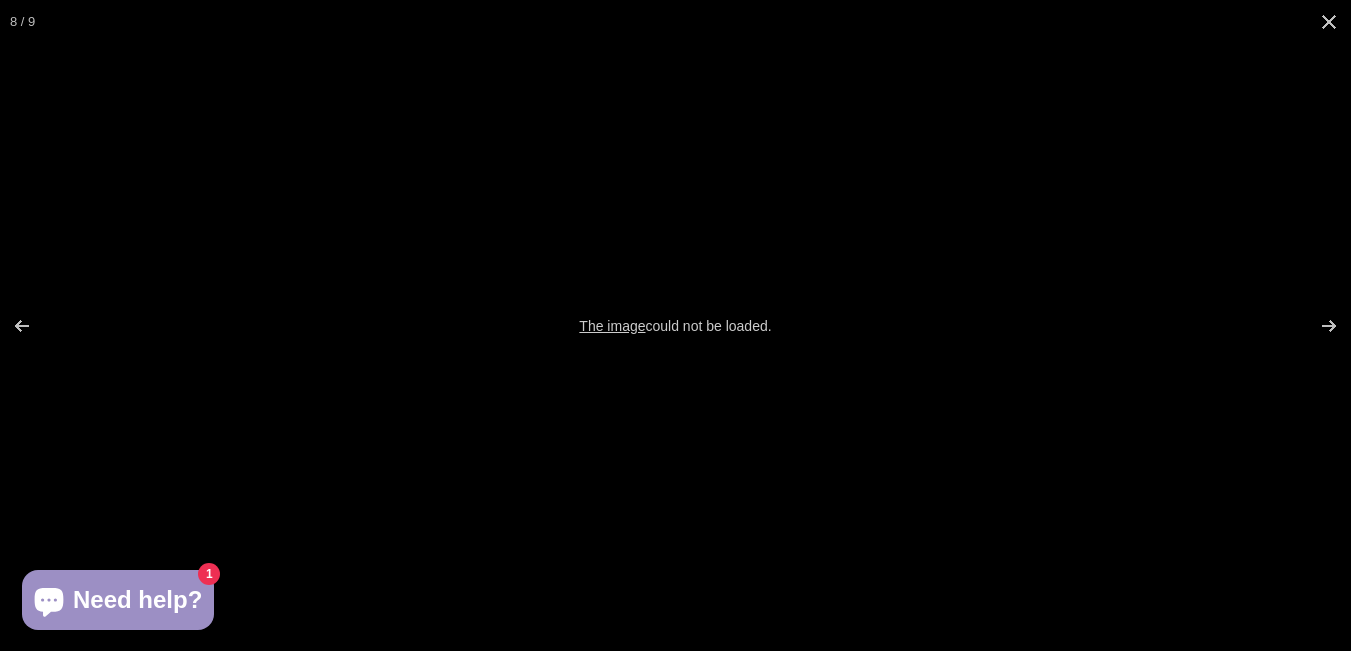 click on "The image" at bounding box center (612, 326) 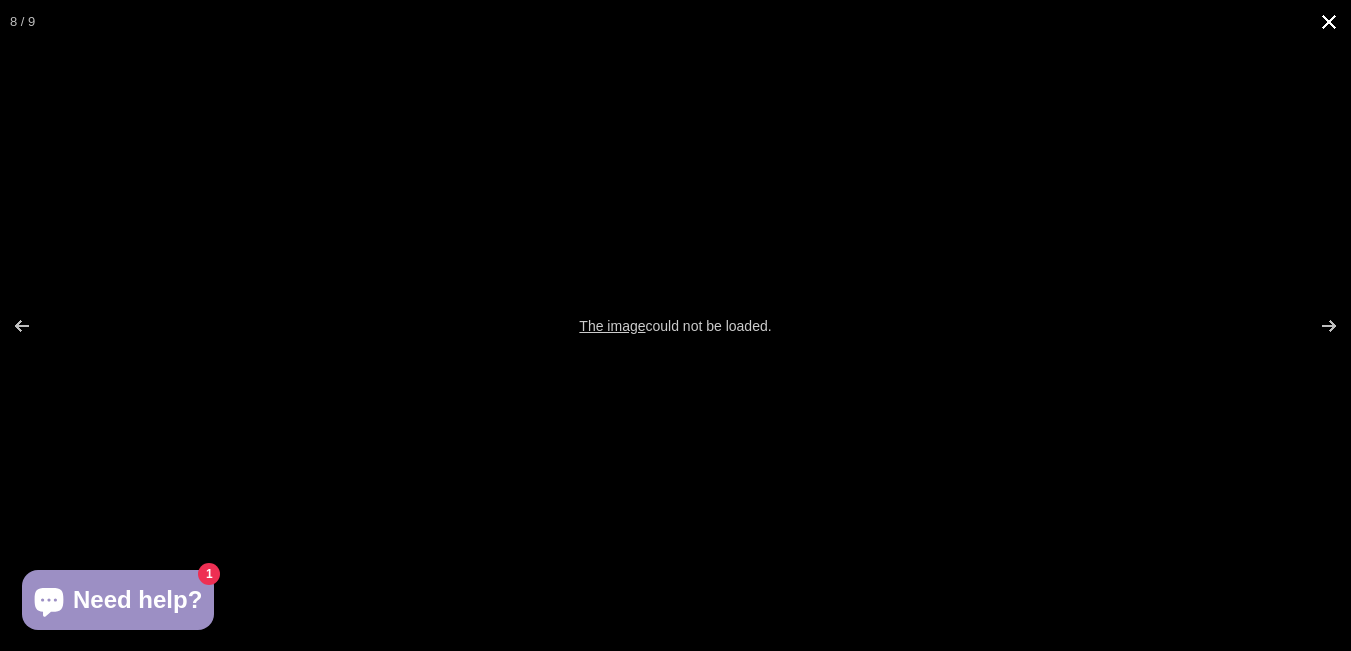 click on "The image  could not be loaded." at bounding box center (675, 325) 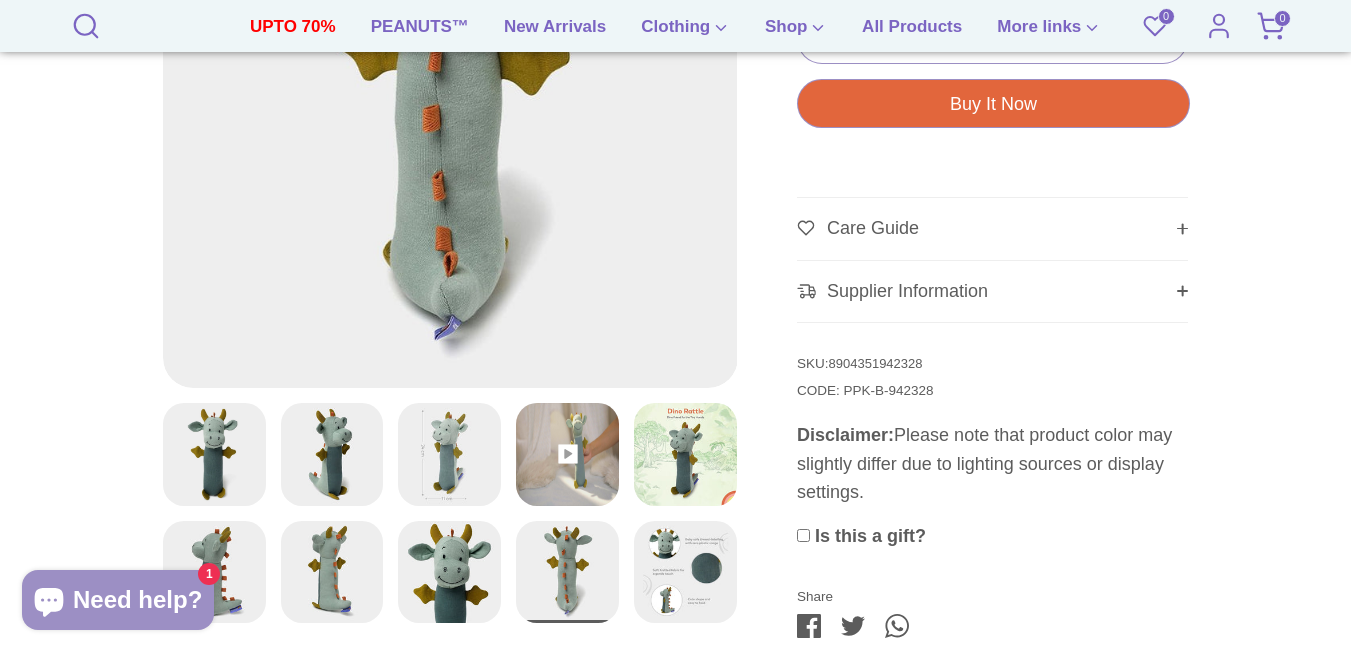 click at bounding box center (567, 572) 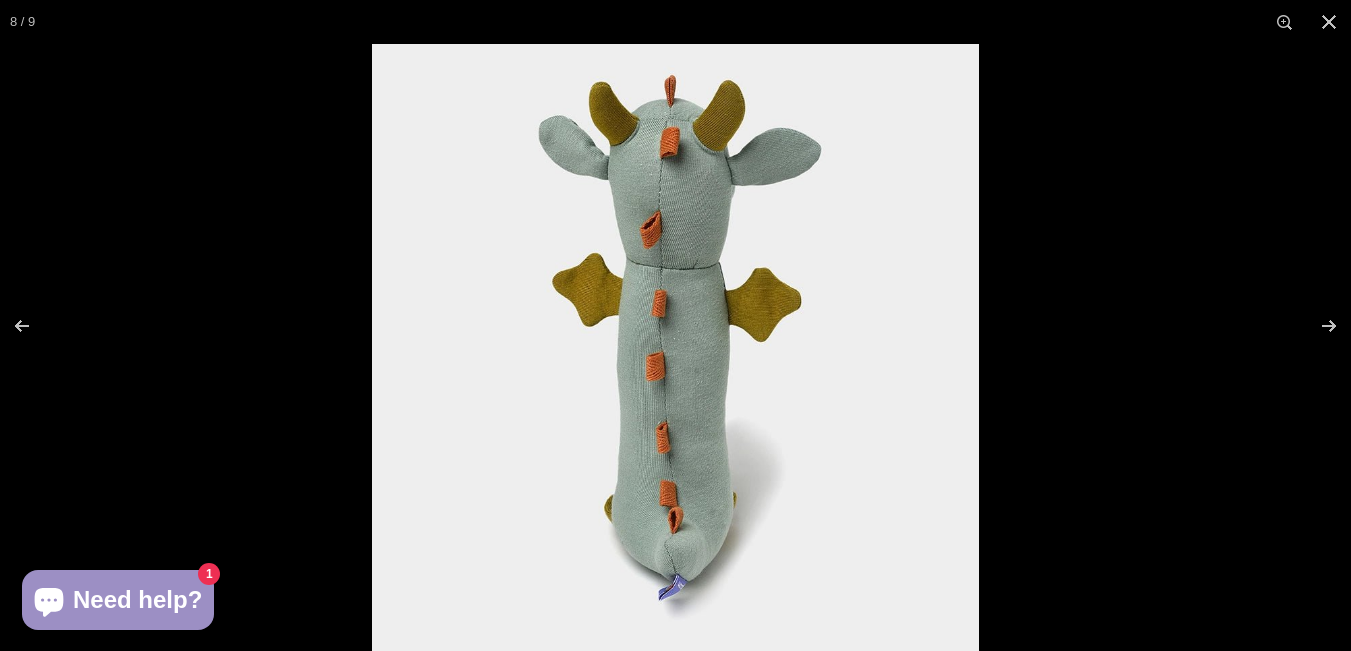 click at bounding box center (675, 347) 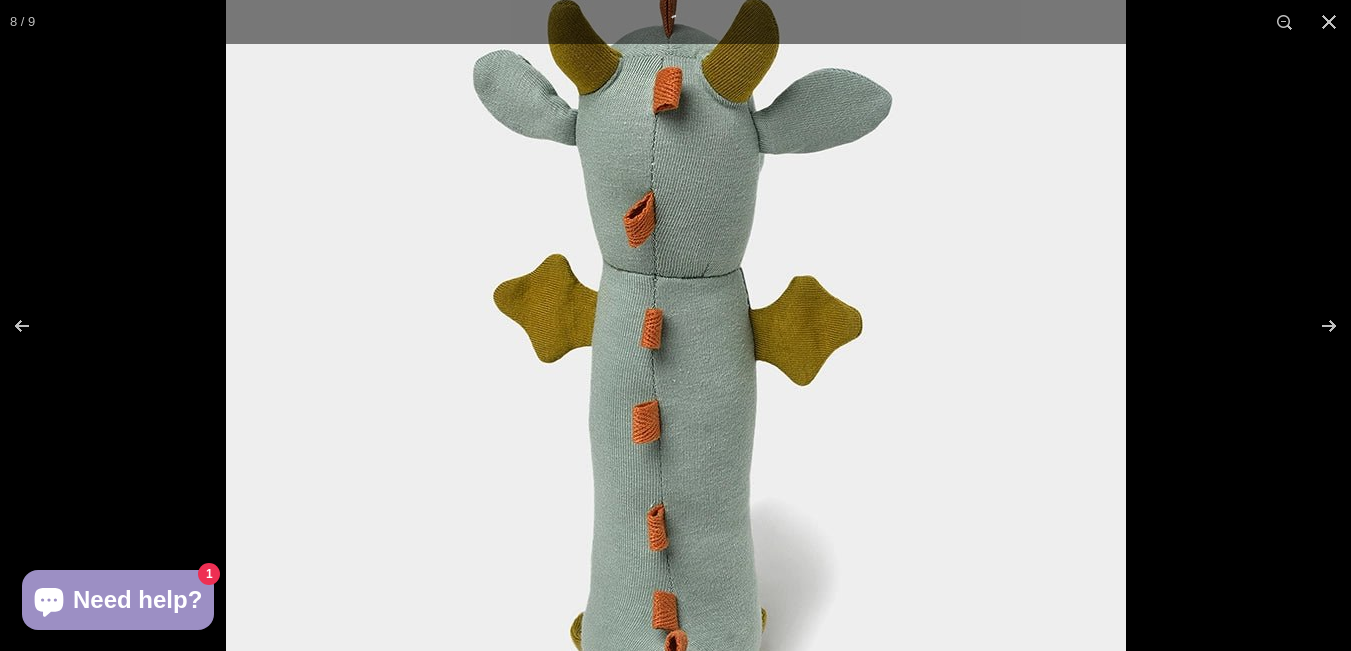 click at bounding box center [676, 394] 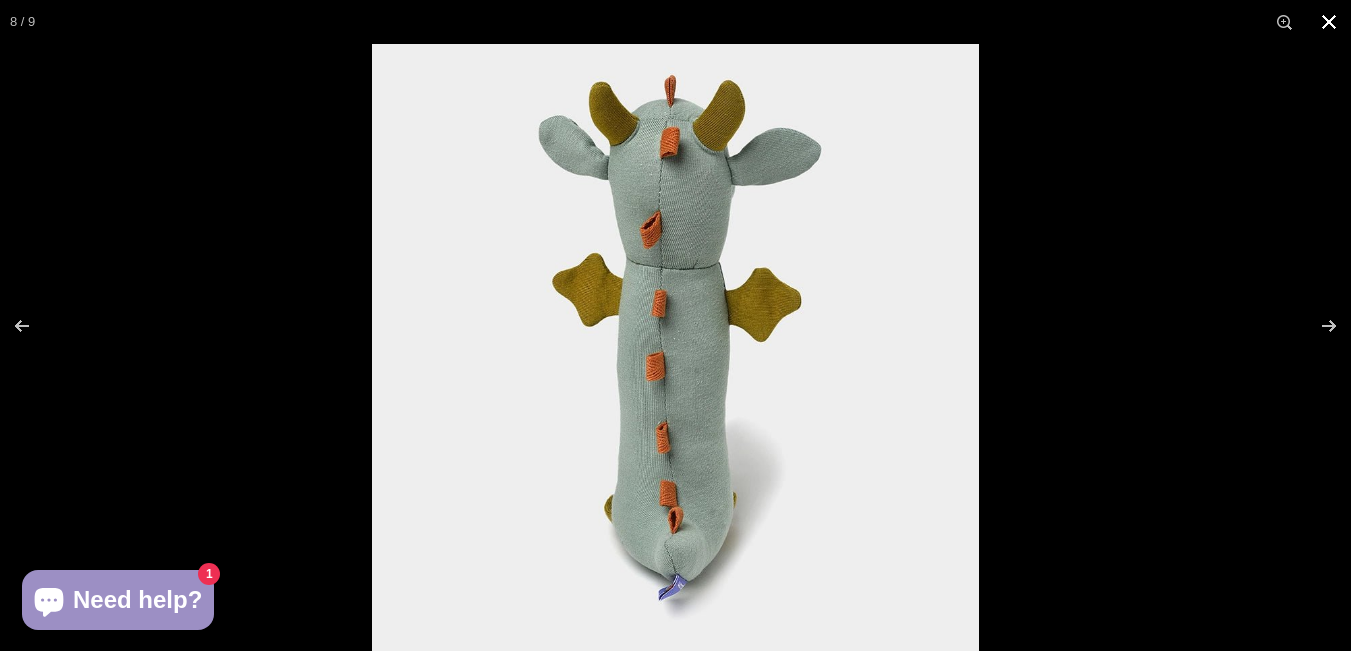 click at bounding box center (1047, 369) 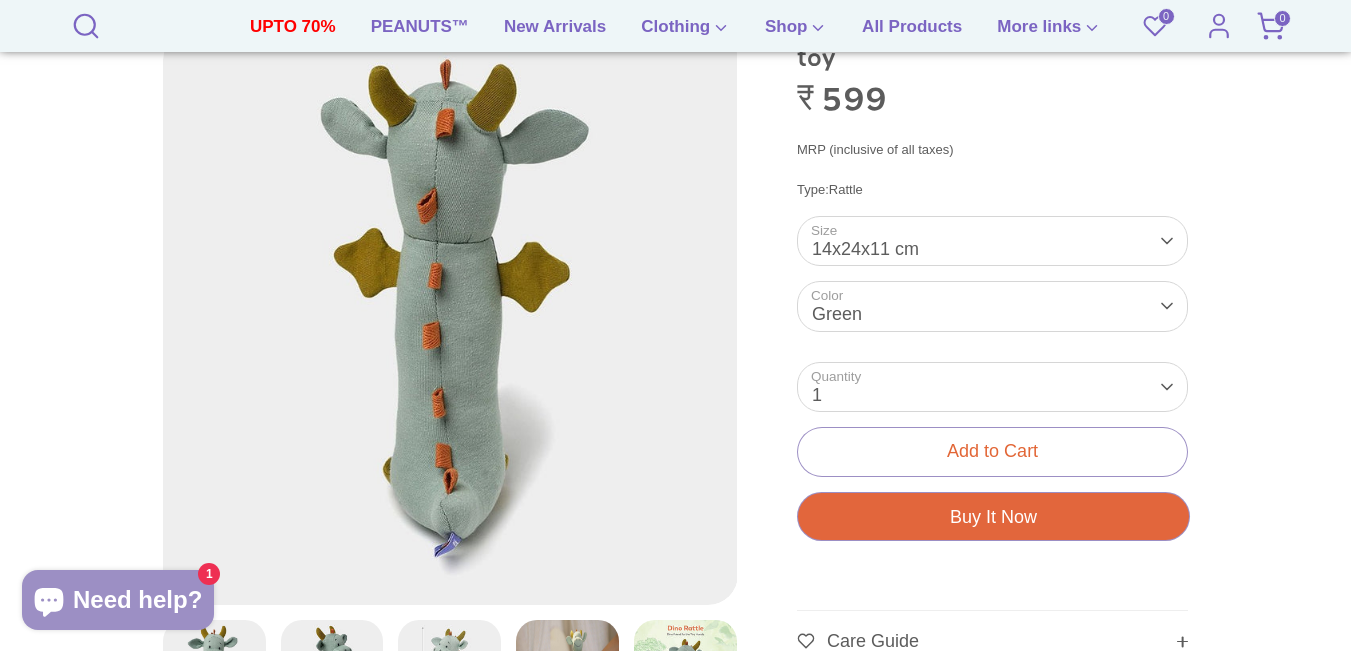 scroll, scrollTop: 391, scrollLeft: 0, axis: vertical 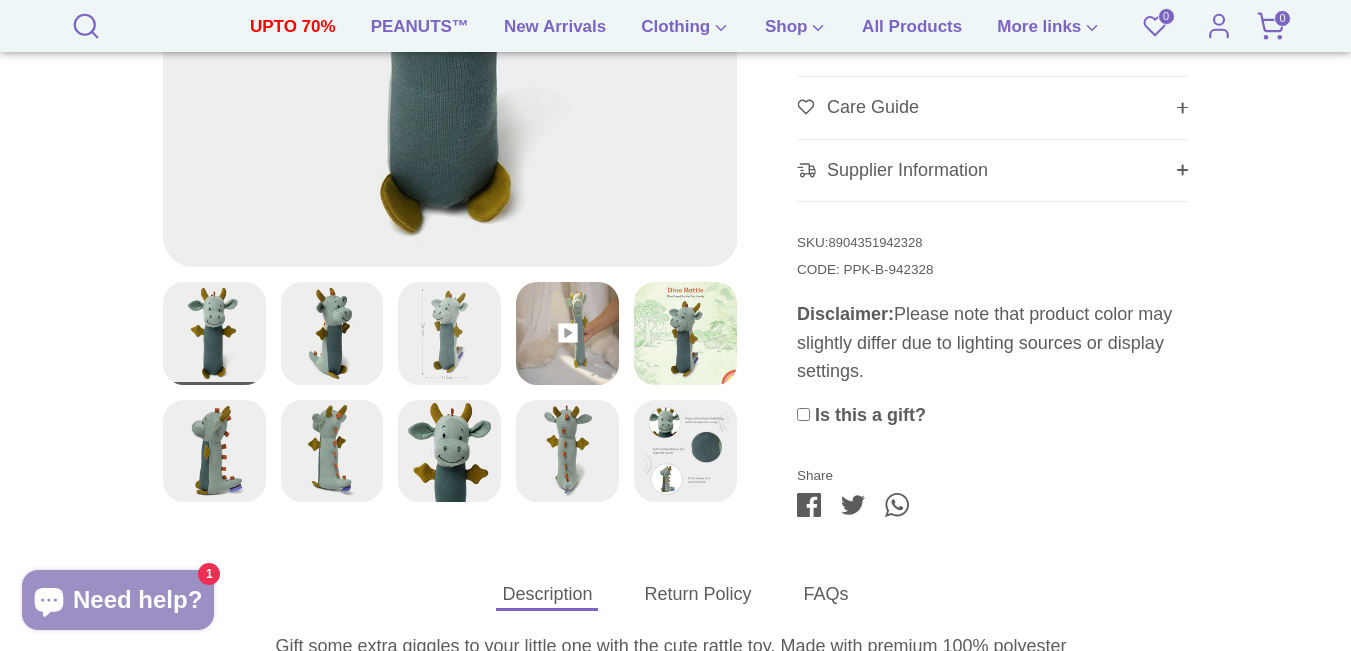 click at bounding box center (567, 451) 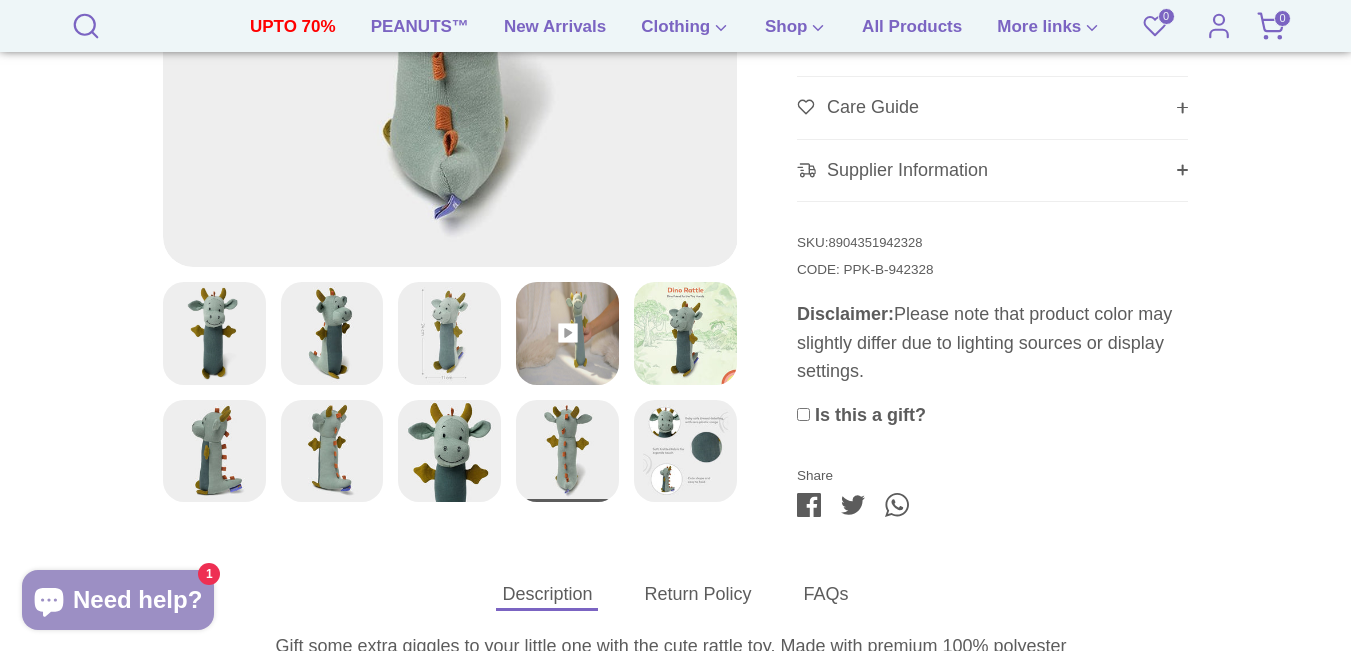 scroll, scrollTop: 738, scrollLeft: 0, axis: vertical 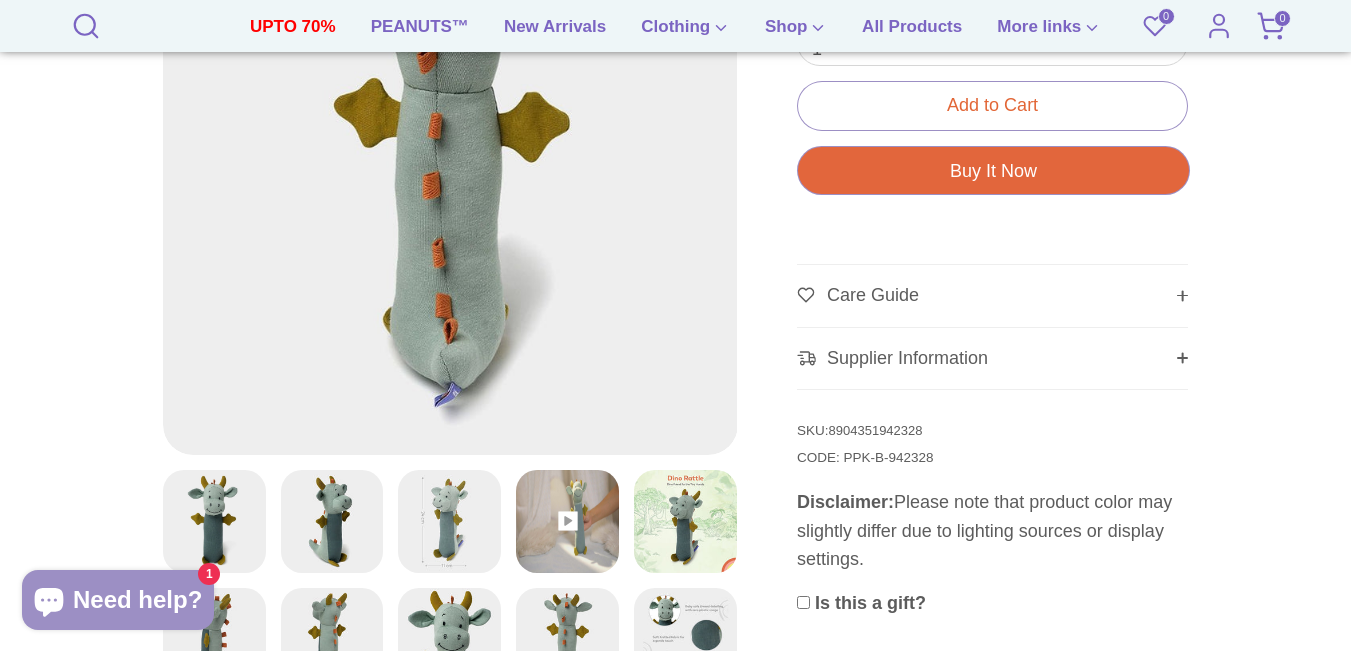 click at bounding box center (450, 167) 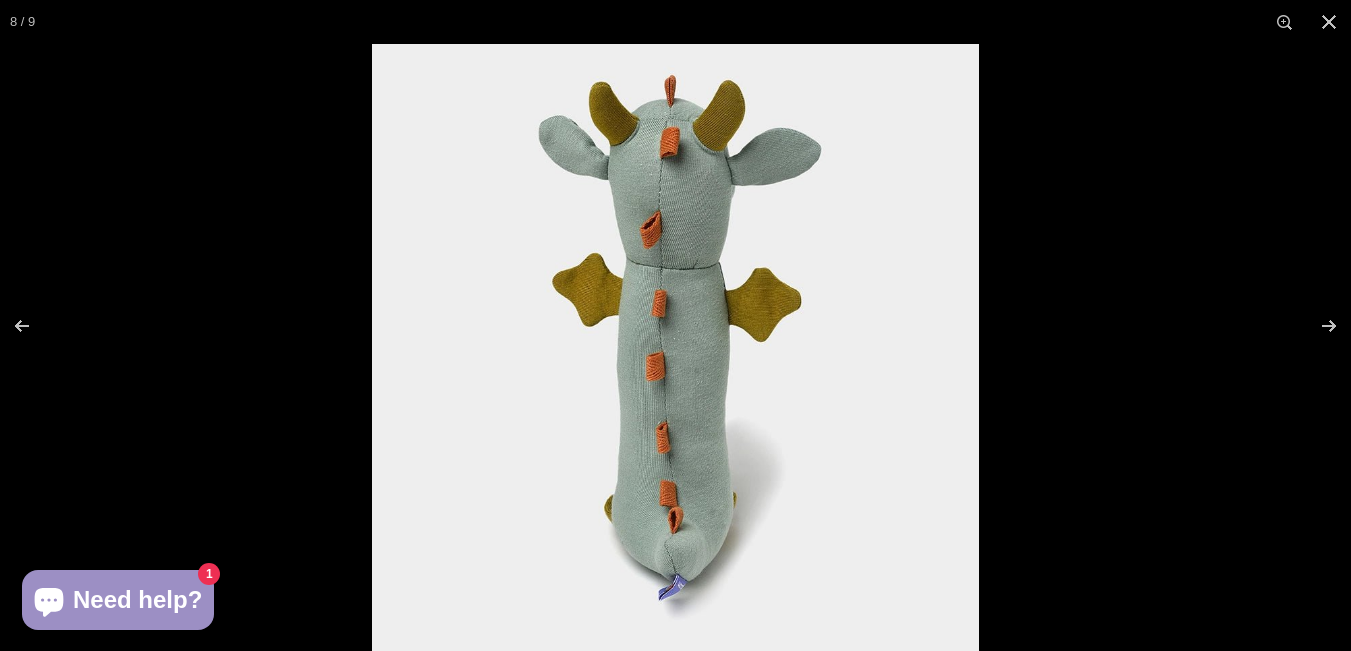 click at bounding box center [675, 347] 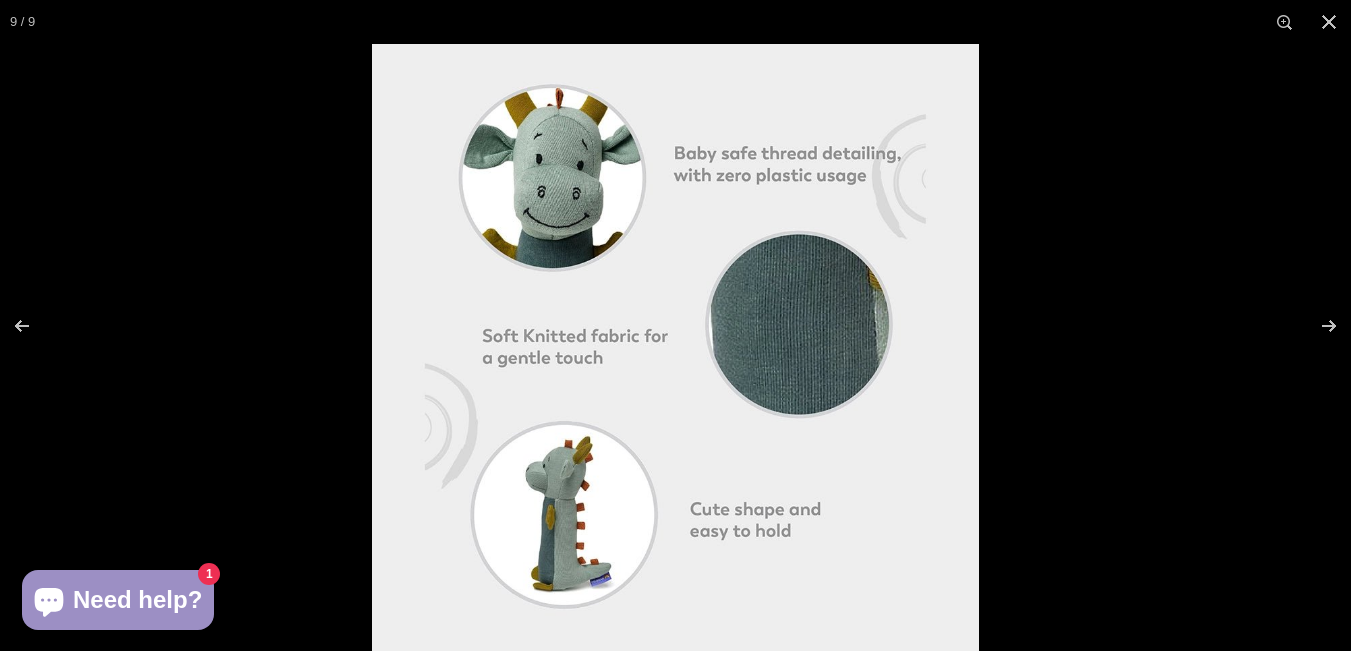 click at bounding box center (675, 347) 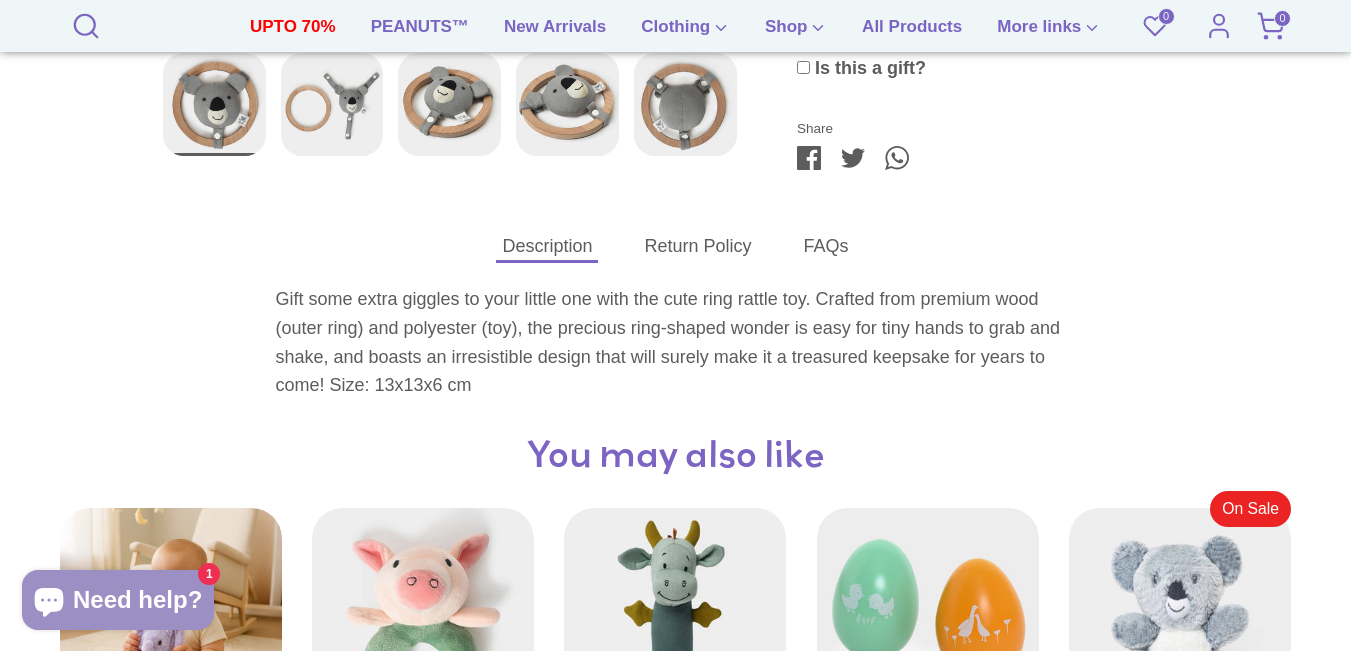scroll, scrollTop: 914, scrollLeft: 0, axis: vertical 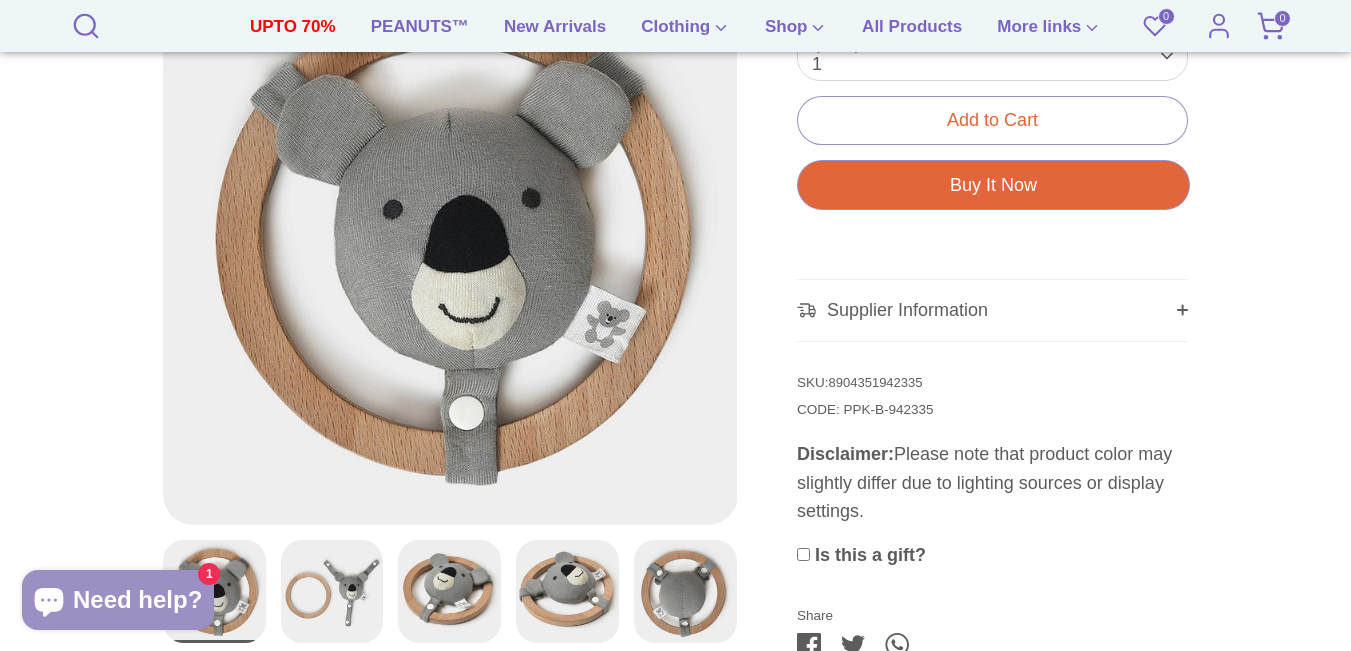 click at bounding box center [450, 237] 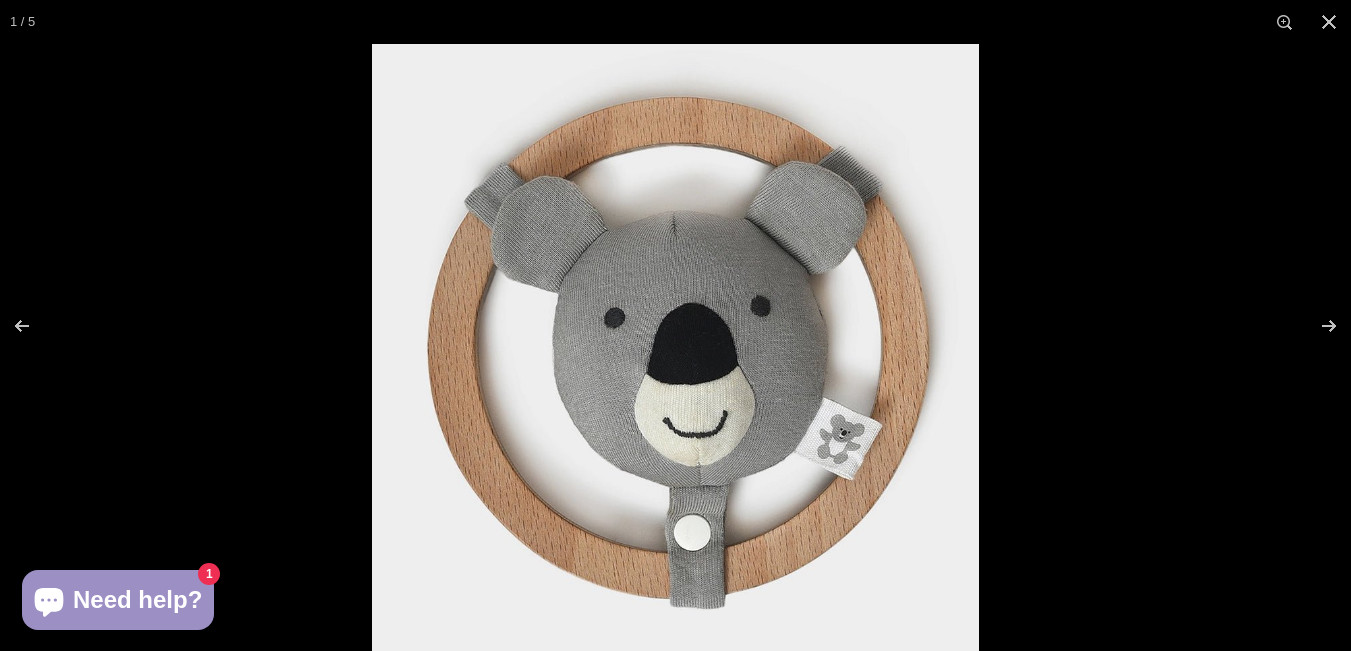 click at bounding box center [675, 347] 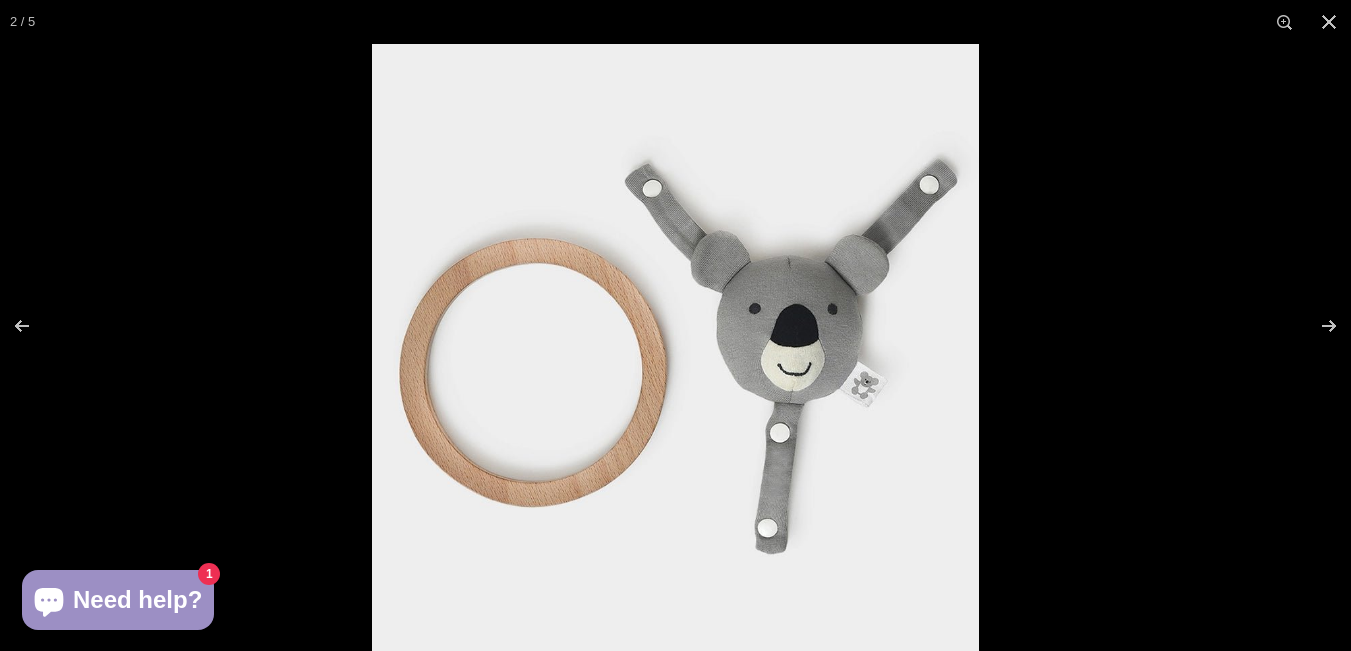 click at bounding box center [675, 347] 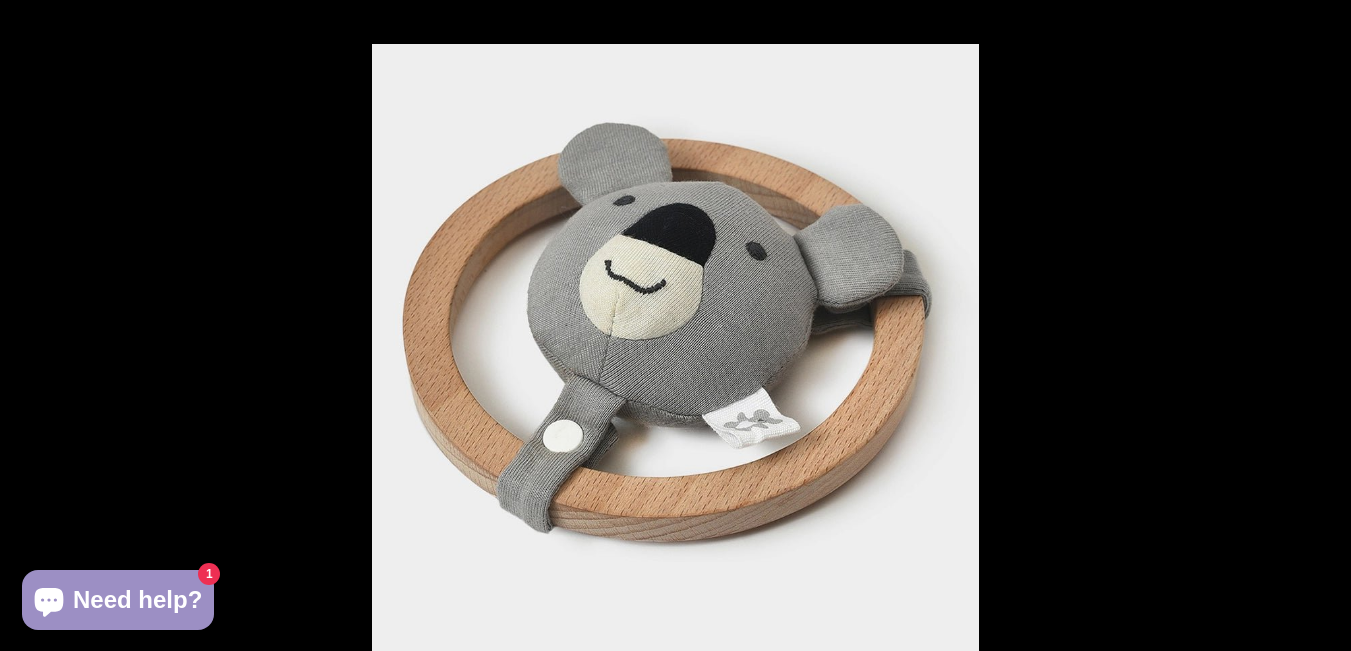 click at bounding box center [675, 347] 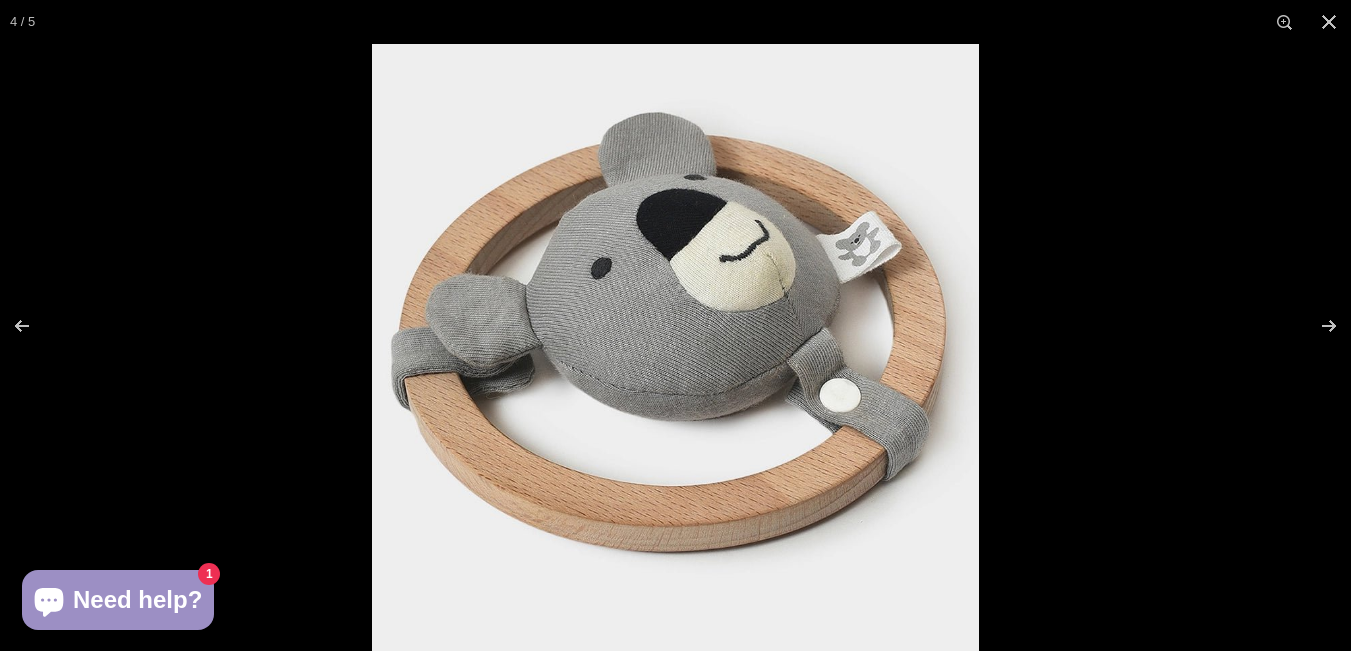click at bounding box center [675, 347] 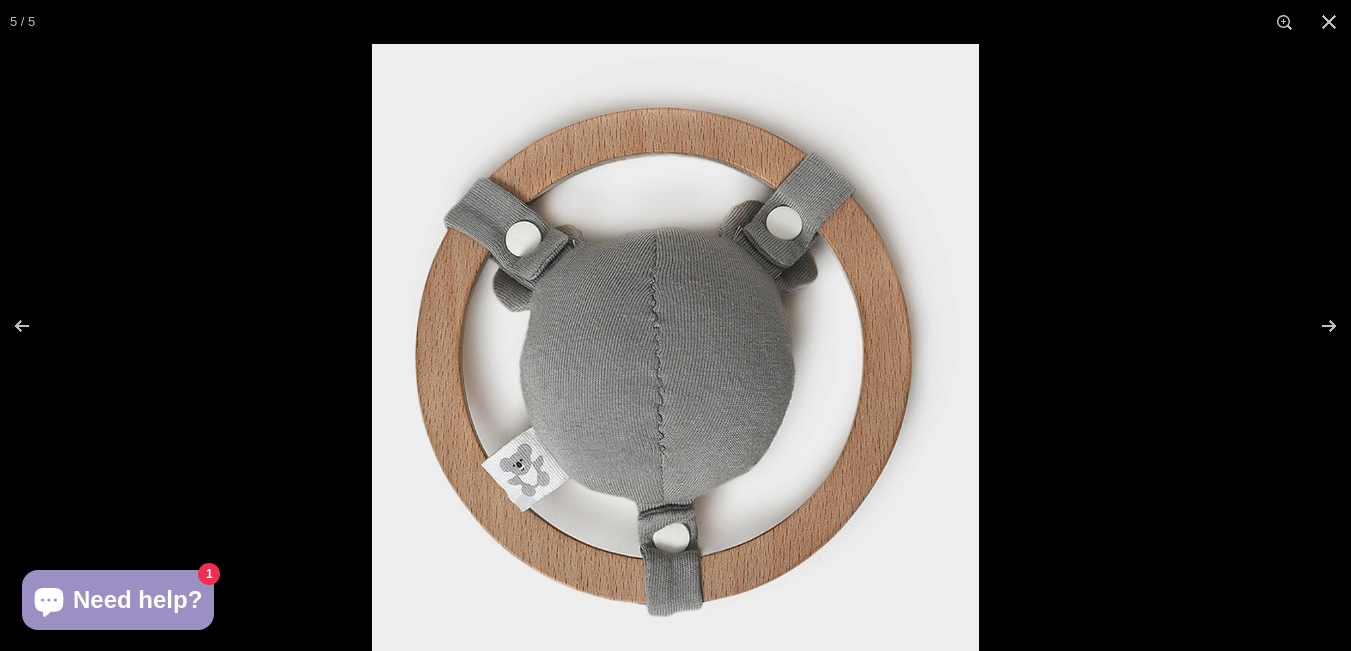 click at bounding box center (675, 347) 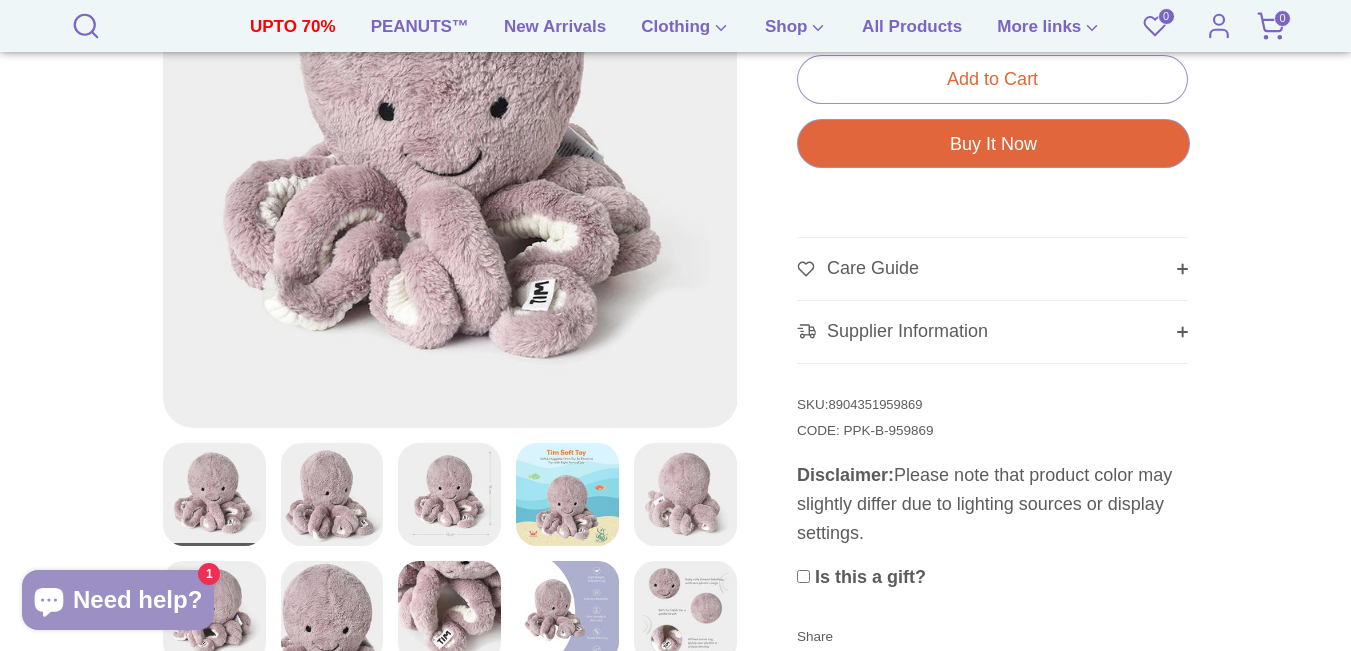 scroll, scrollTop: 934, scrollLeft: 0, axis: vertical 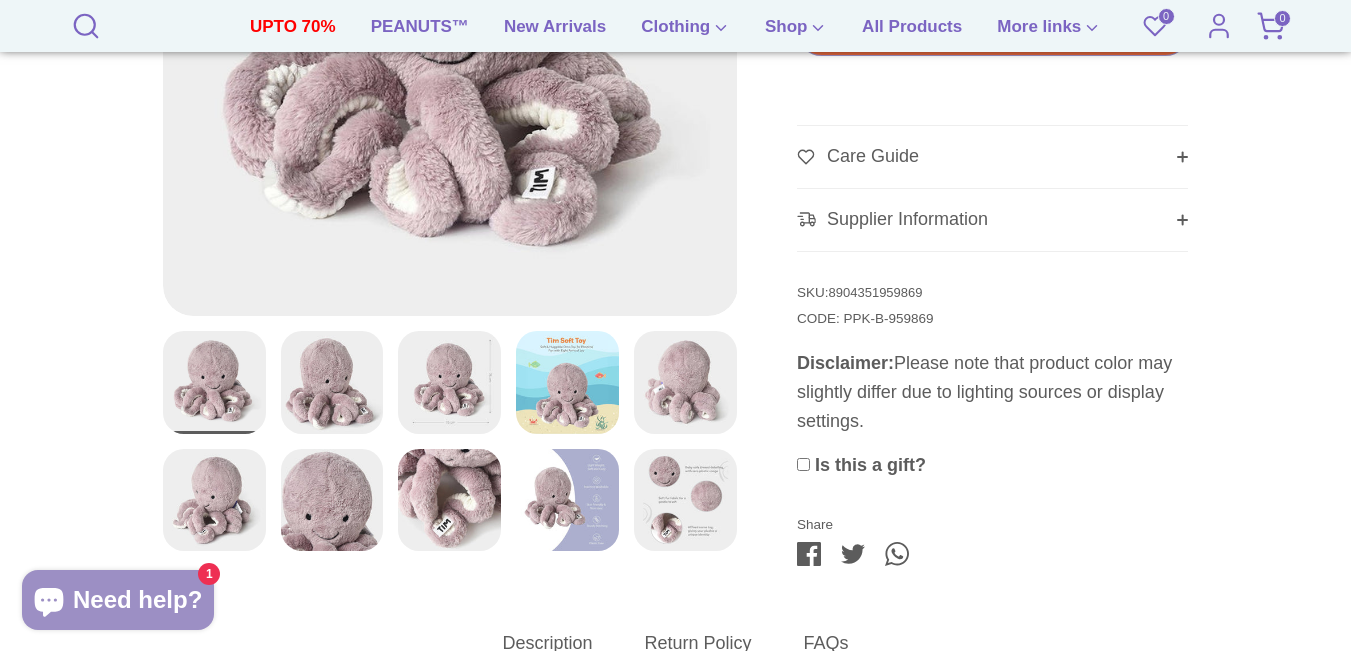 click at bounding box center (450, 28) 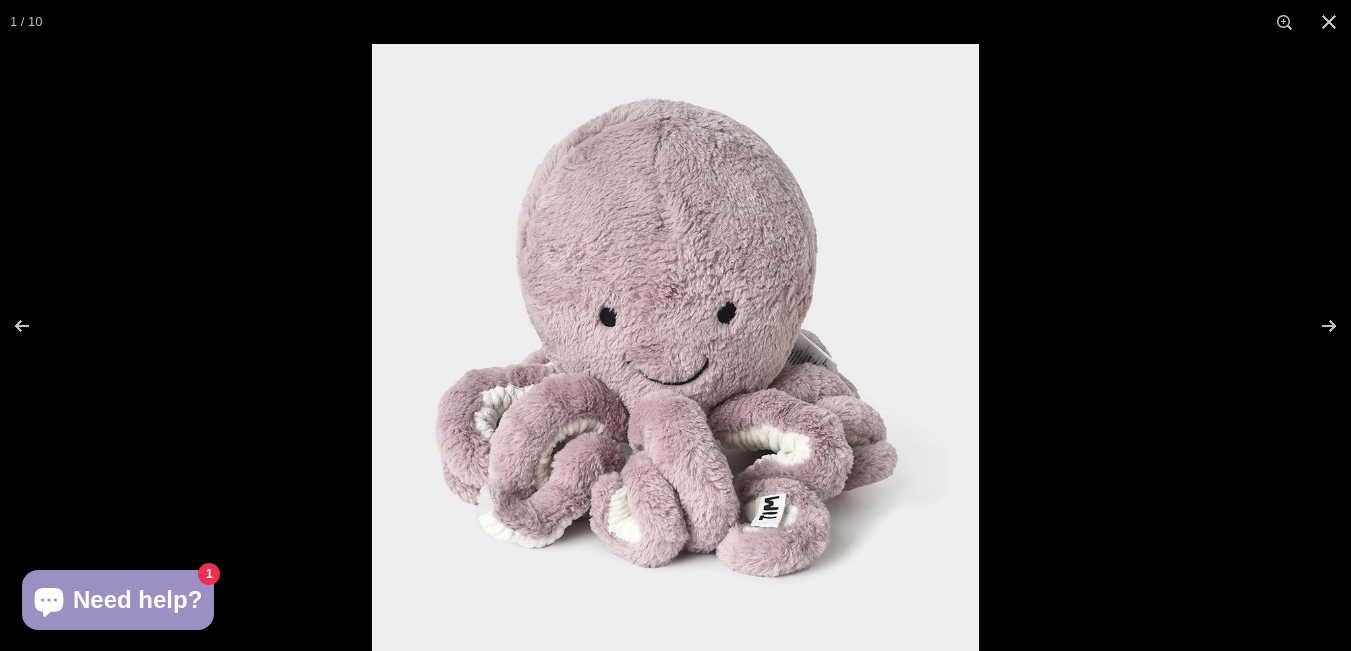 click at bounding box center [675, 347] 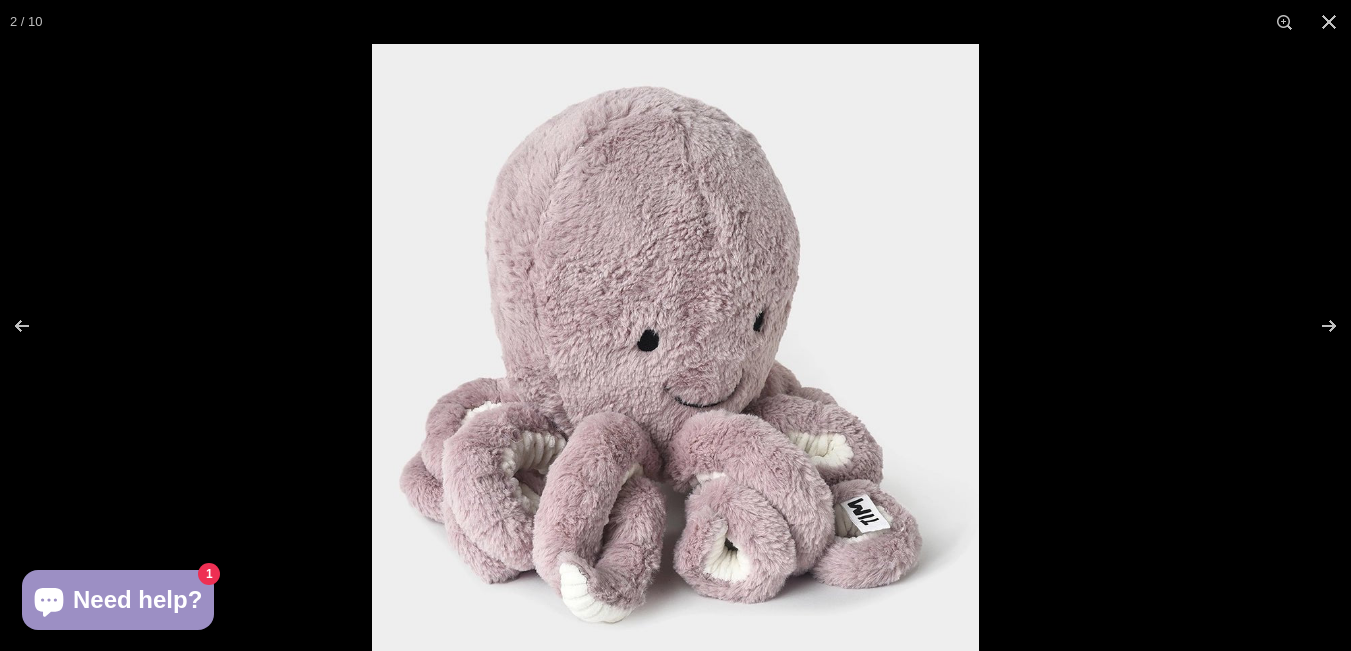 click at bounding box center [675, 347] 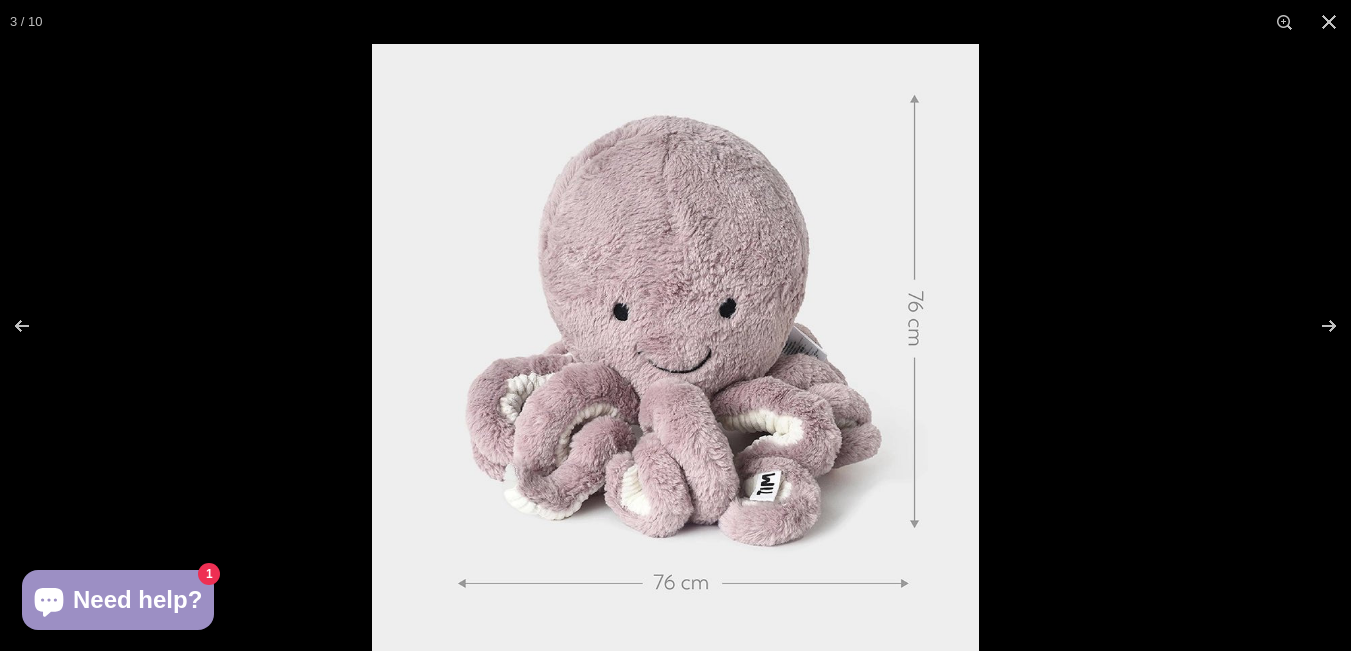click at bounding box center [675, 347] 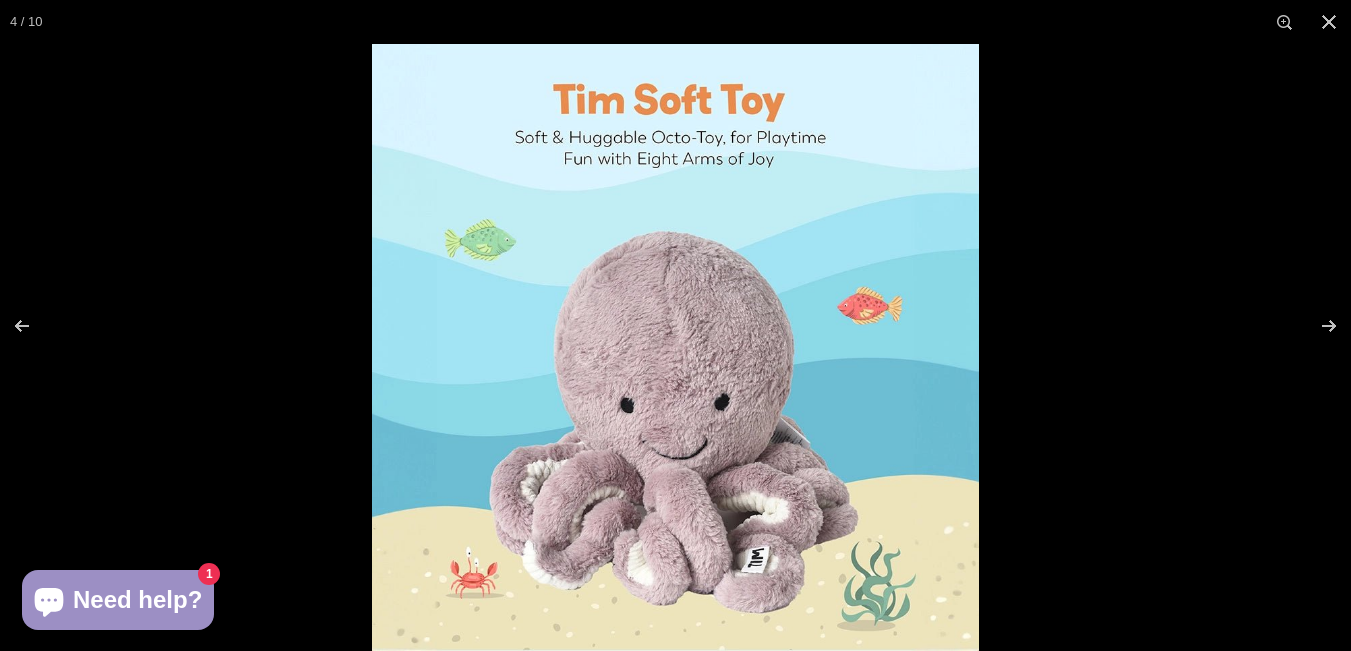 click at bounding box center [675, 347] 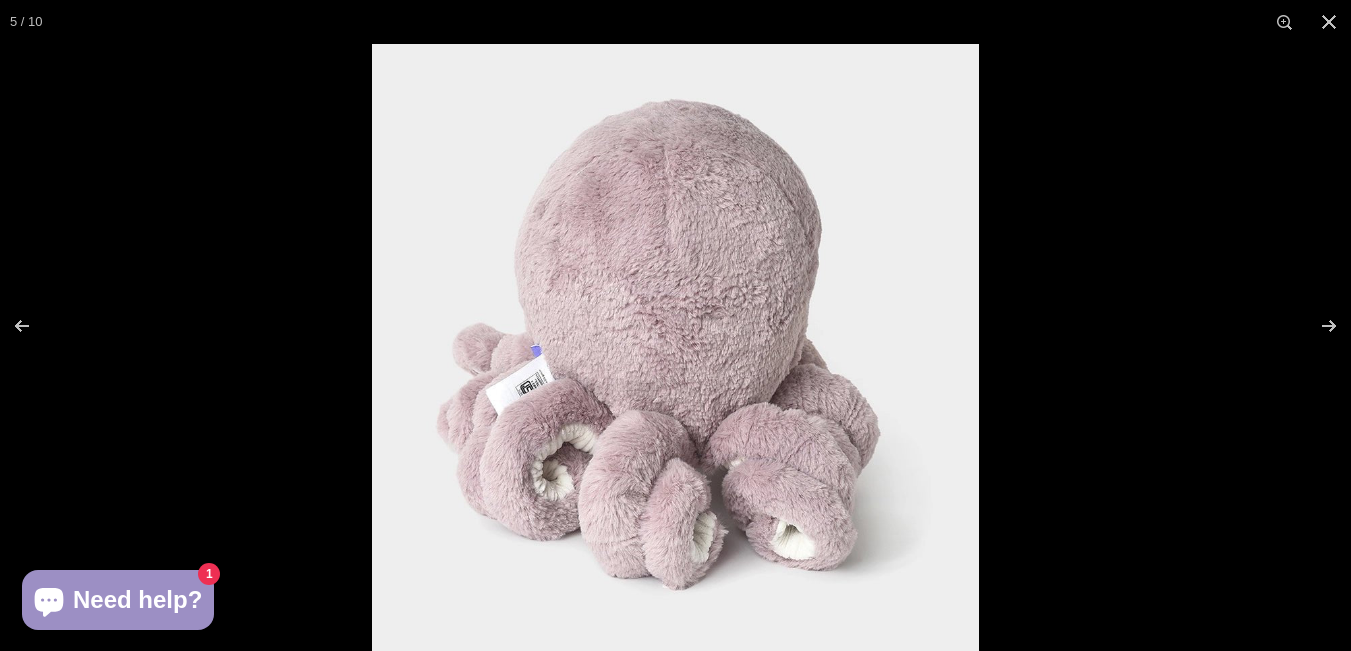 click at bounding box center (675, 347) 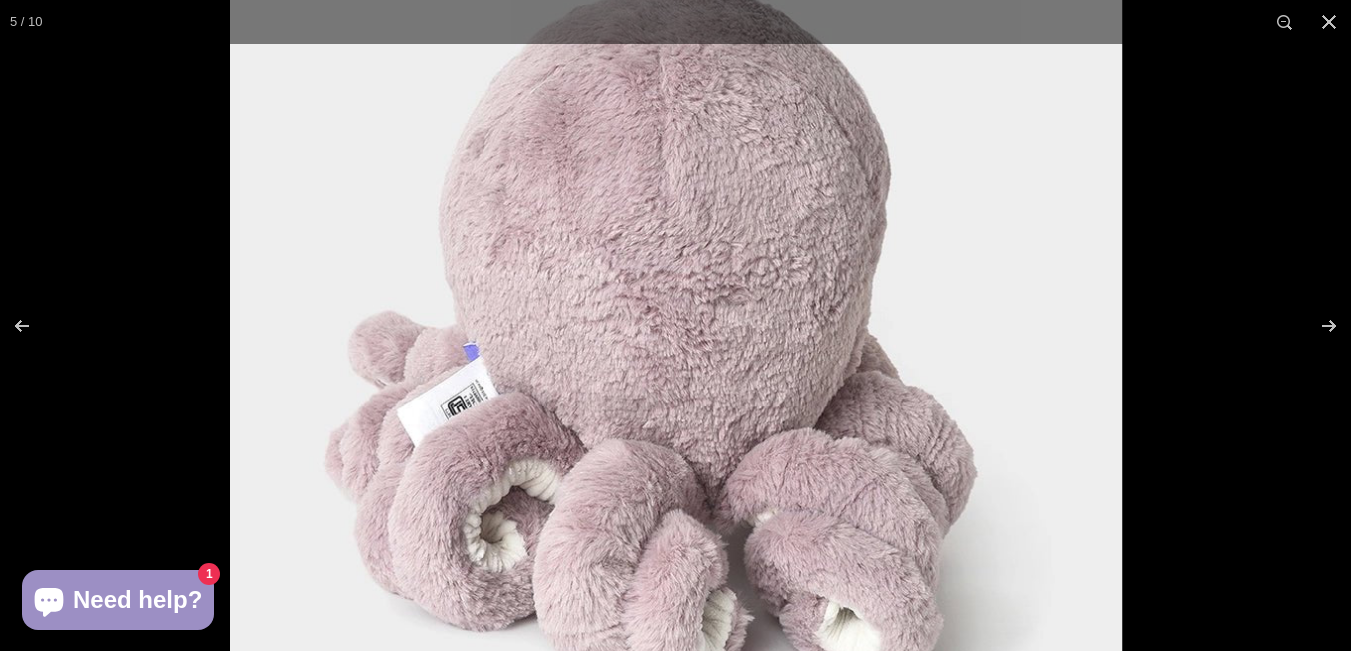 click at bounding box center (676, 347) 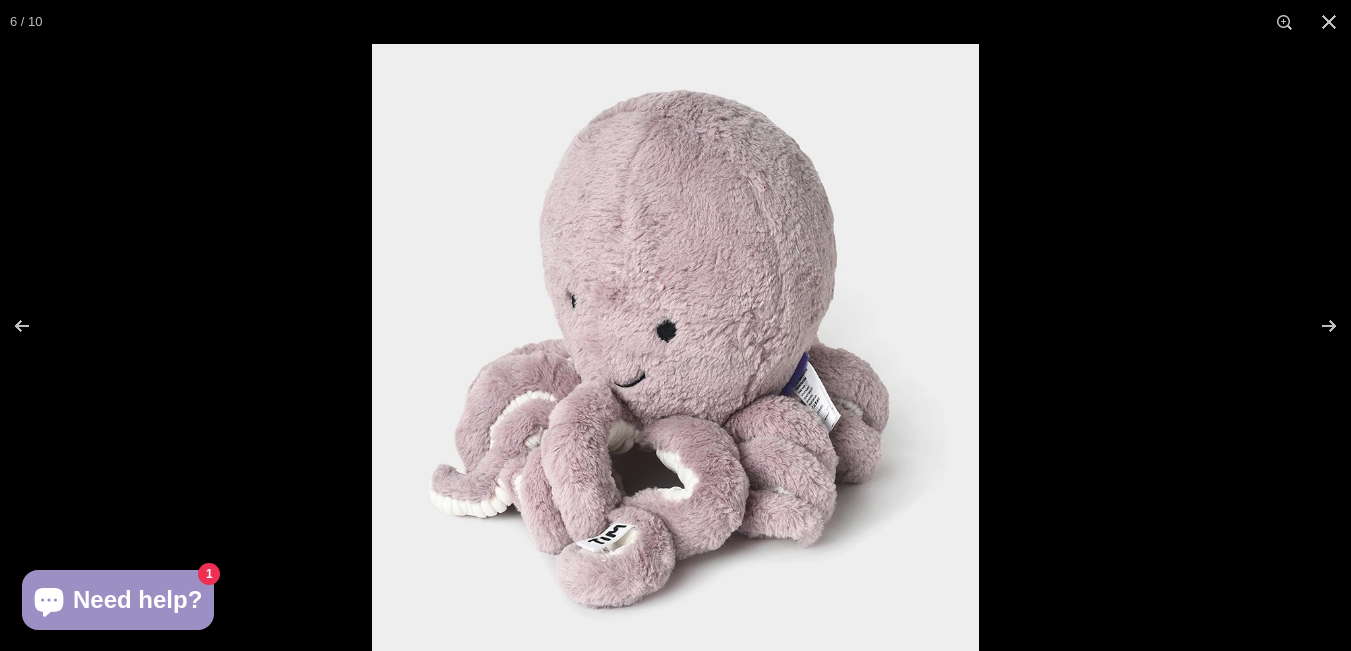 click at bounding box center (675, 347) 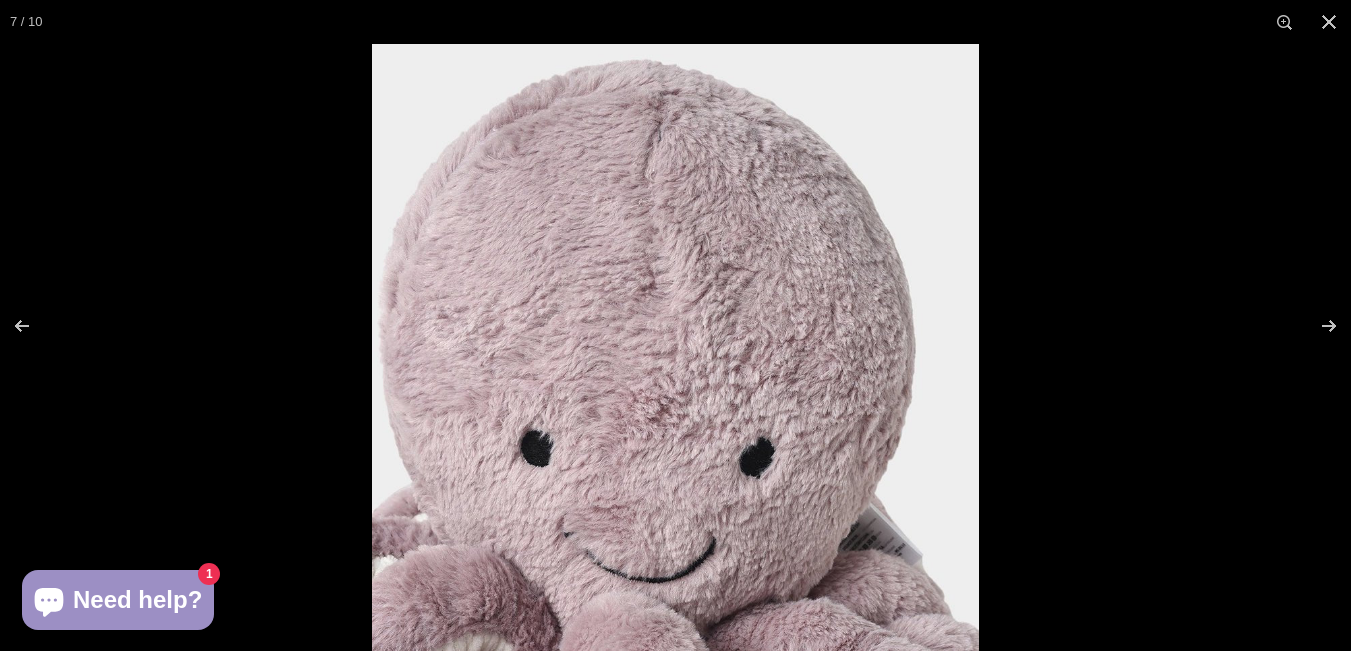 click at bounding box center [675, 347] 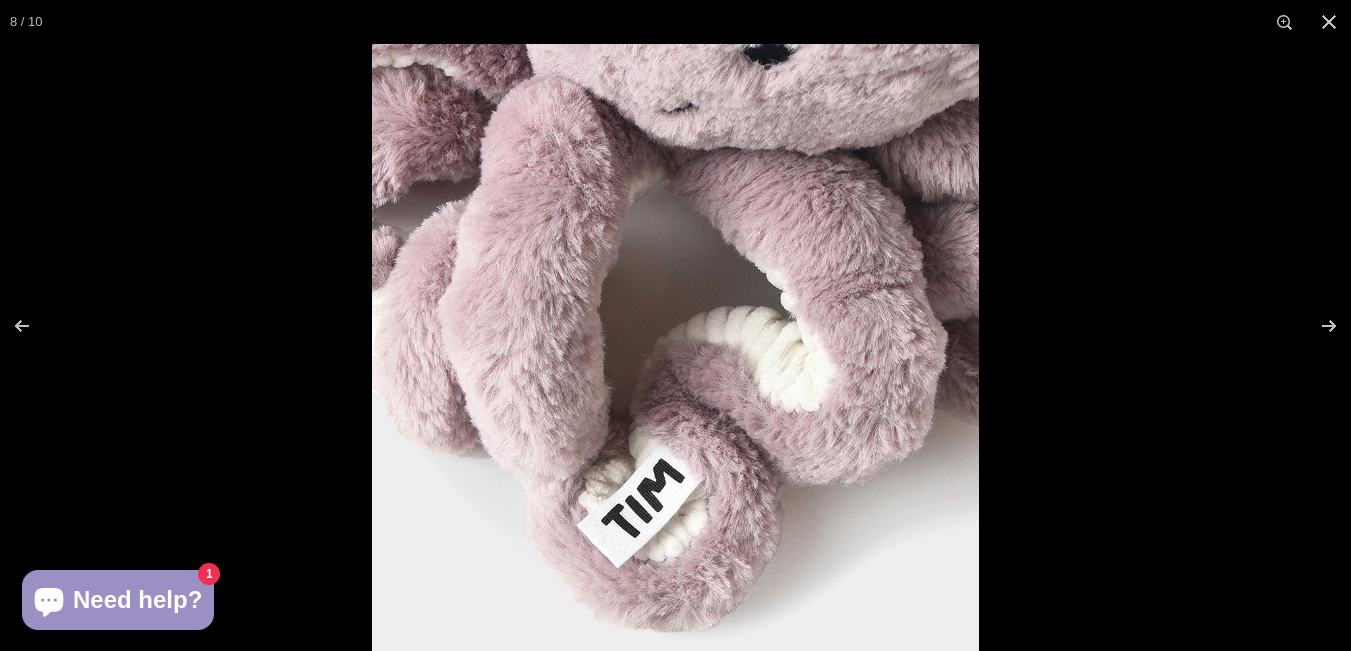 click at bounding box center (675, 347) 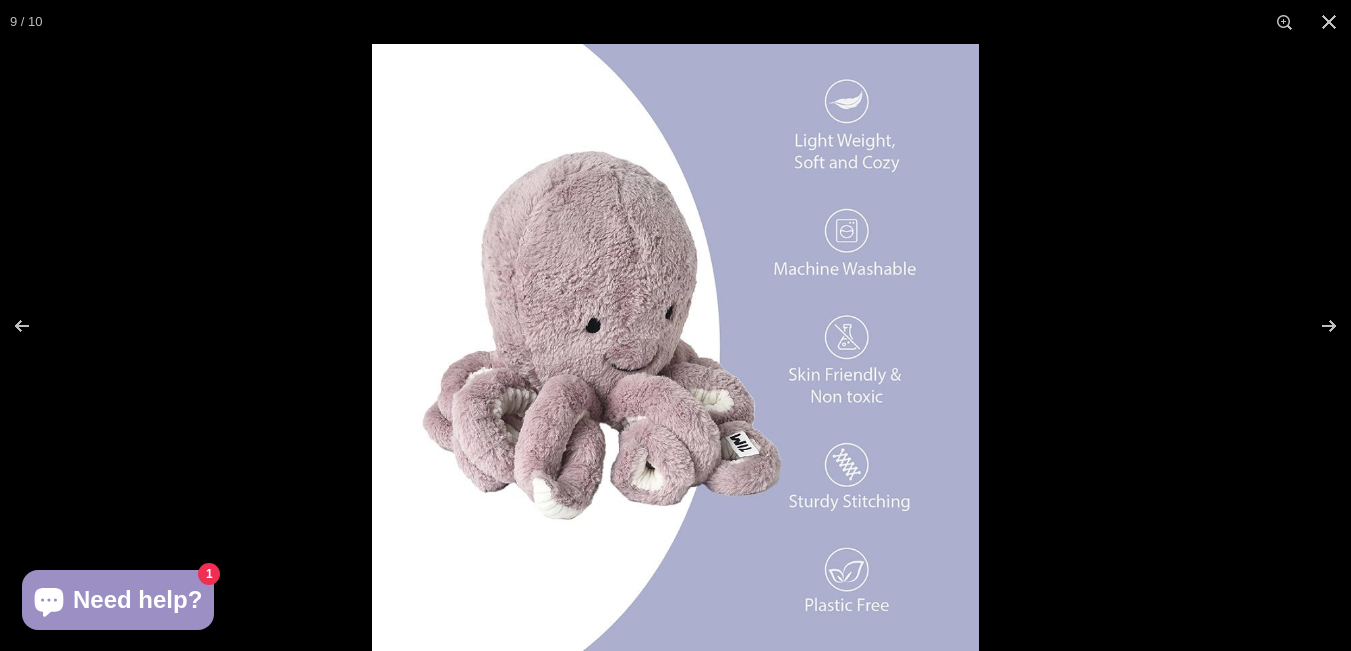 click at bounding box center (675, 347) 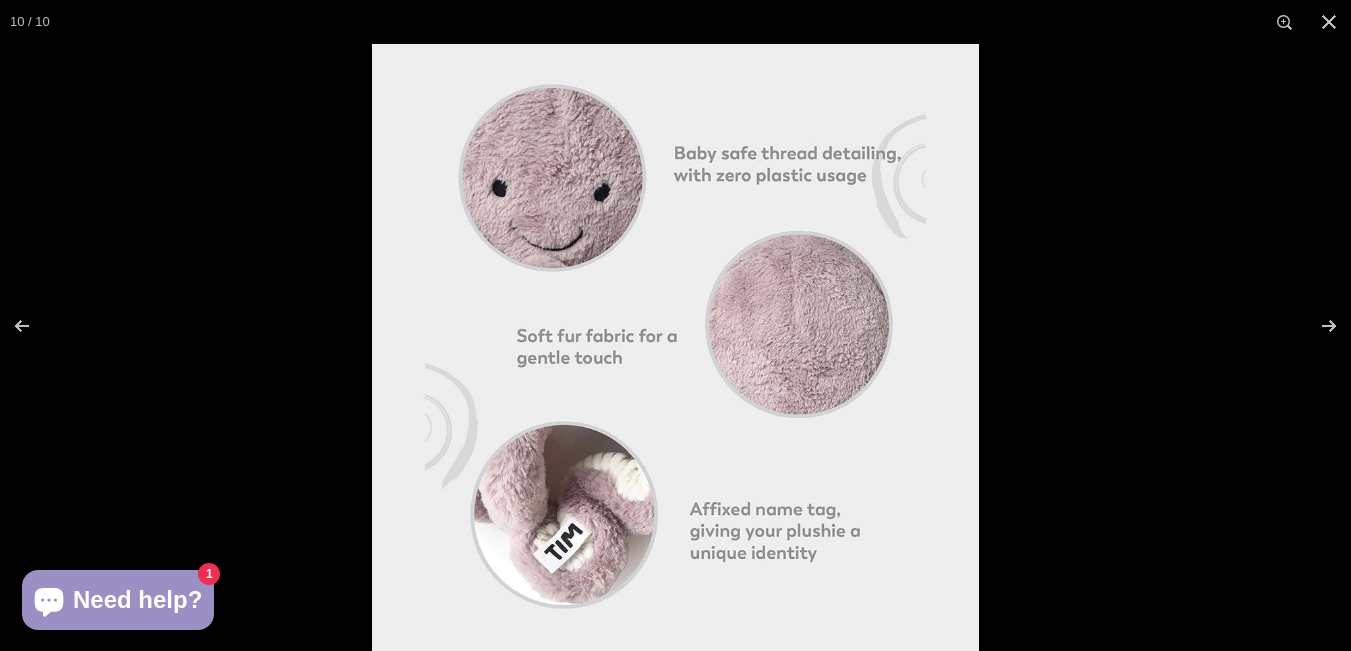 click at bounding box center (675, 347) 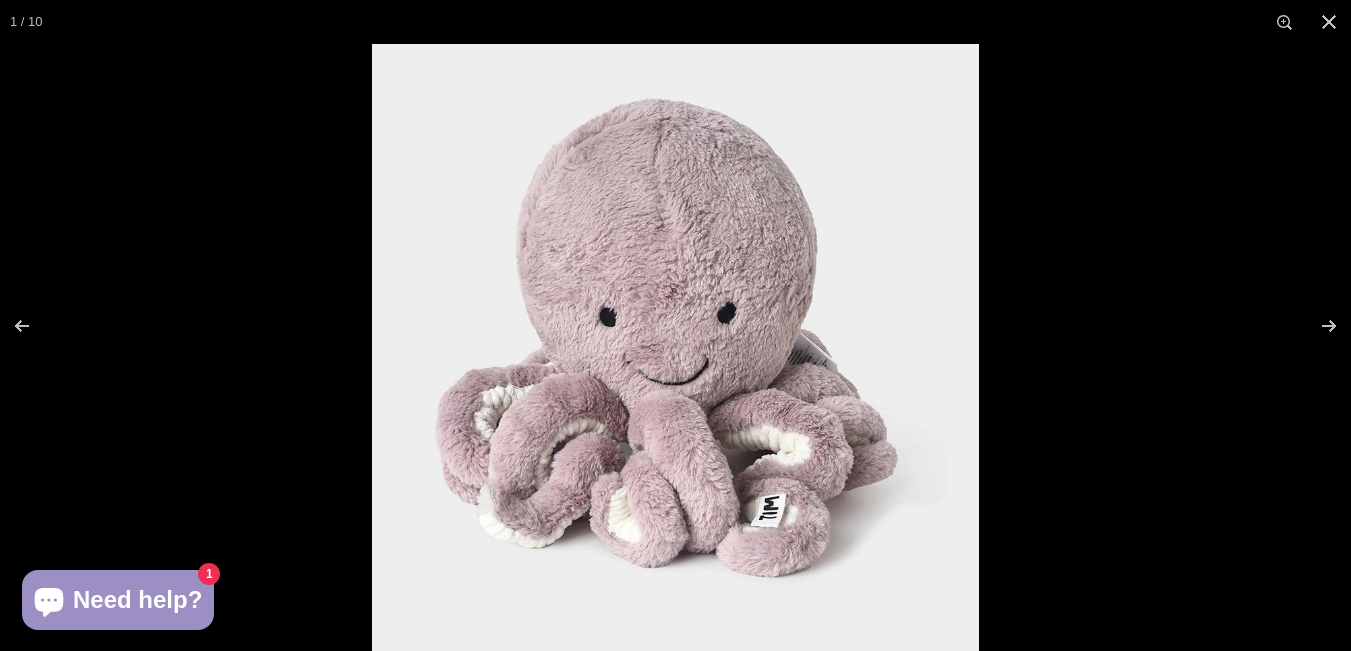 click at bounding box center [675, 347] 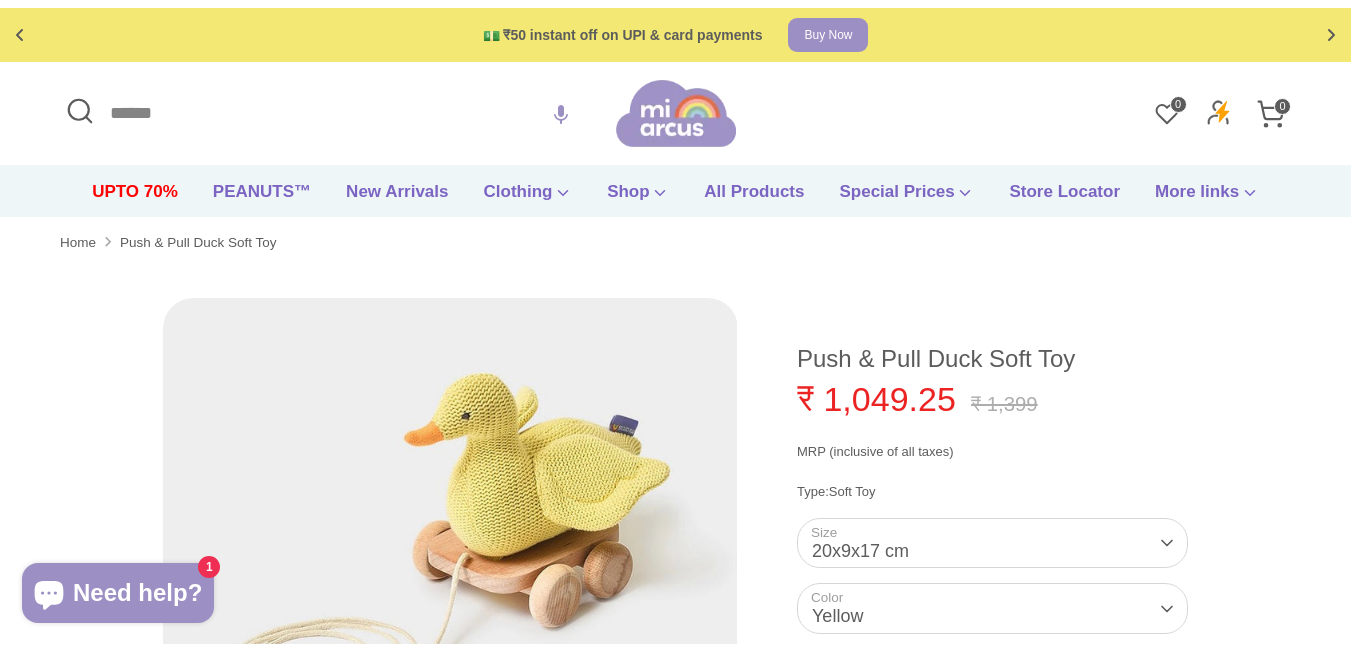 scroll, scrollTop: 0, scrollLeft: 0, axis: both 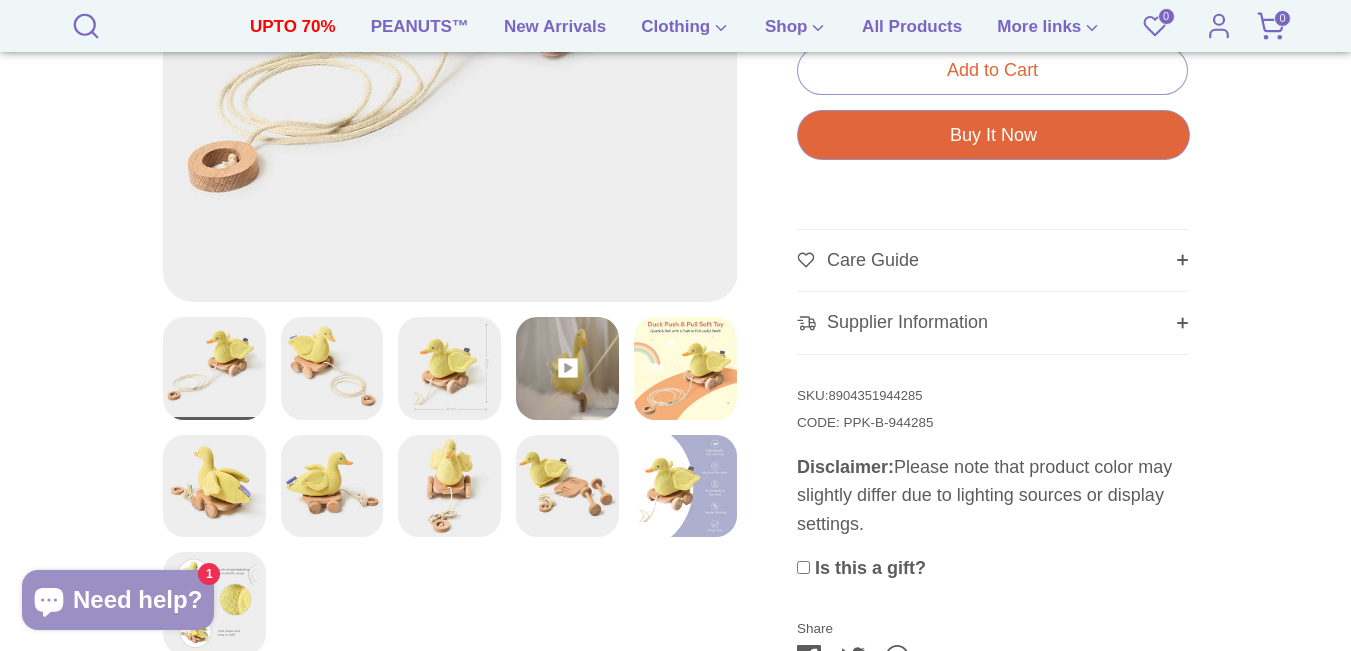 click at bounding box center (450, 14) 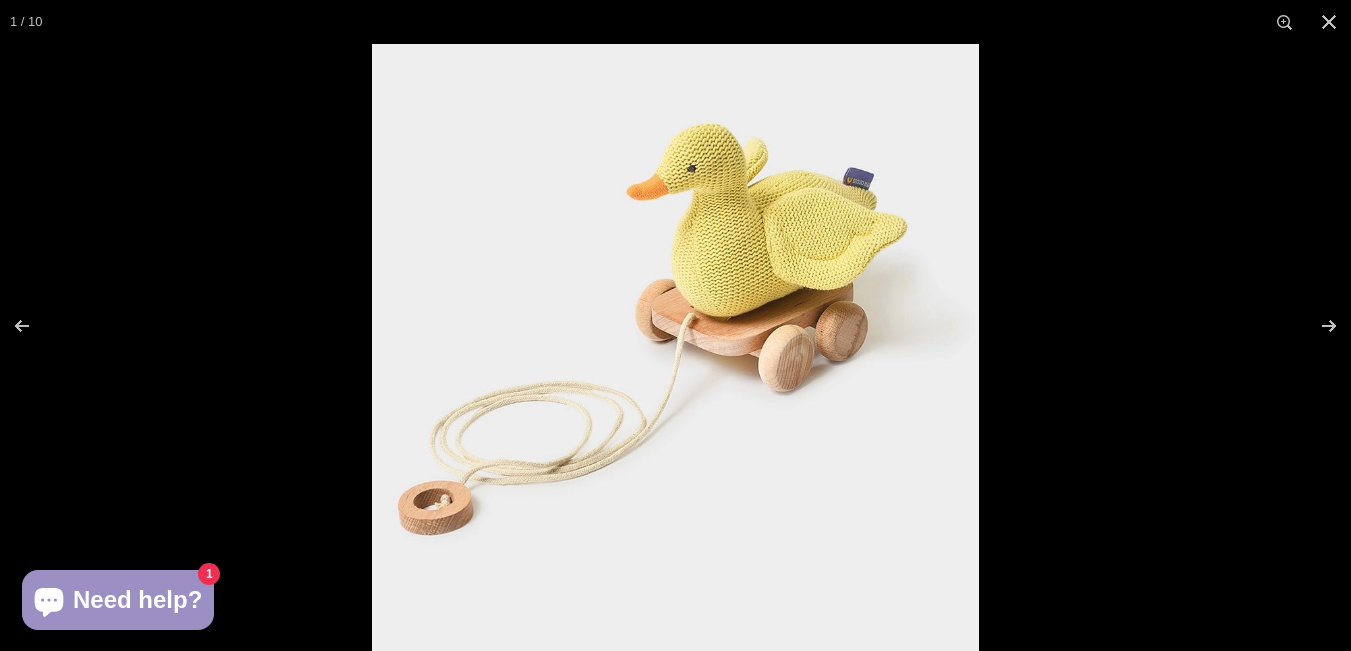 click at bounding box center [675, 347] 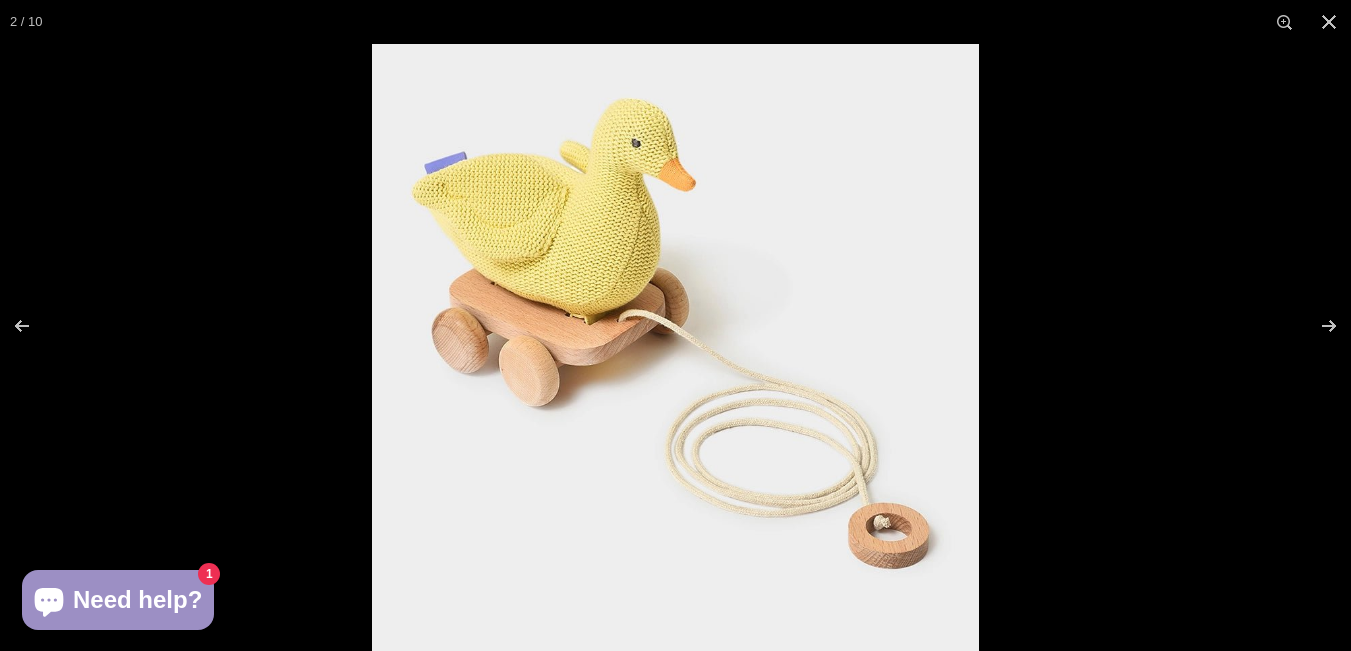 click at bounding box center (675, 347) 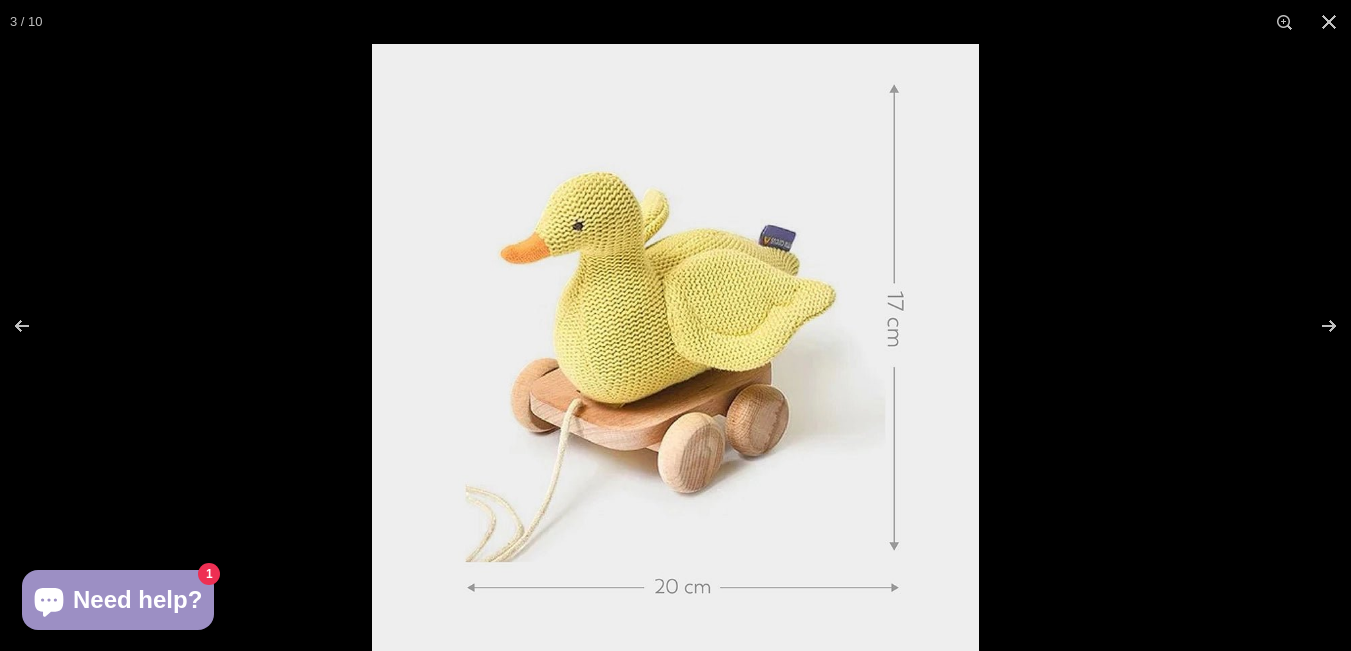 click at bounding box center [675, 347] 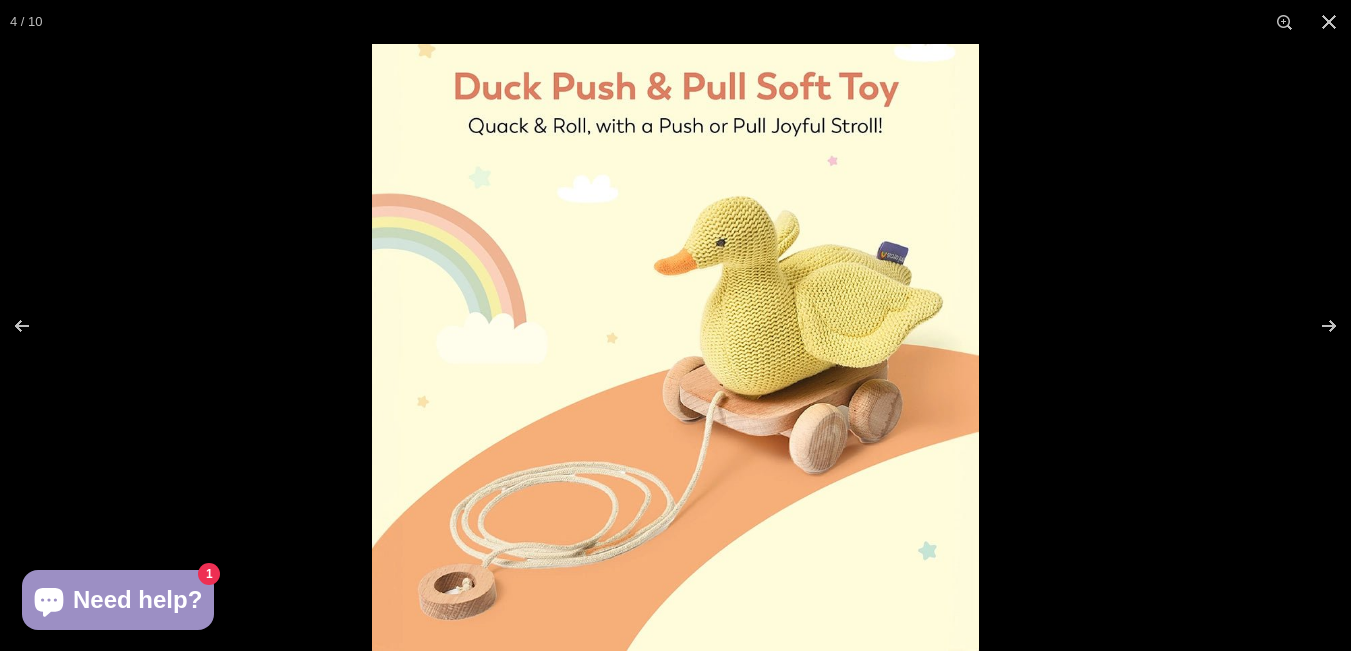 click at bounding box center (675, 347) 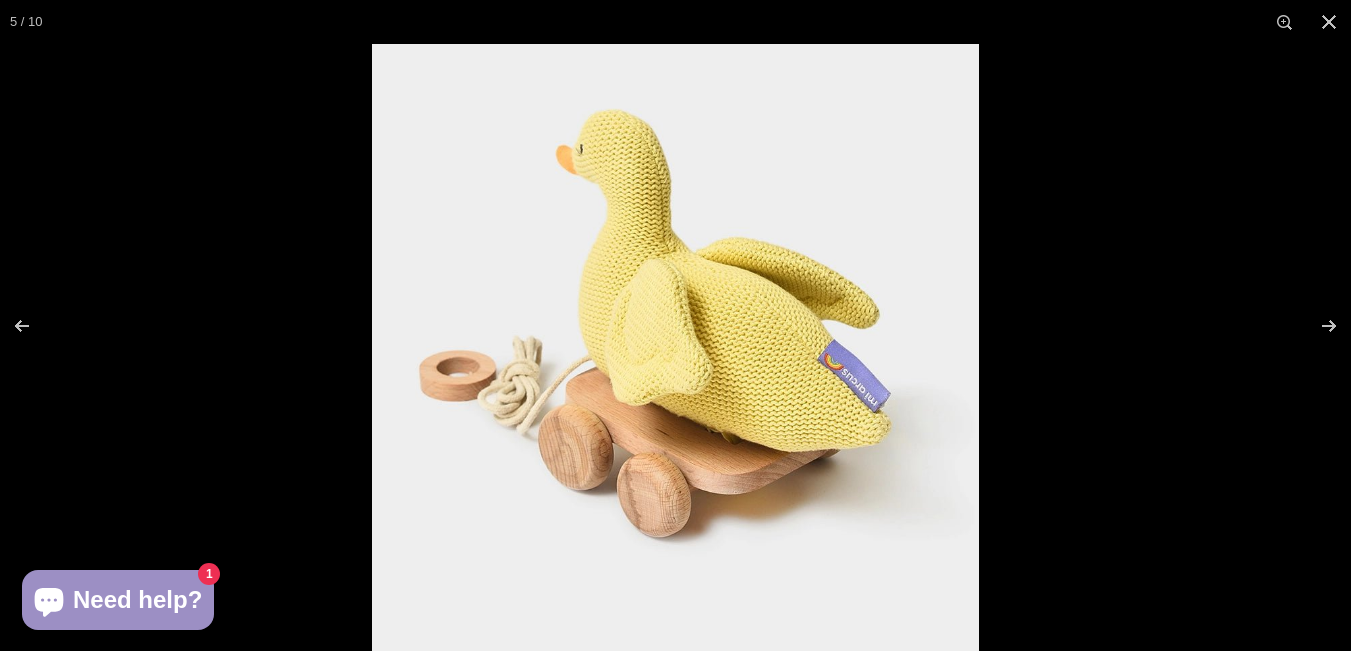 click at bounding box center (675, 347) 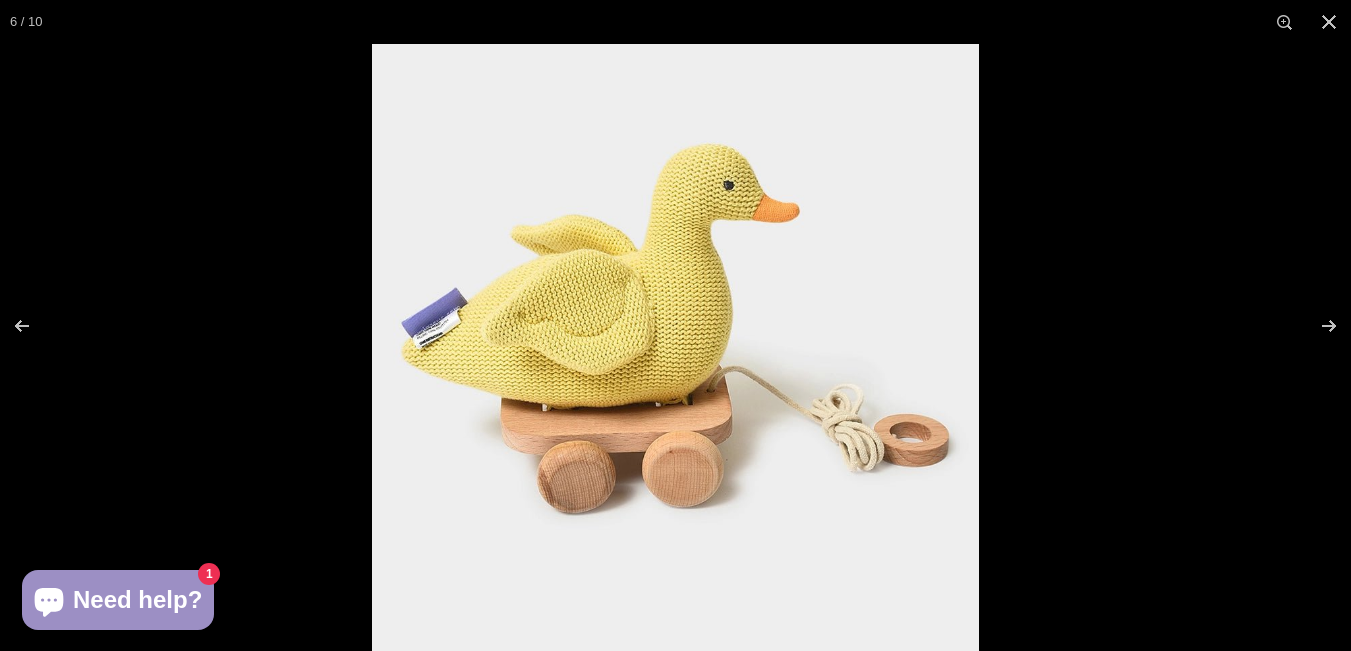 click at bounding box center [675, 347] 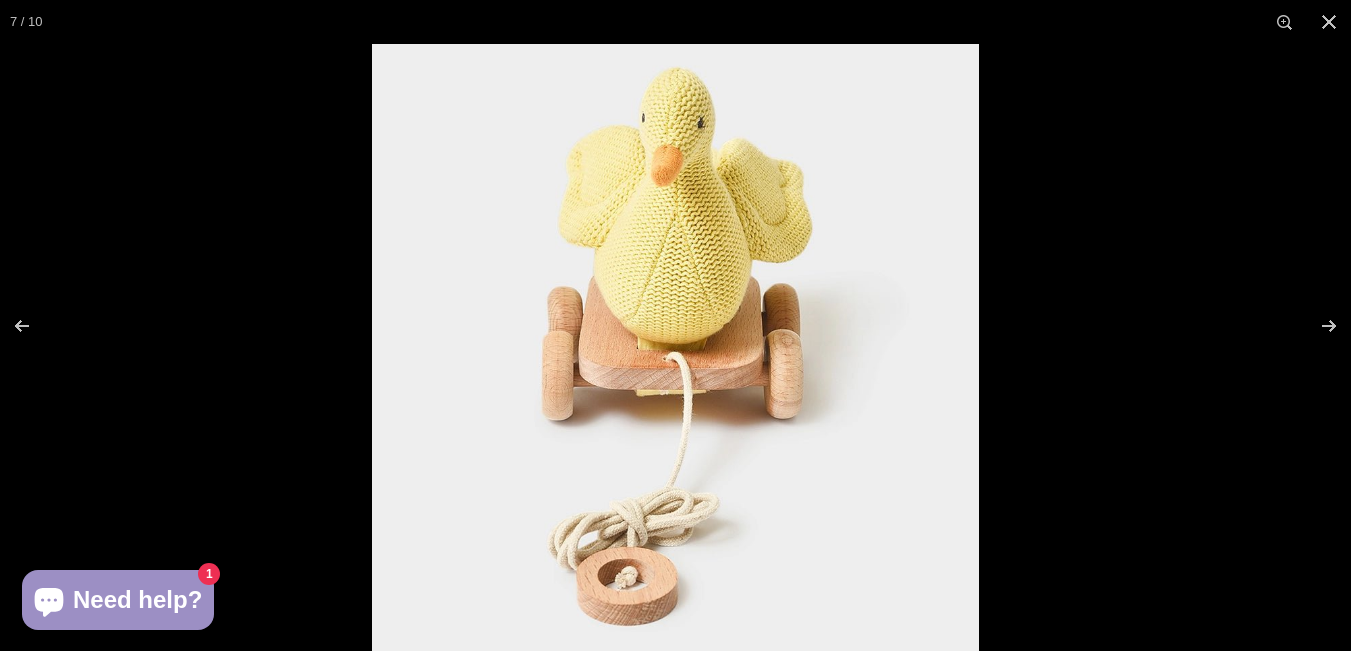 click at bounding box center [675, 347] 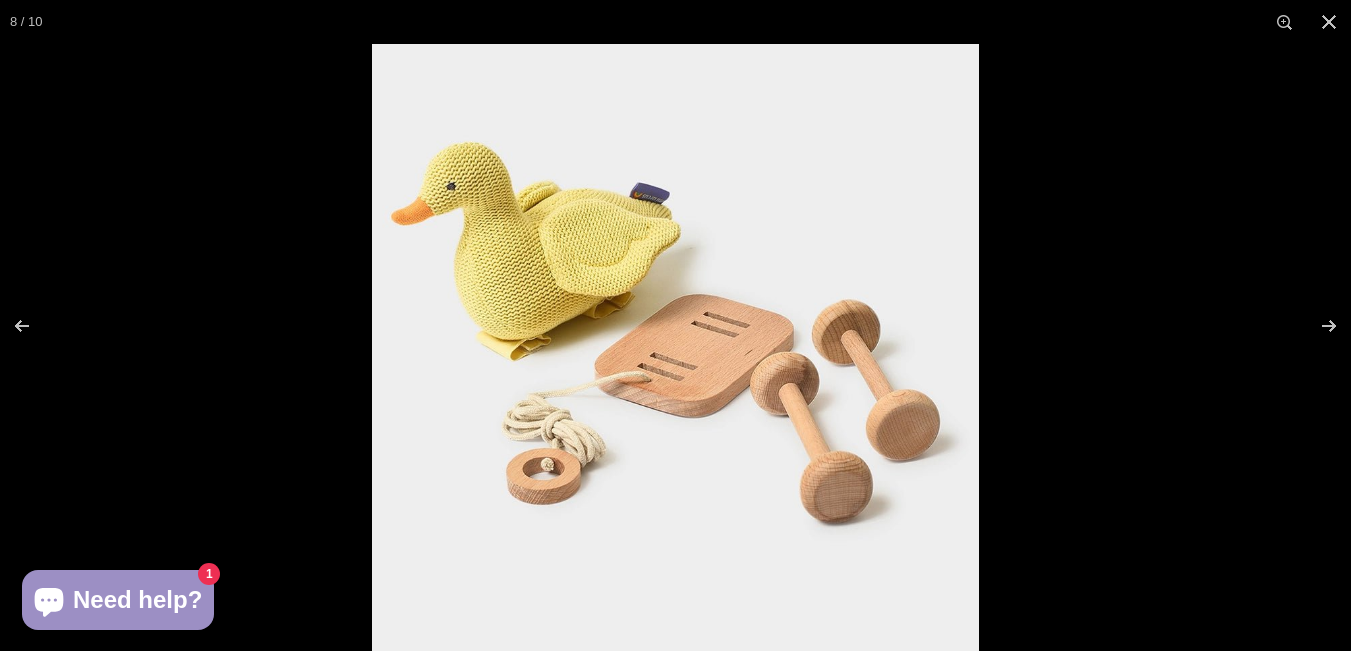 click at bounding box center [675, 347] 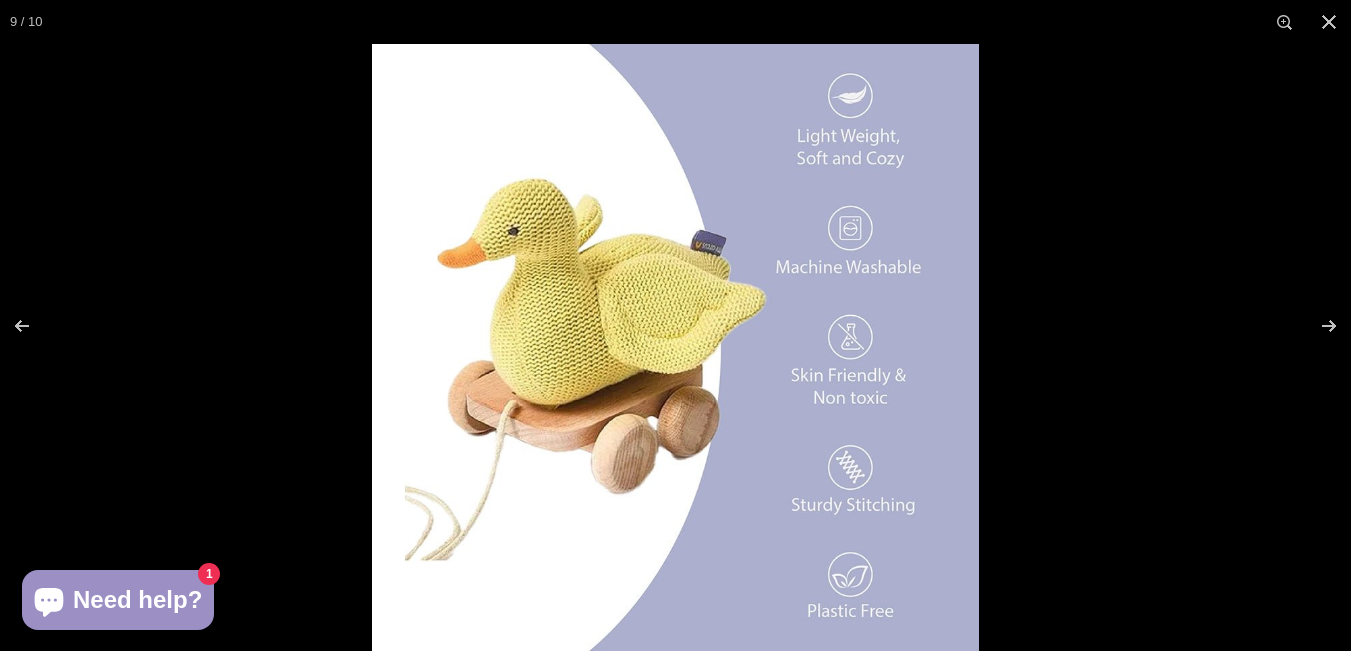 click at bounding box center [675, 347] 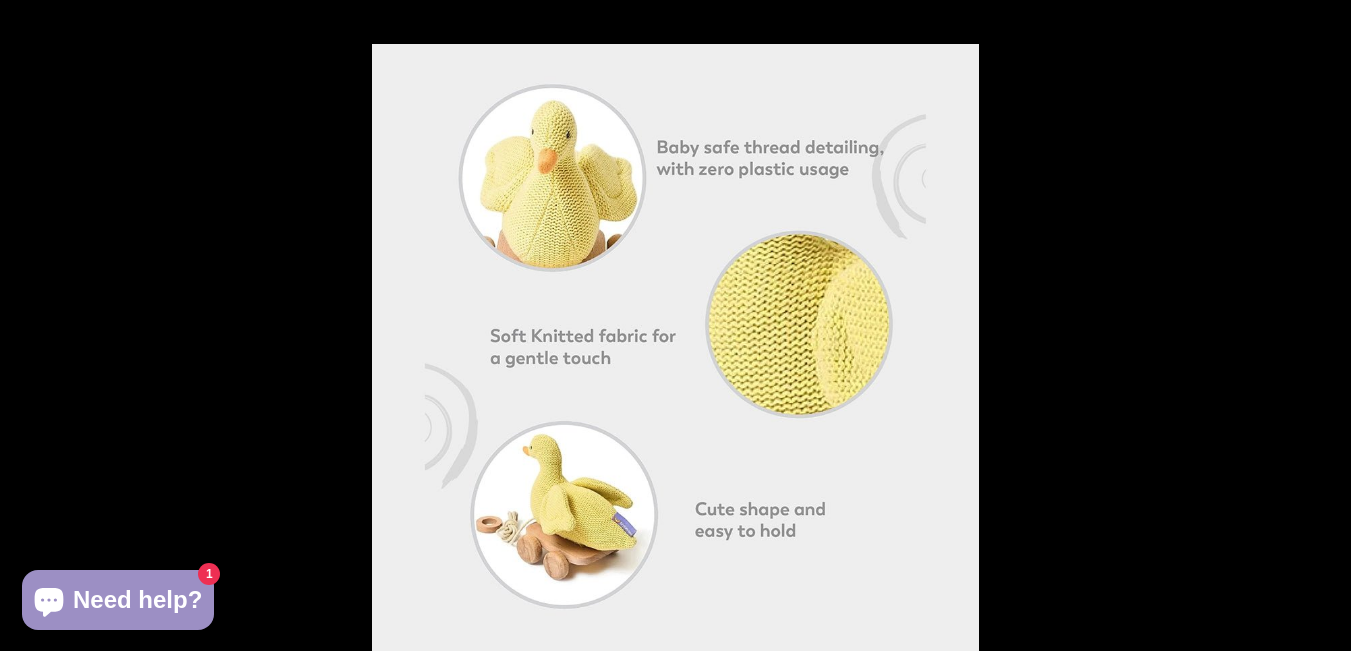 click at bounding box center (675, 347) 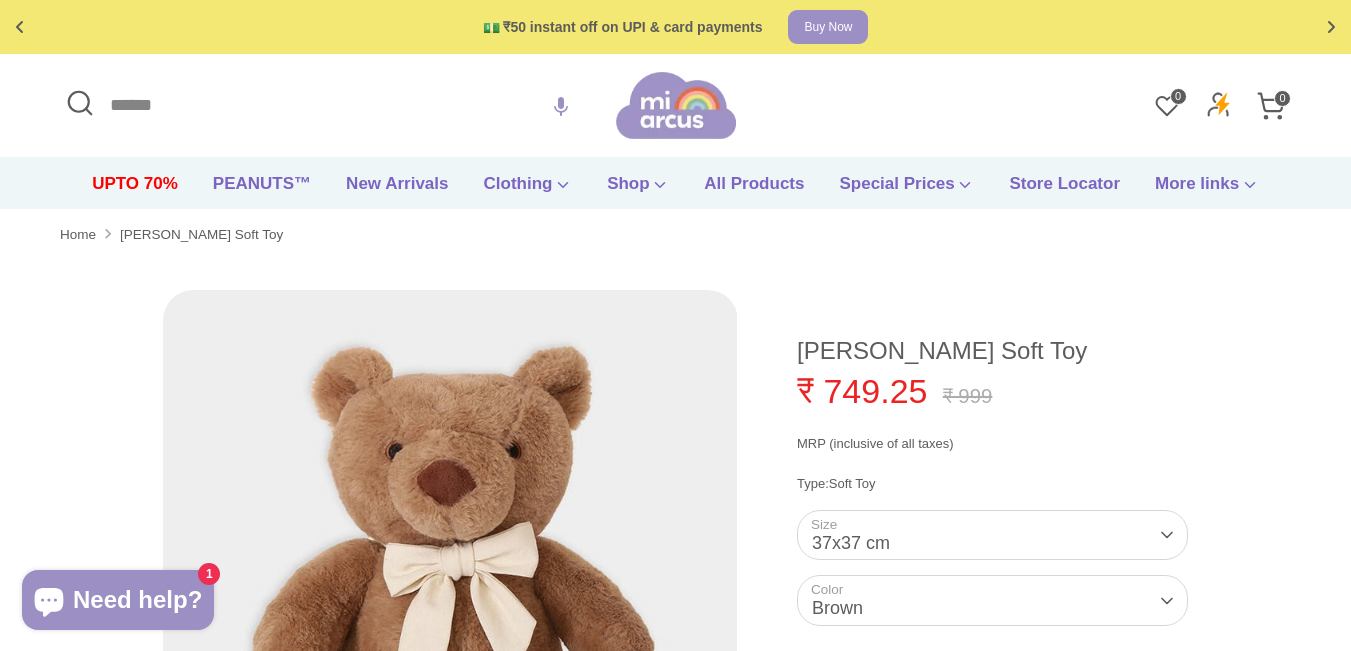 scroll, scrollTop: 0, scrollLeft: 0, axis: both 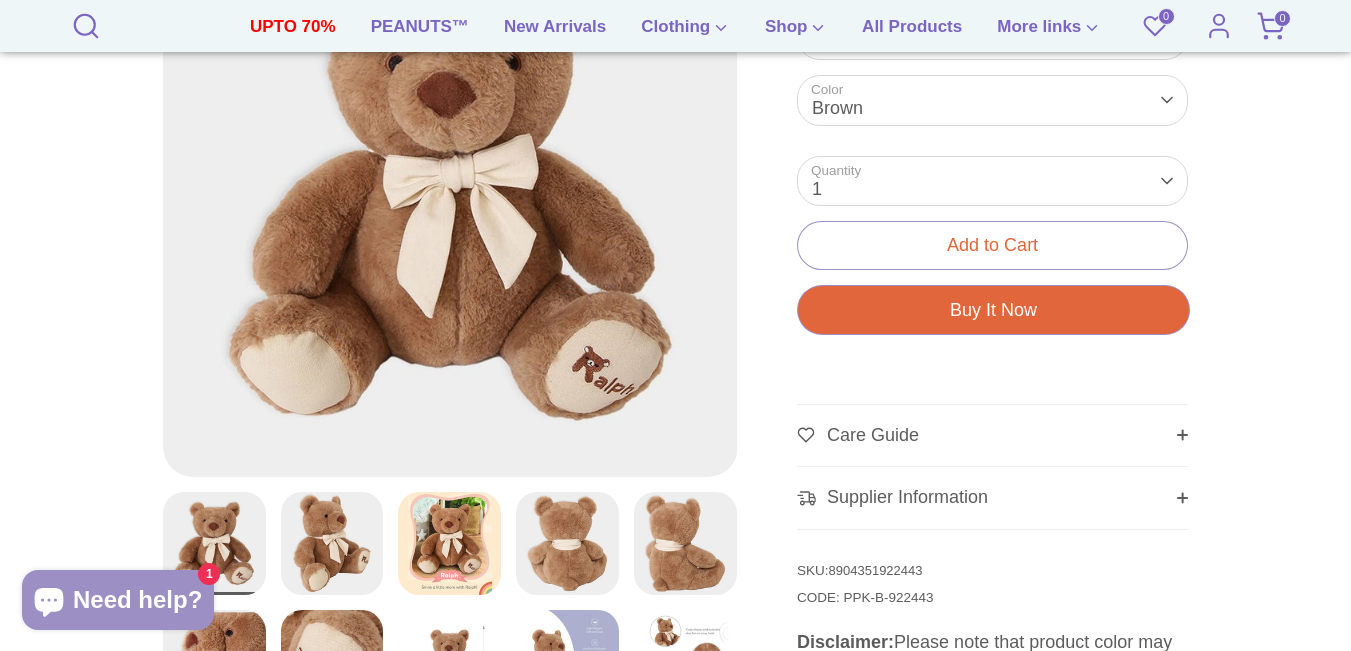 click at bounding box center (450, 189) 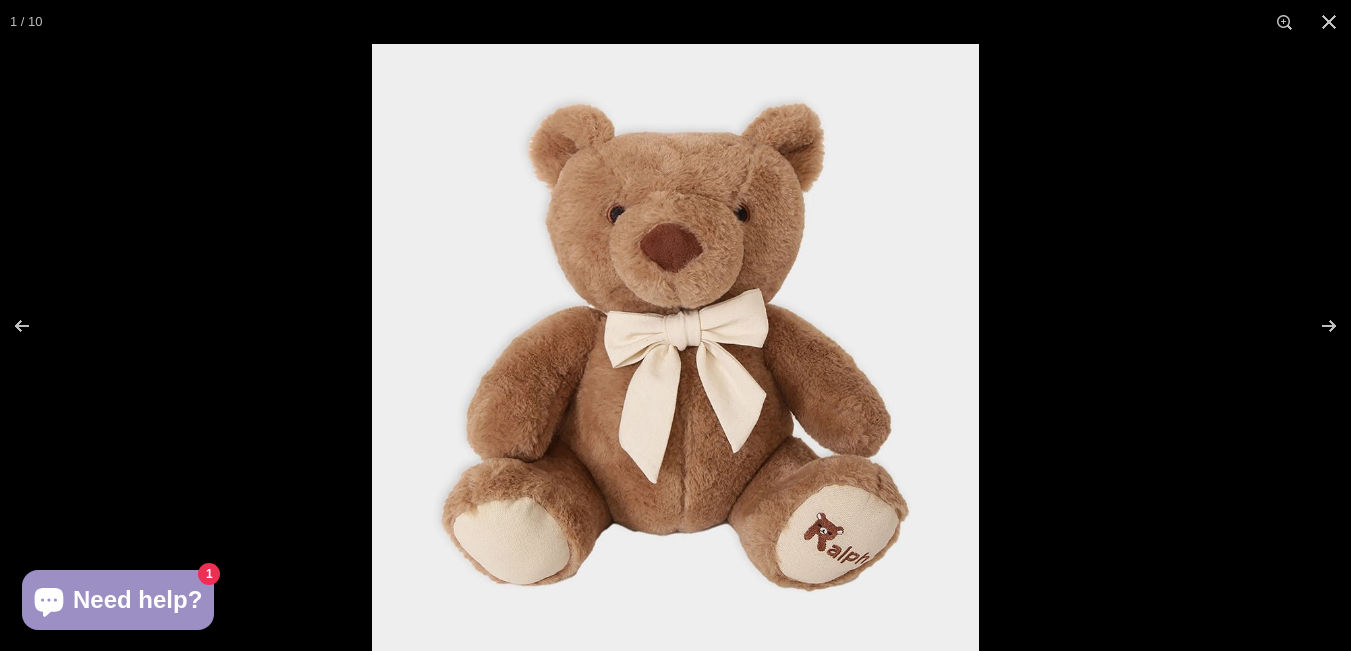 click at bounding box center (675, 347) 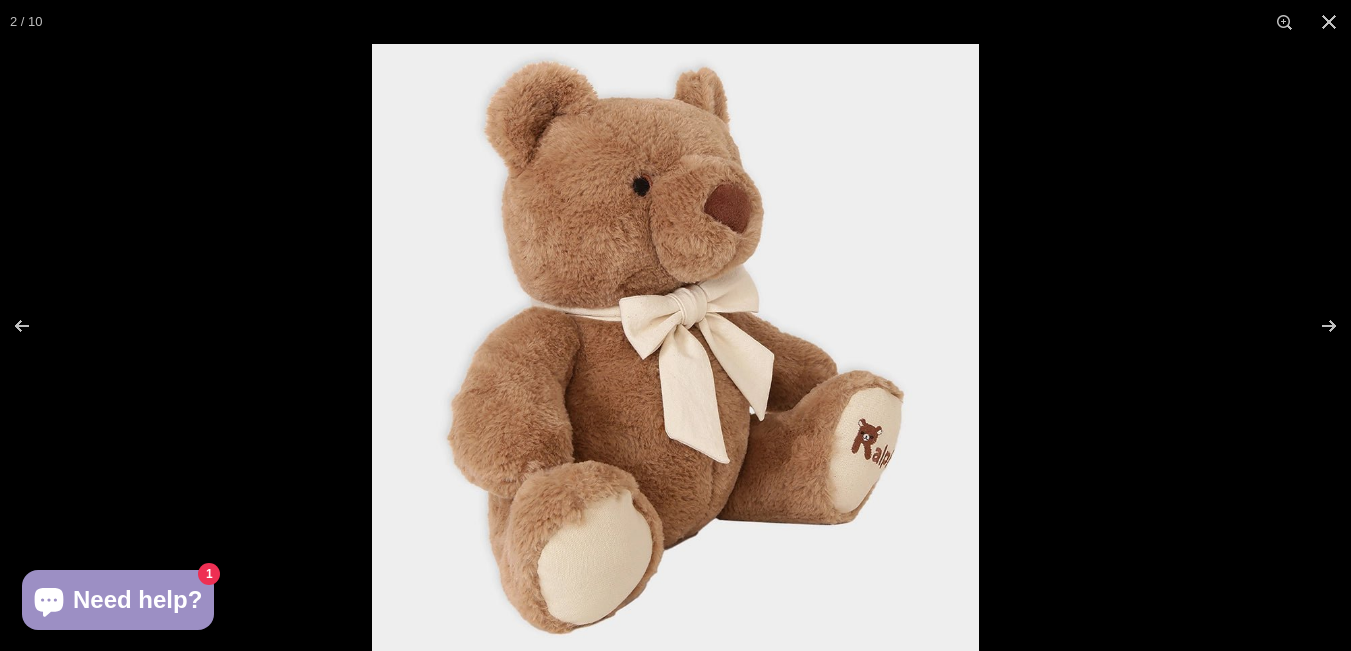 click at bounding box center (675, 347) 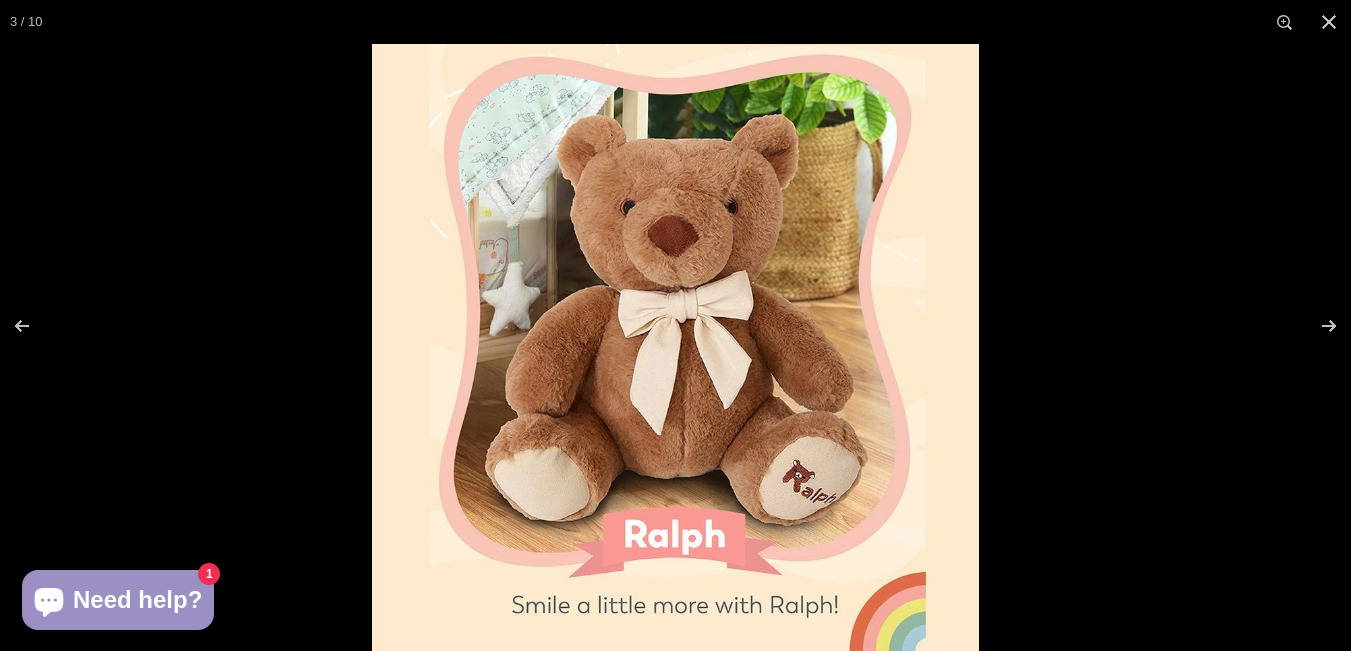 click at bounding box center (675, 347) 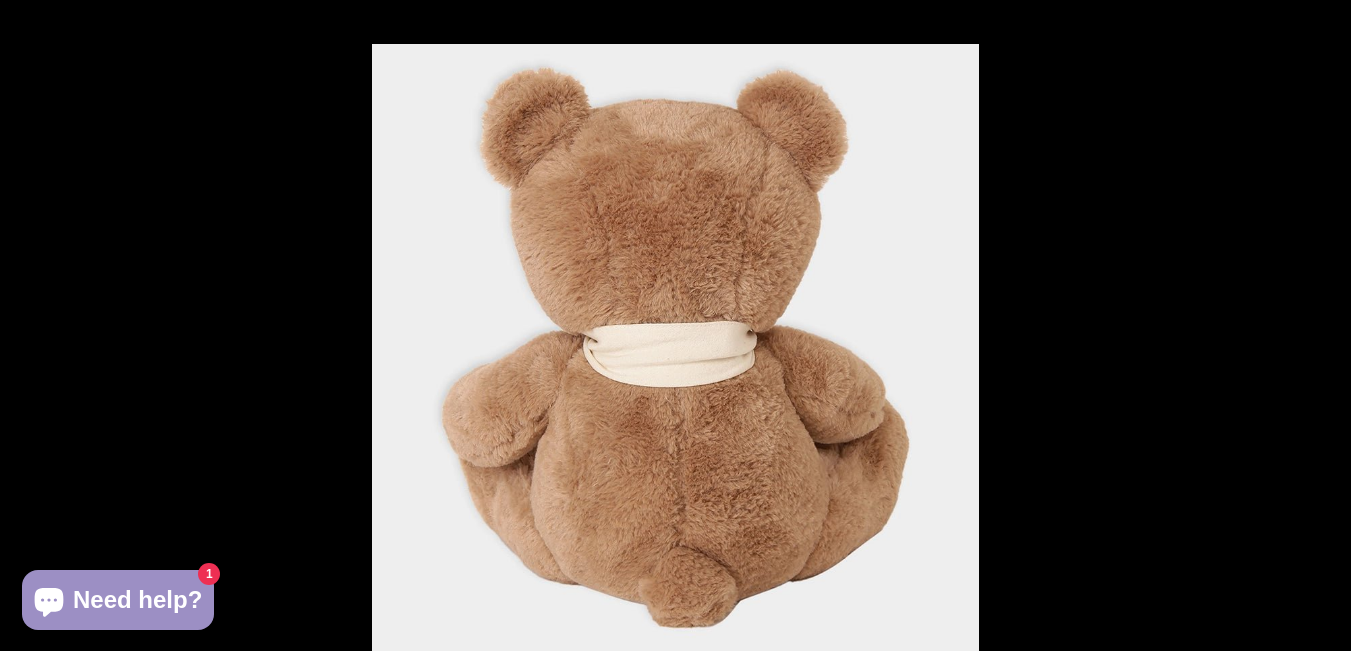 click at bounding box center (675, 347) 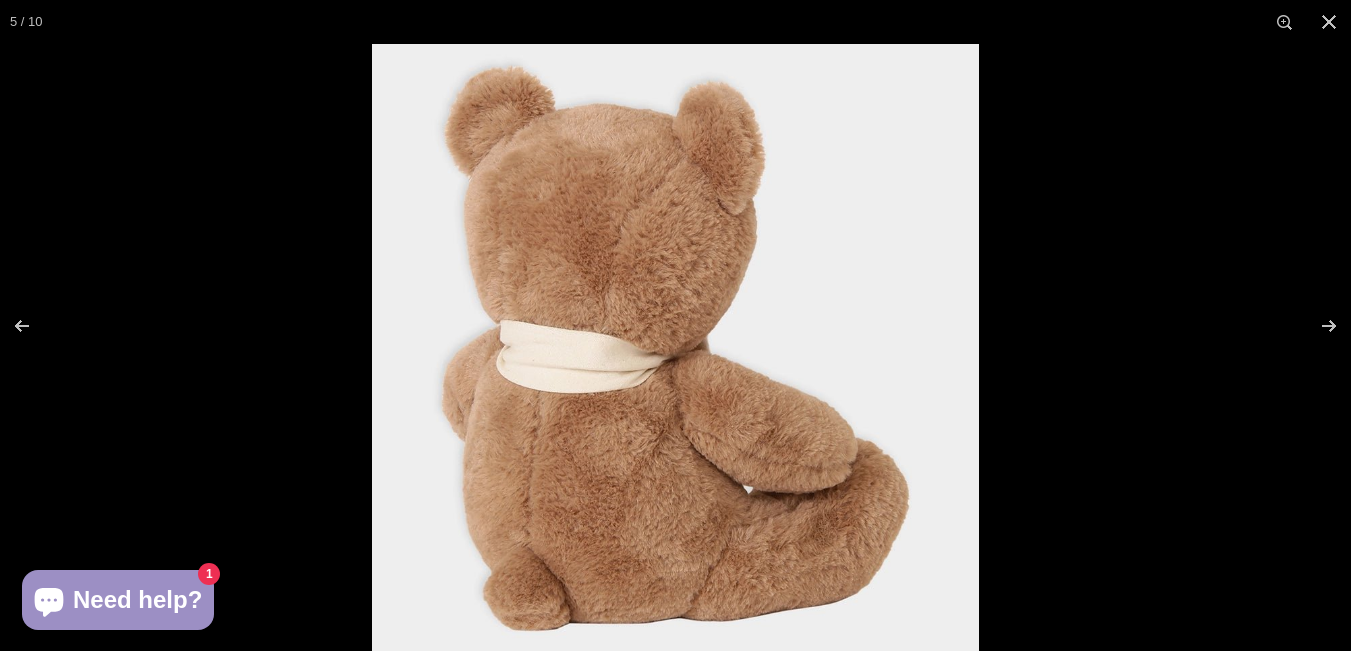 click at bounding box center (675, 347) 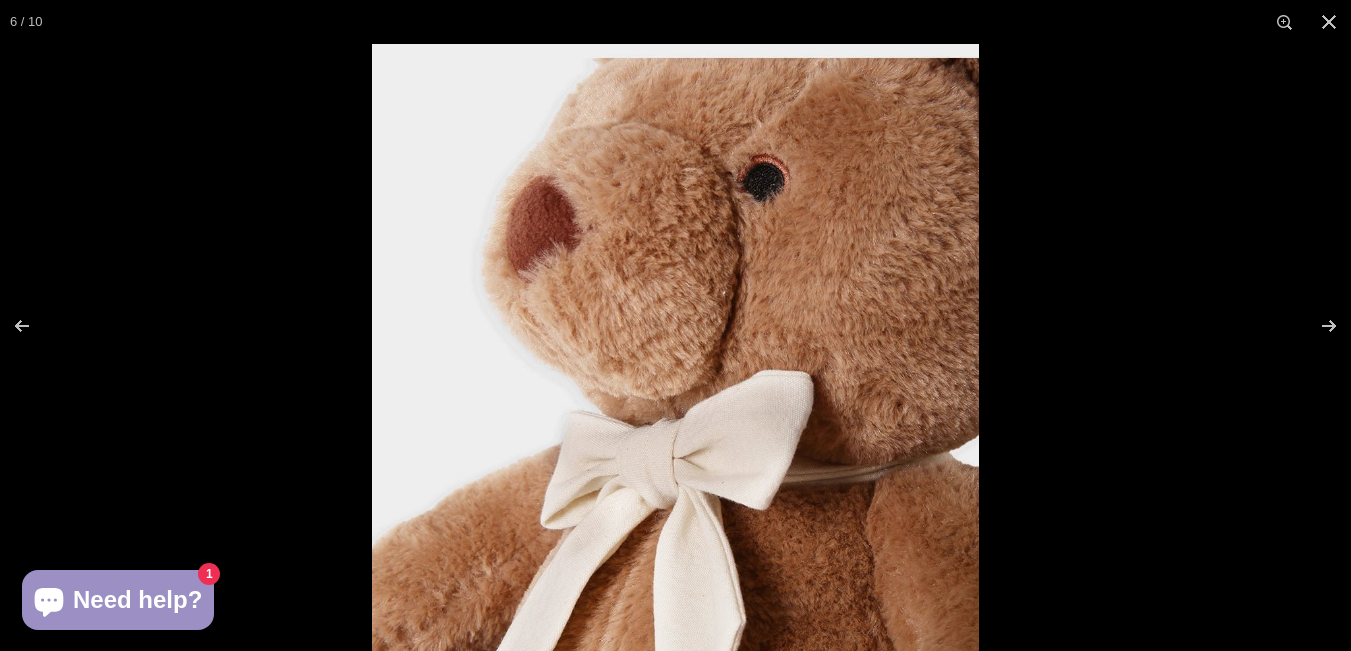 click at bounding box center [675, 347] 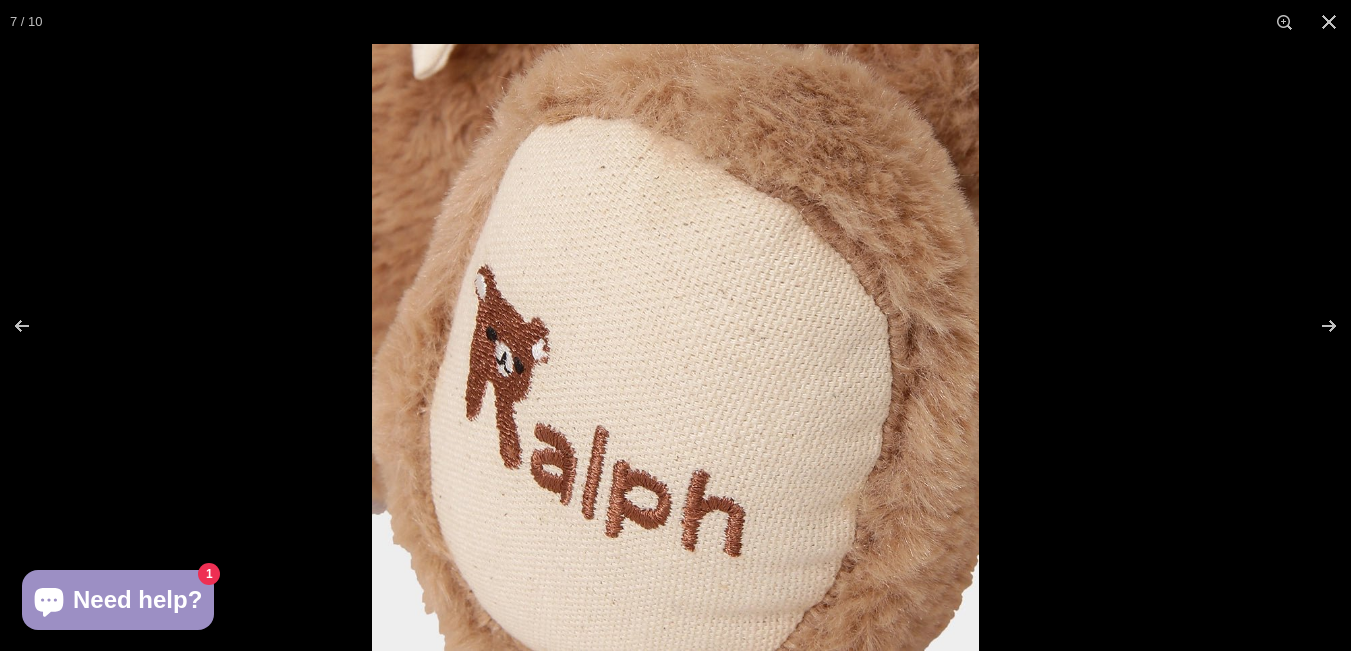 click at bounding box center (675, 347) 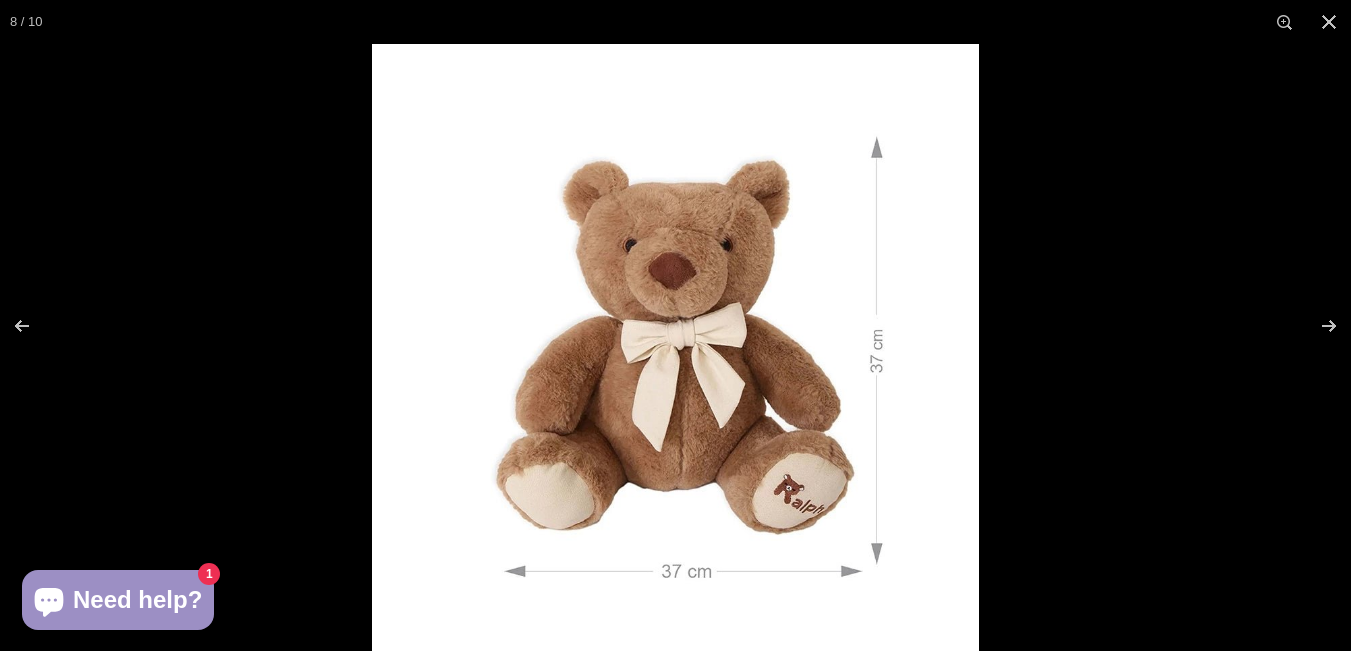 click at bounding box center (675, 347) 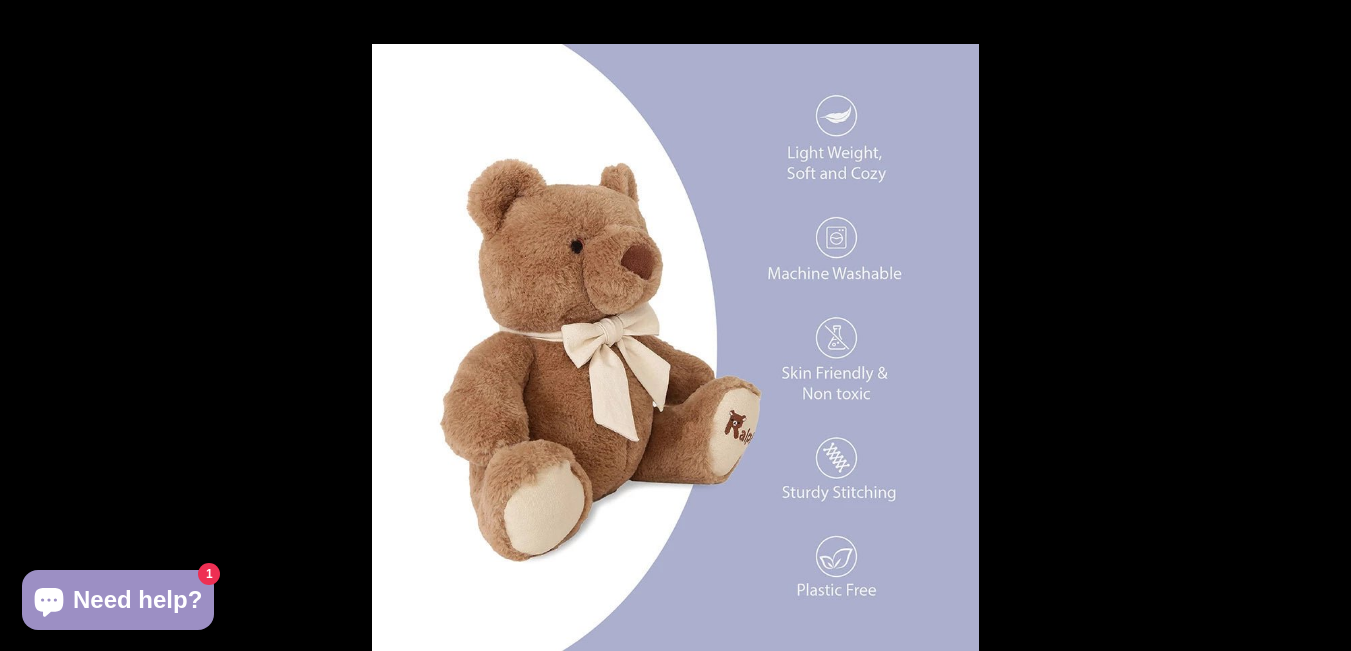 click at bounding box center [675, 347] 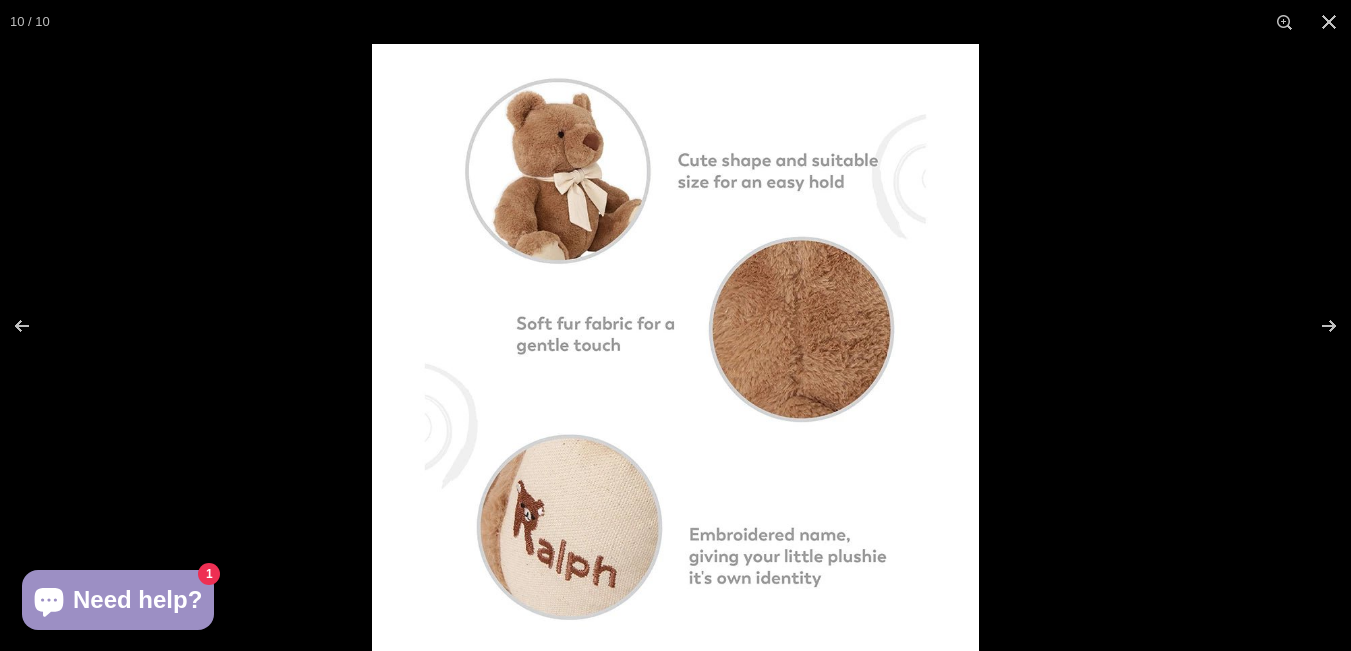 click at bounding box center (675, 347) 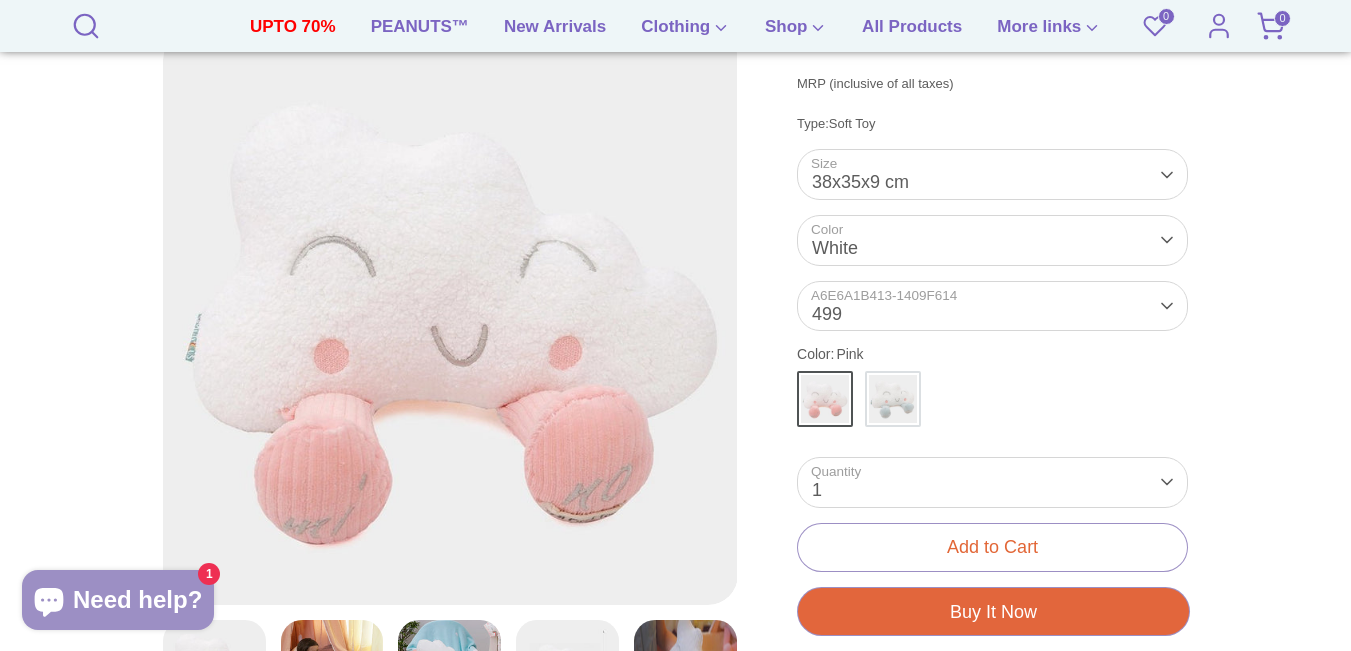 scroll, scrollTop: 391, scrollLeft: 0, axis: vertical 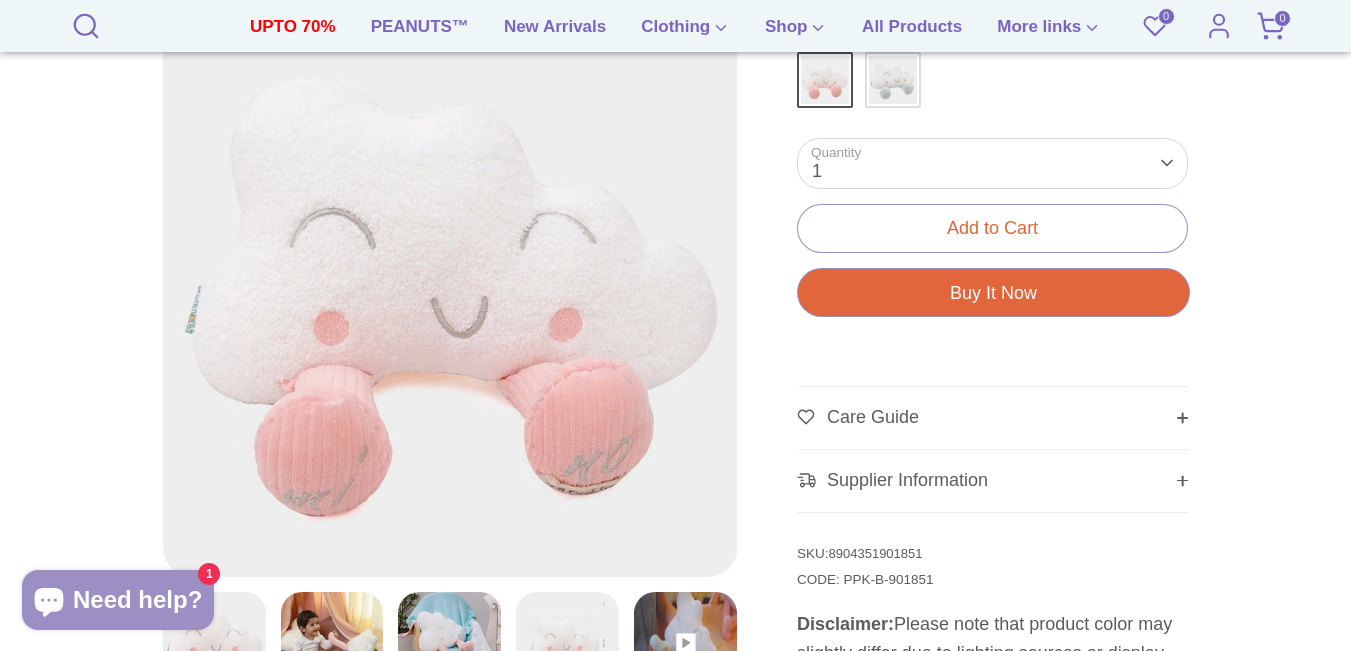 click at bounding box center (450, 289) 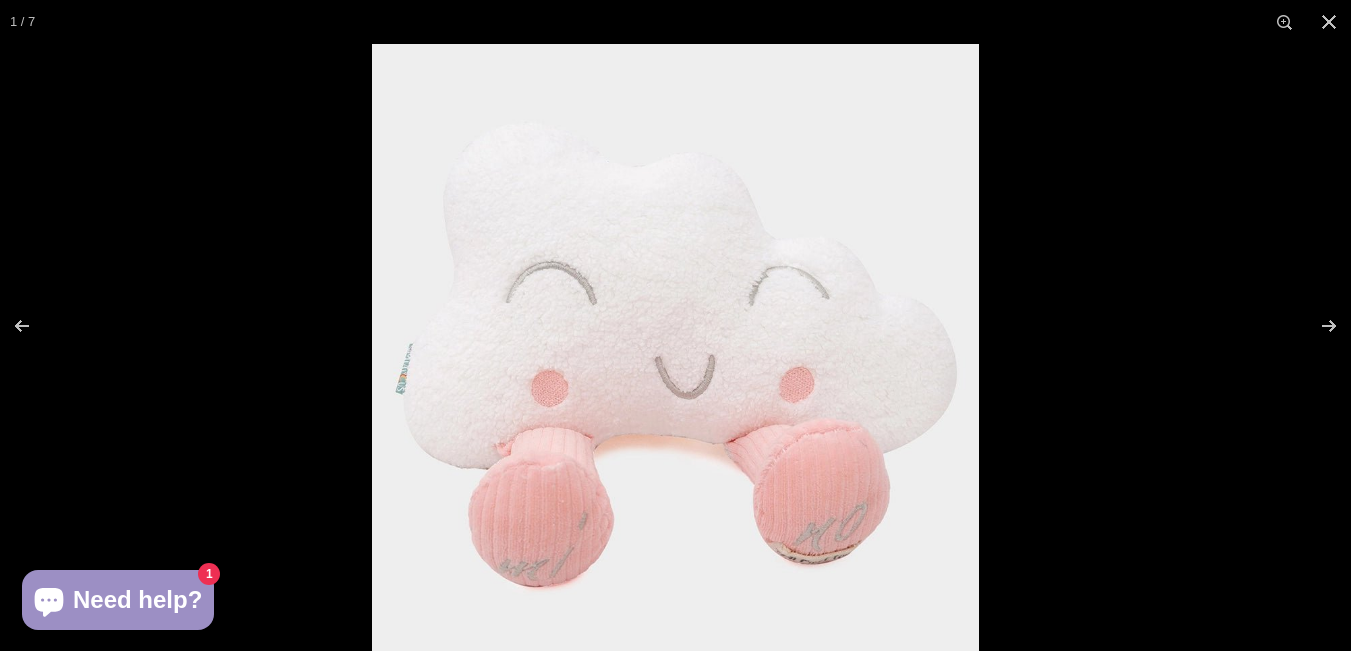 click at bounding box center [675, 347] 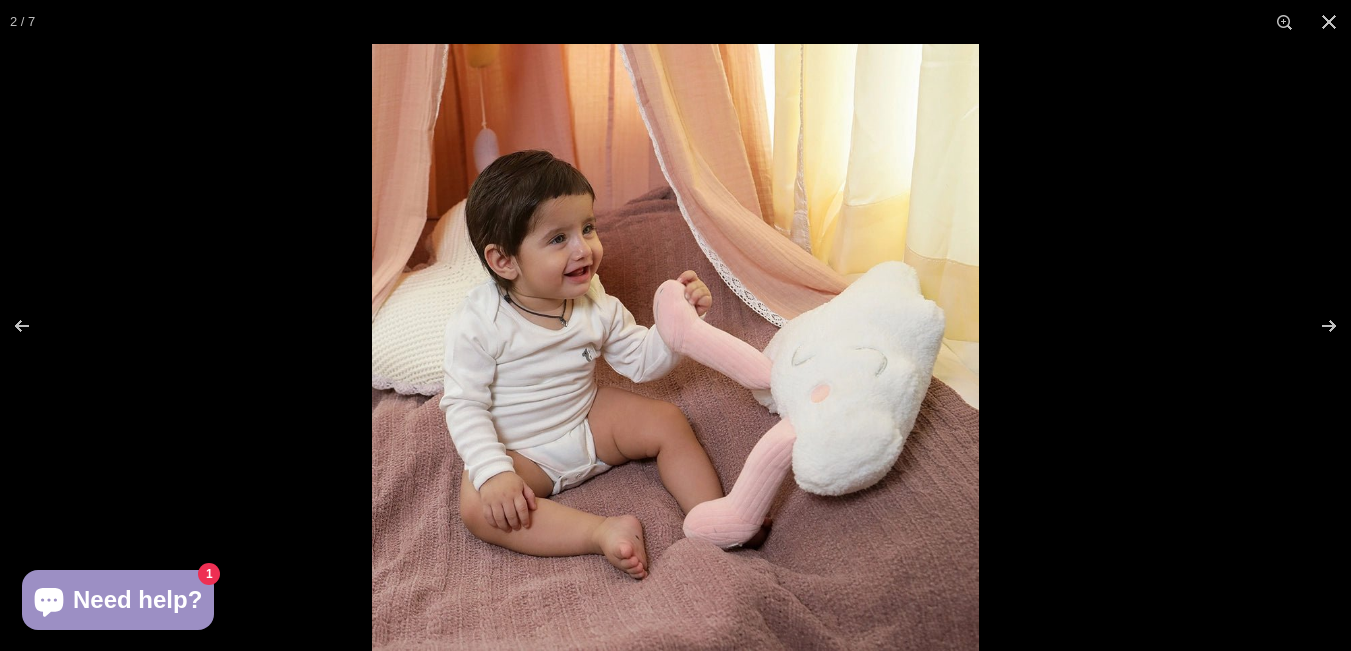 click at bounding box center [675, 347] 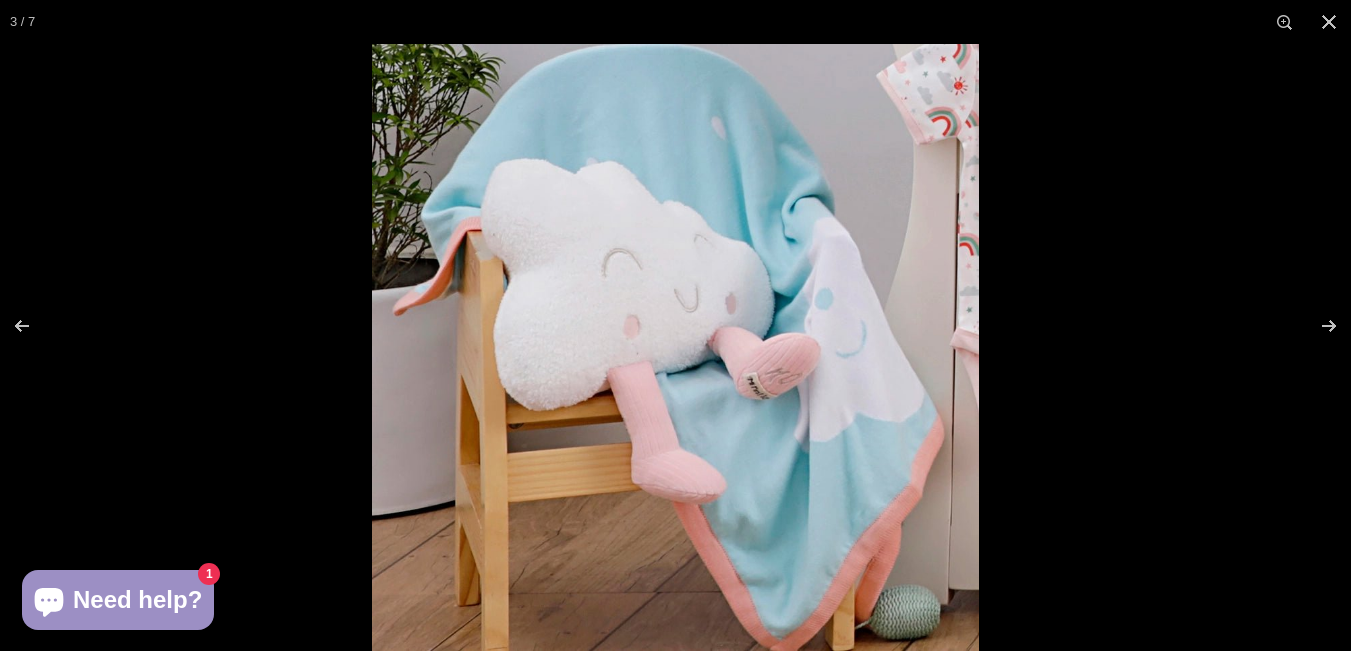 click at bounding box center (675, 347) 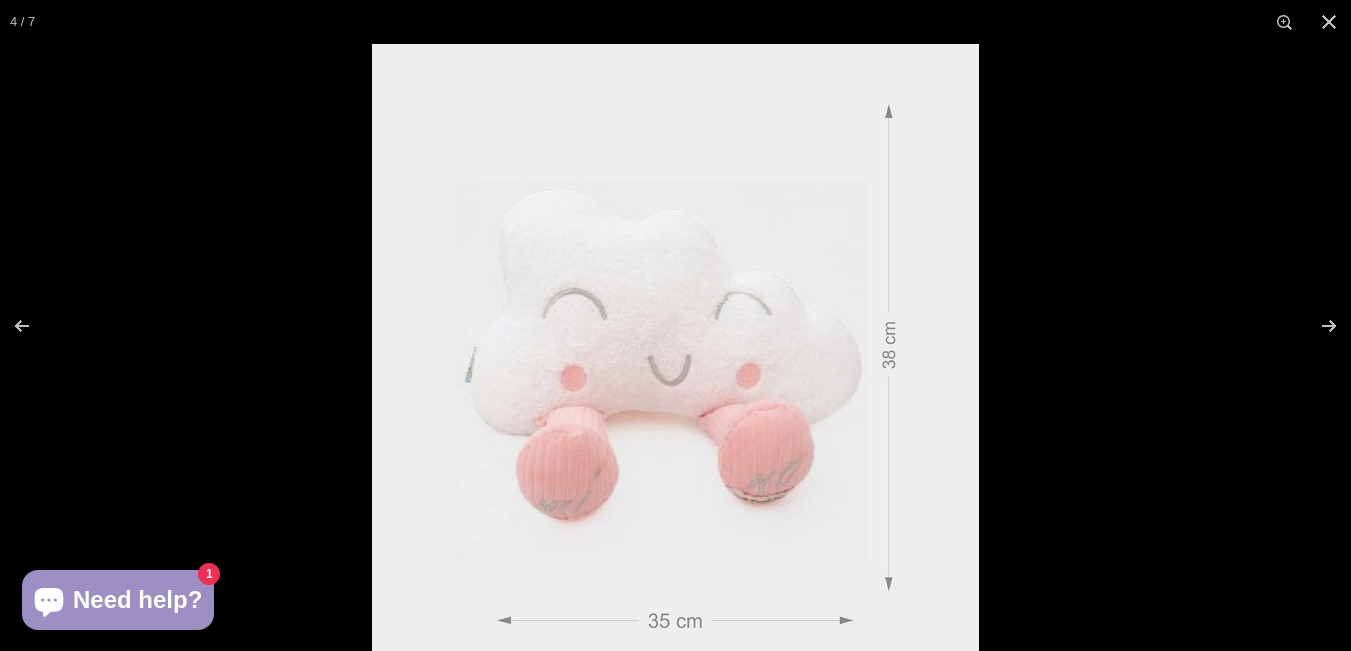 click at bounding box center [675, 347] 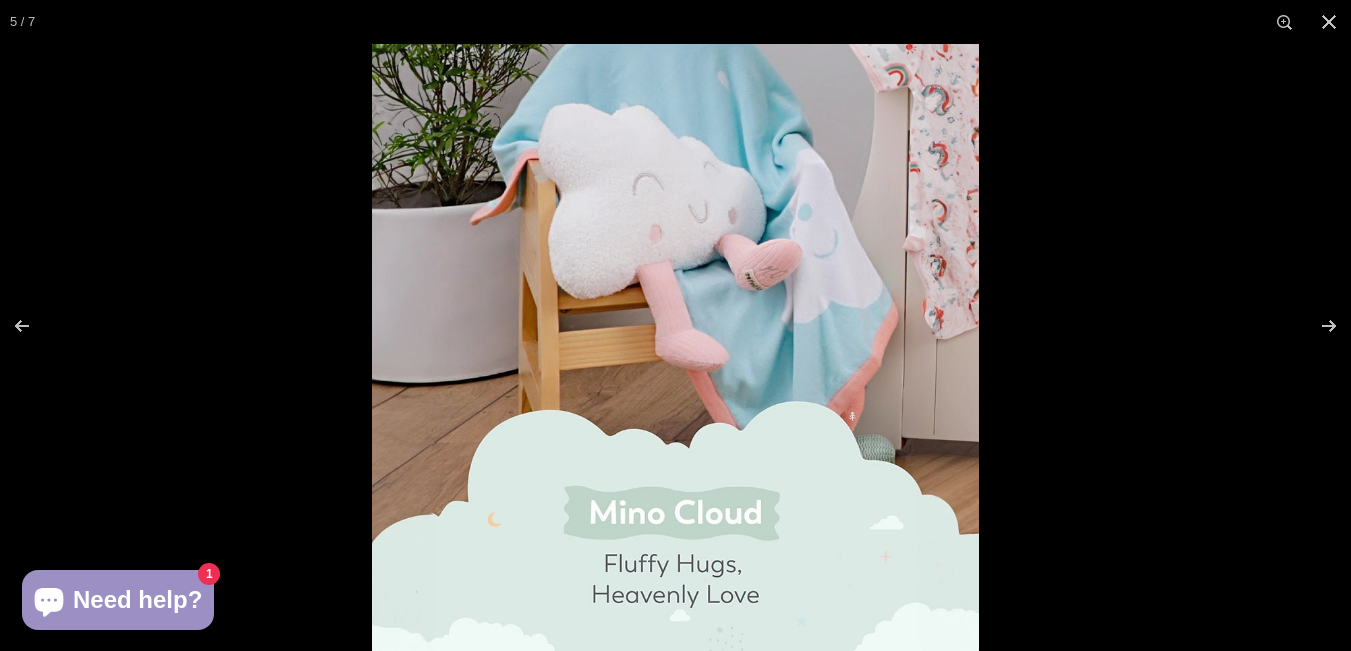 click at bounding box center (675, 347) 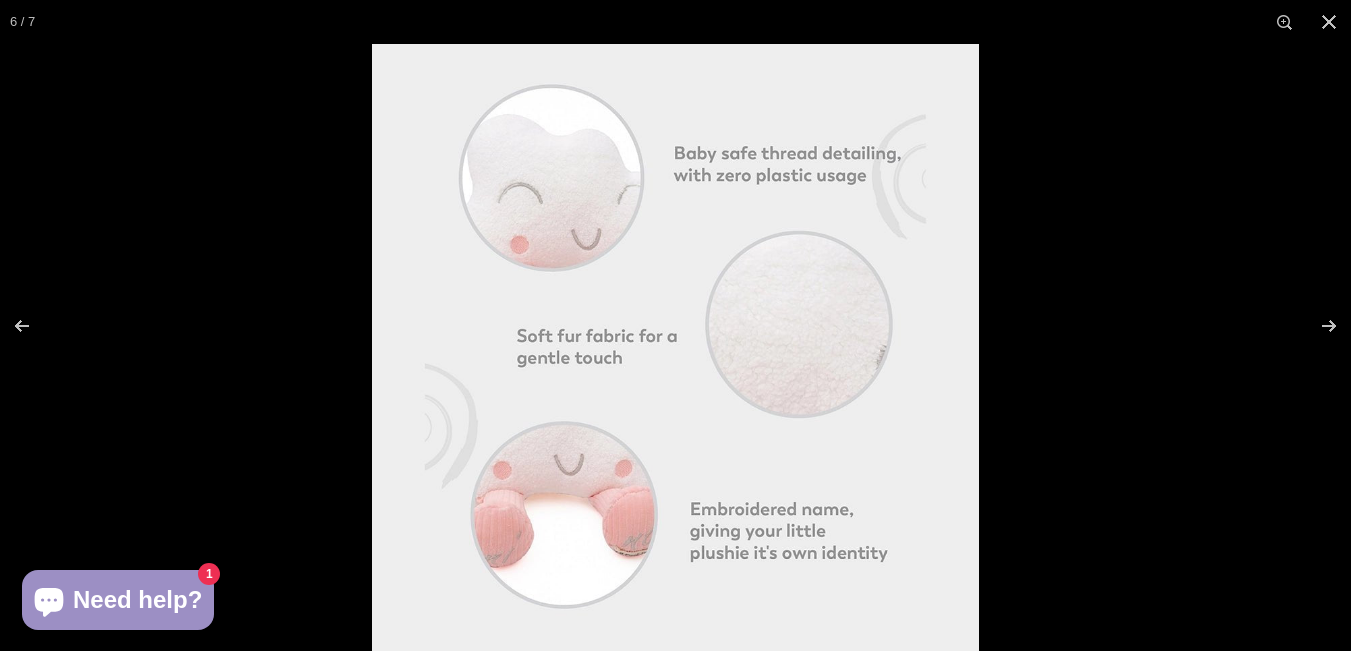 click at bounding box center [675, 347] 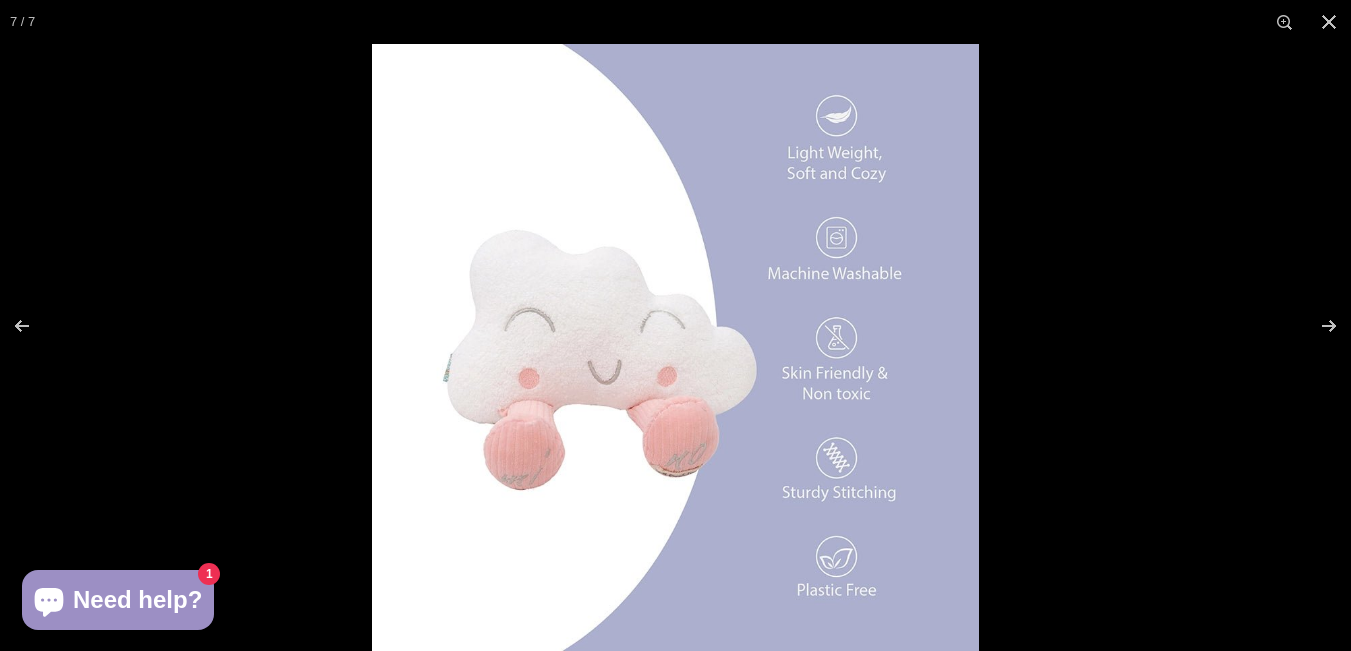 click at bounding box center [675, 347] 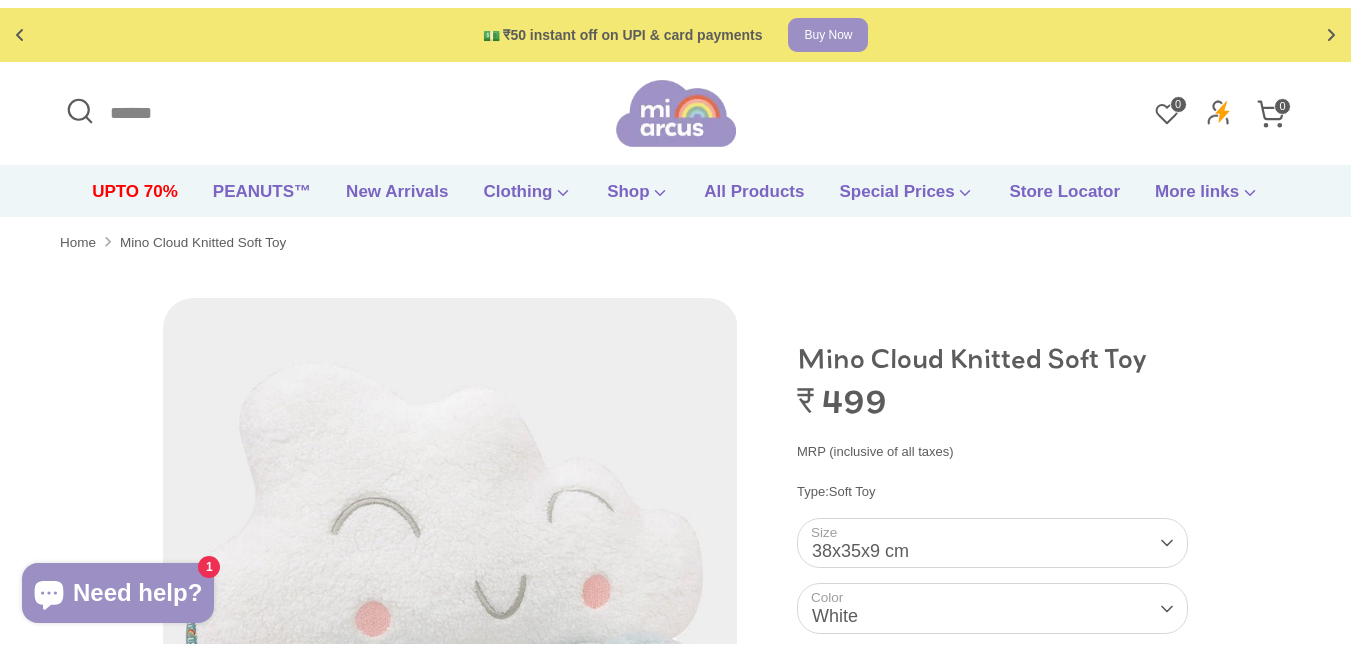 scroll, scrollTop: 0, scrollLeft: 0, axis: both 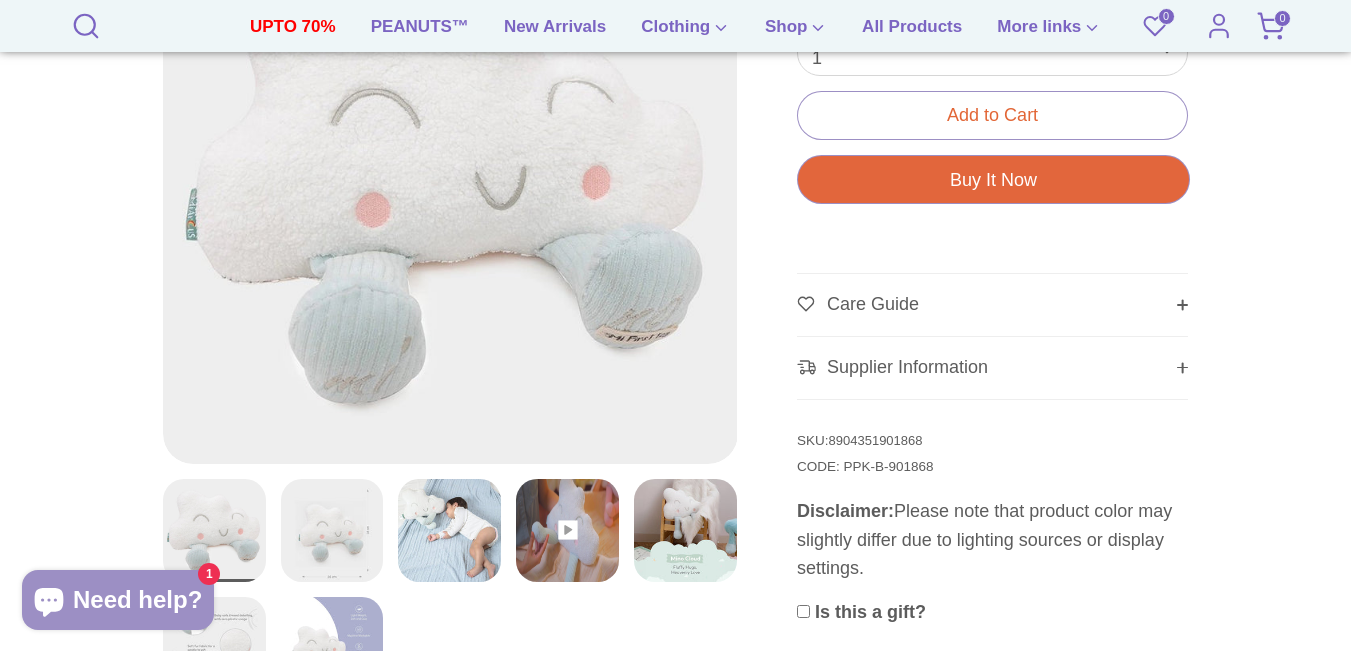click at bounding box center [450, 176] 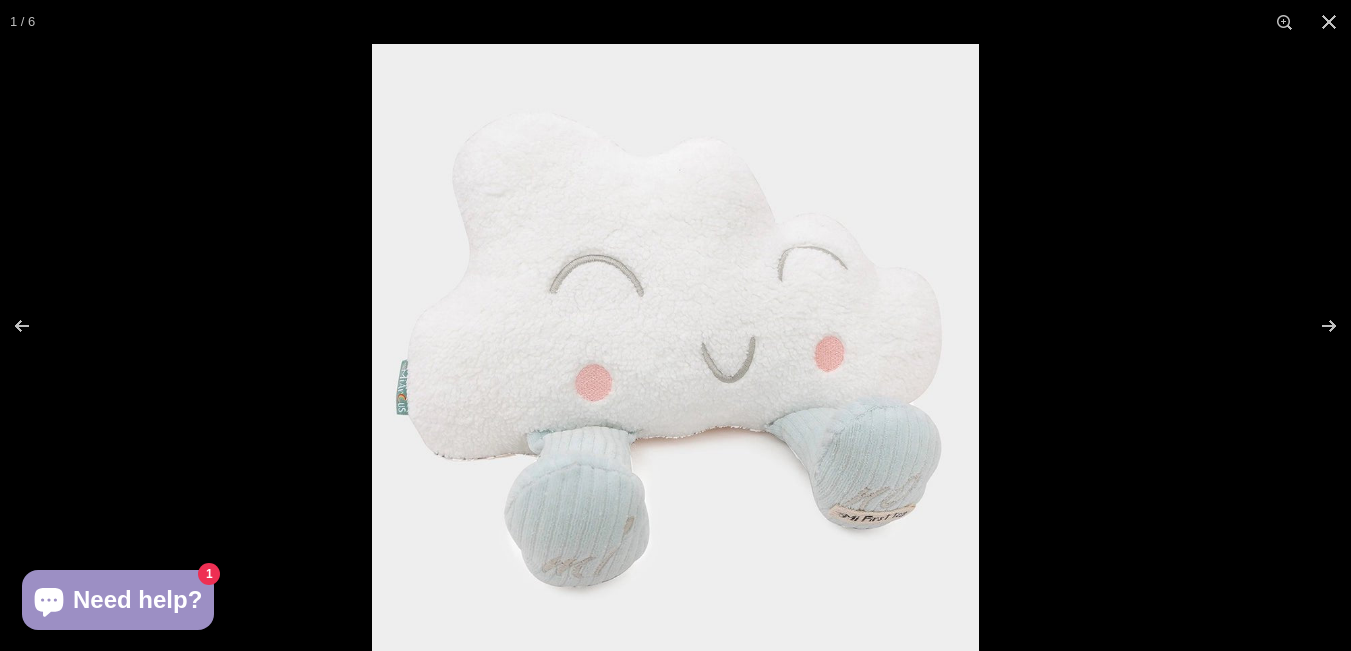 click at bounding box center [675, 347] 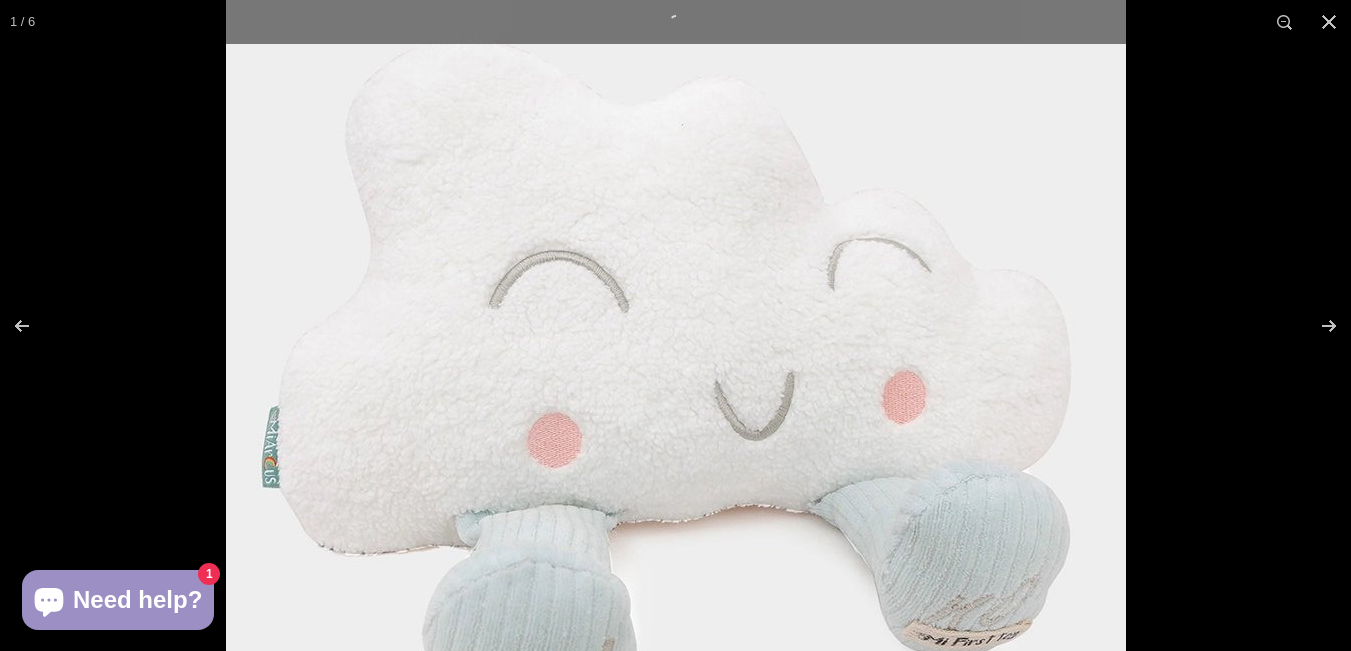 drag, startPoint x: 626, startPoint y: 293, endPoint x: 614, endPoint y: 287, distance: 13.416408 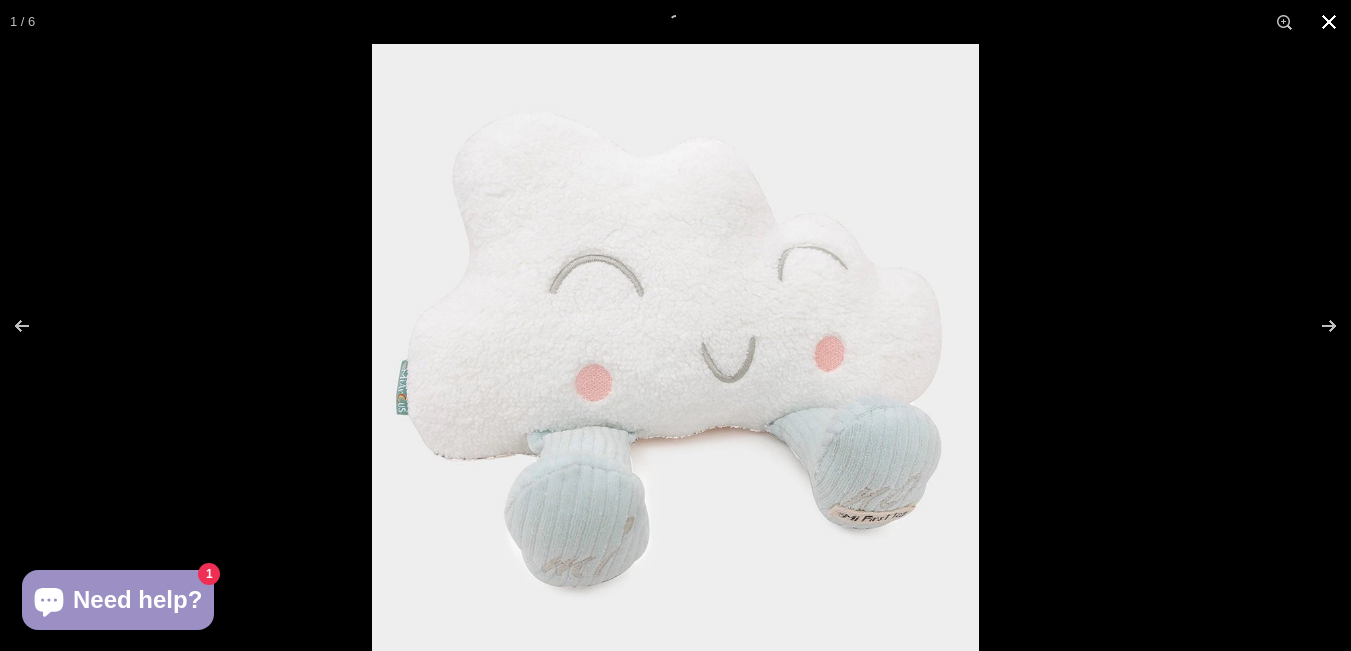 click at bounding box center [1329, 22] 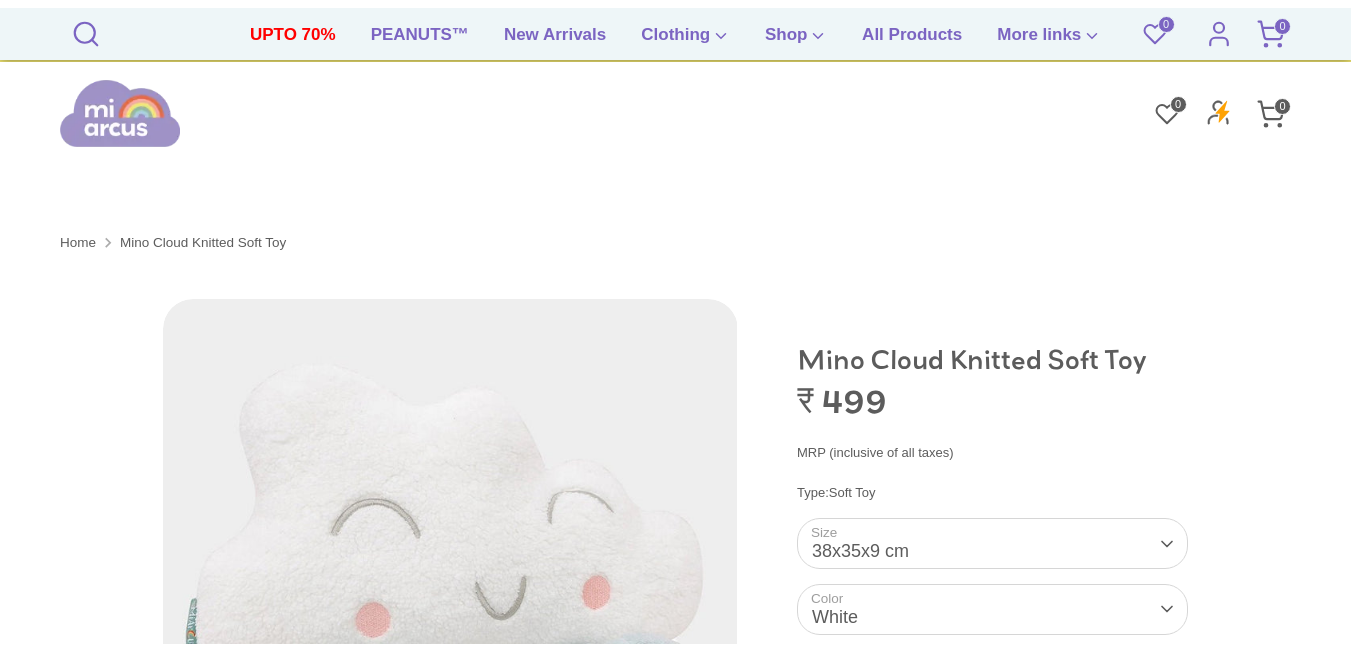 scroll, scrollTop: 823, scrollLeft: 0, axis: vertical 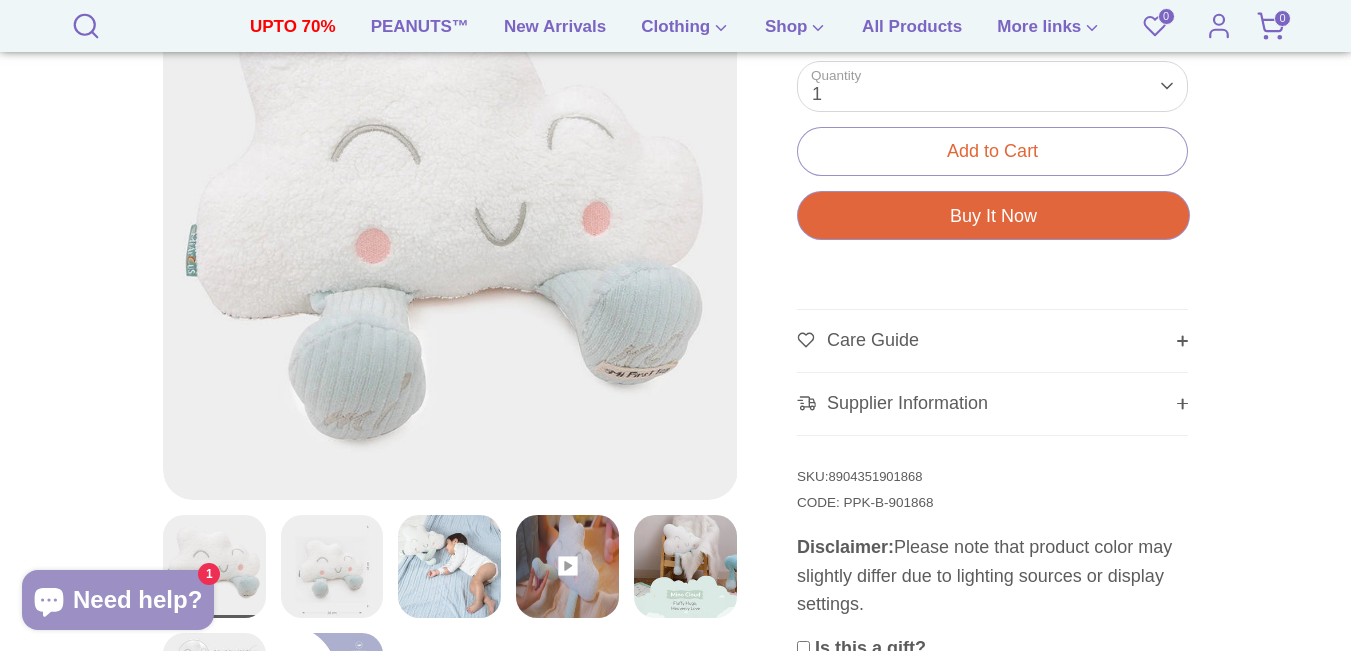 click at bounding box center (450, 212) 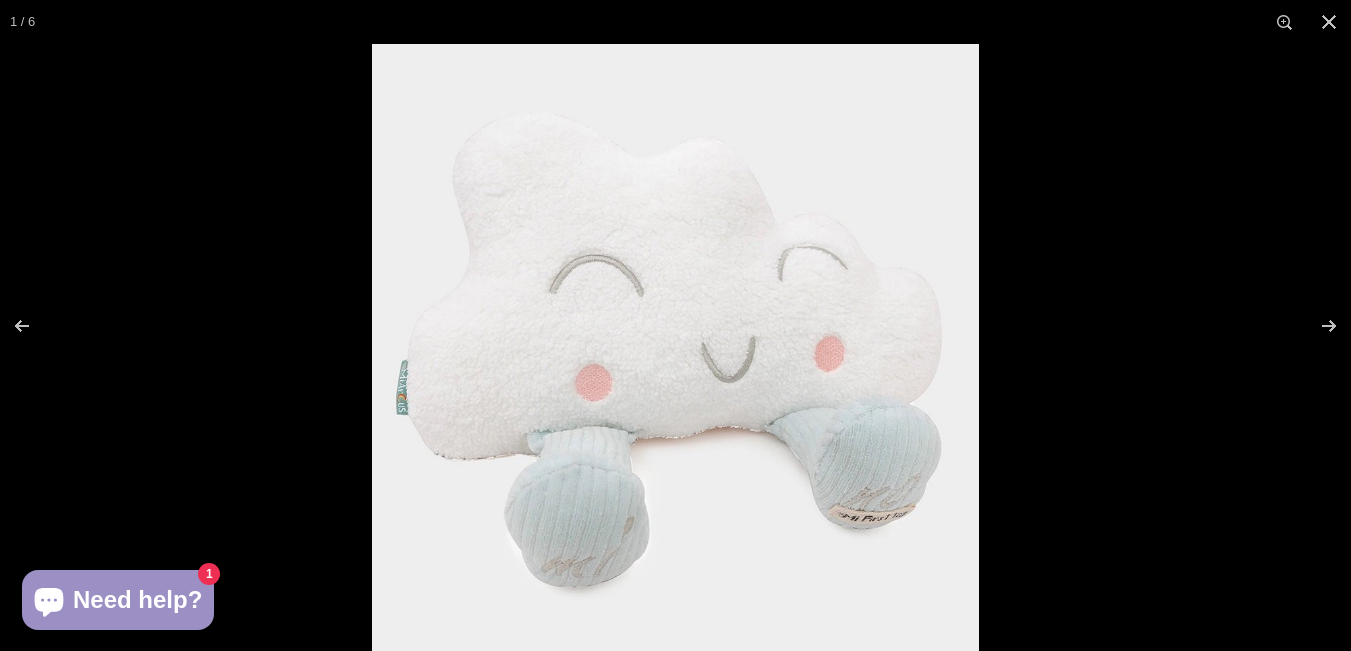 click at bounding box center (675, 347) 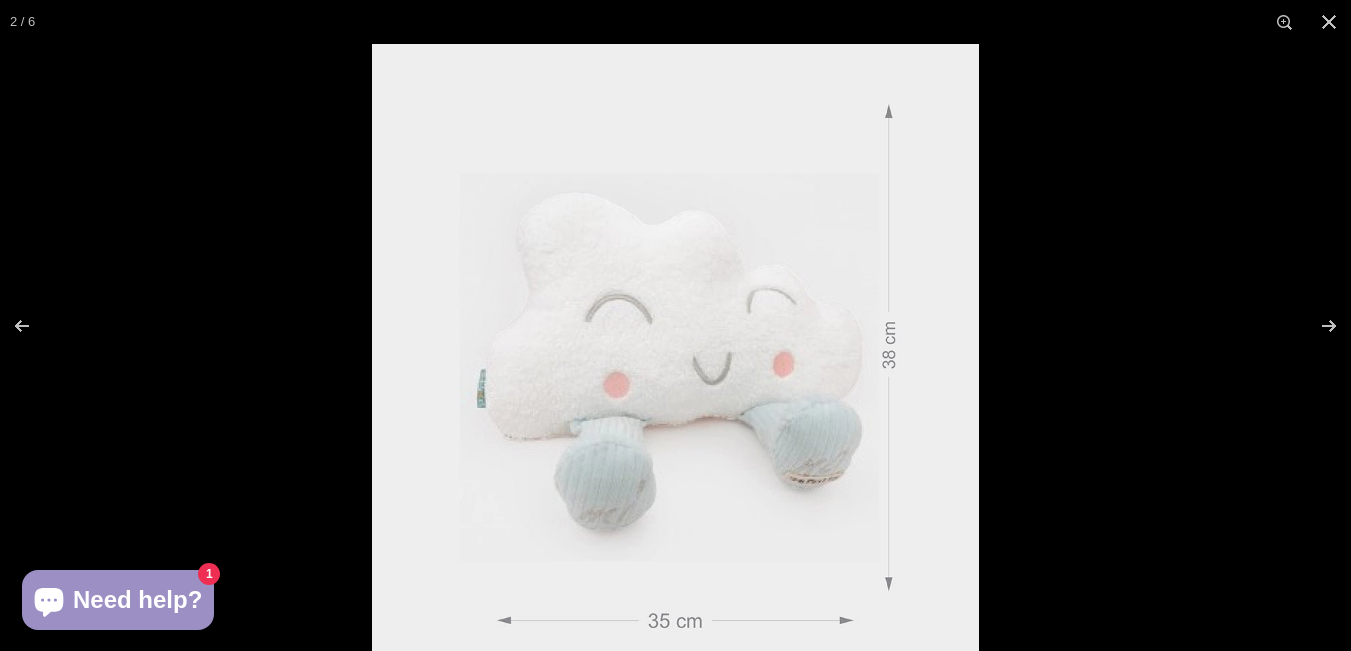 click at bounding box center [675, 347] 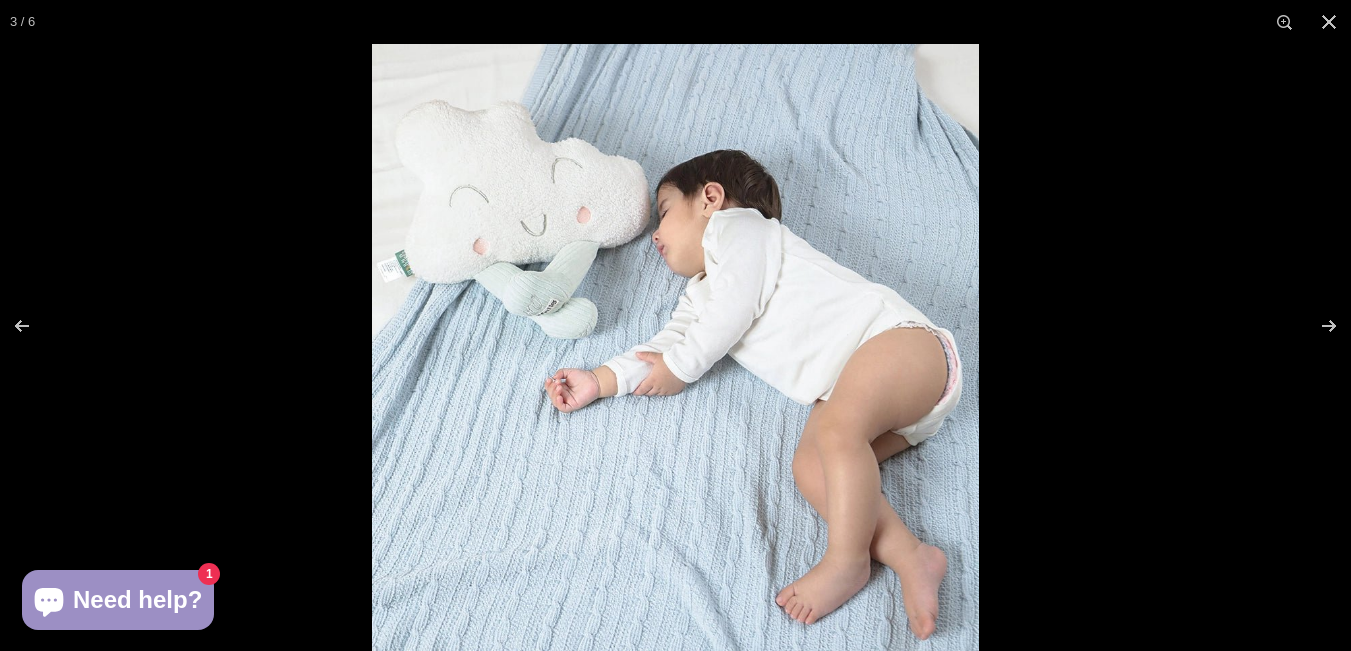 click at bounding box center [675, 347] 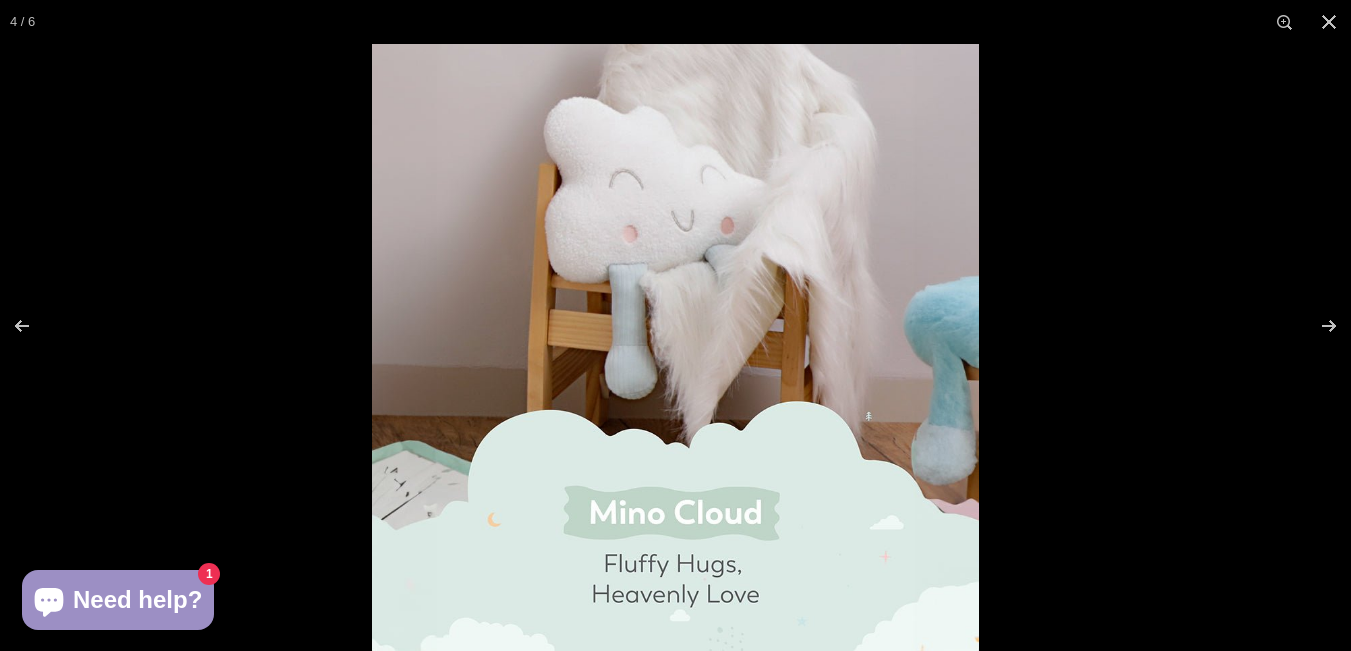 click at bounding box center (675, 347) 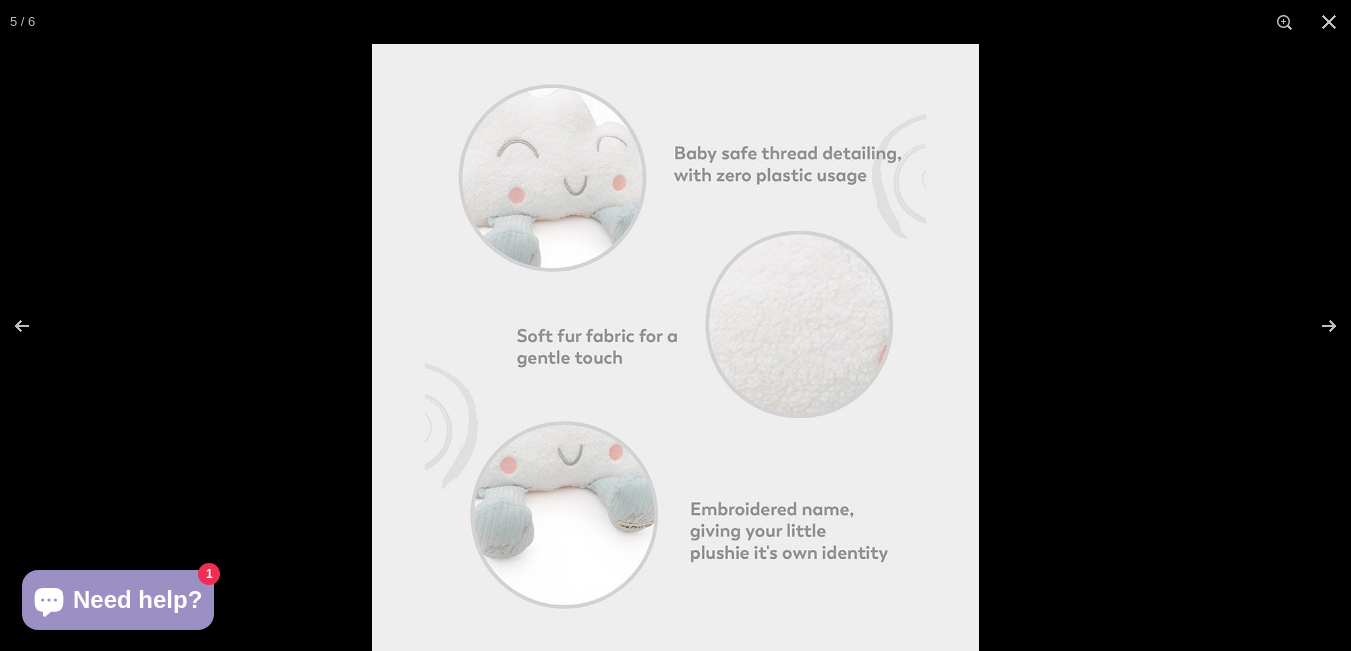 click at bounding box center (675, 347) 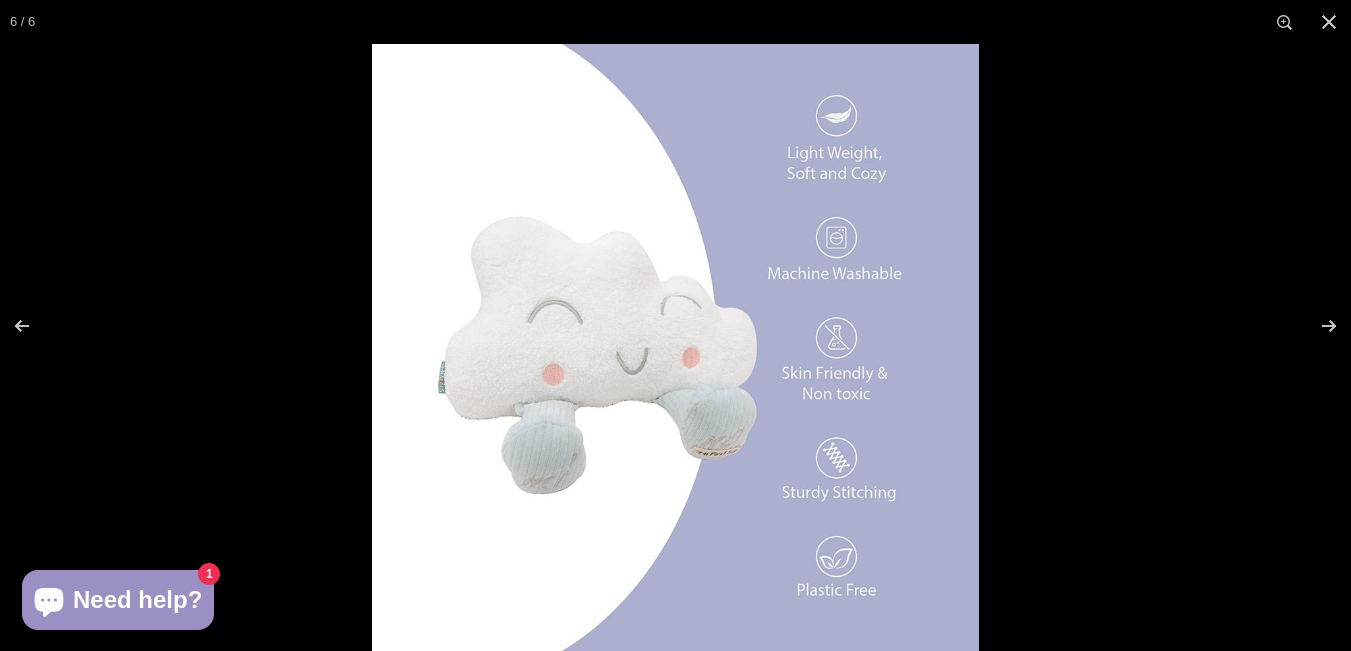 click at bounding box center (675, 347) 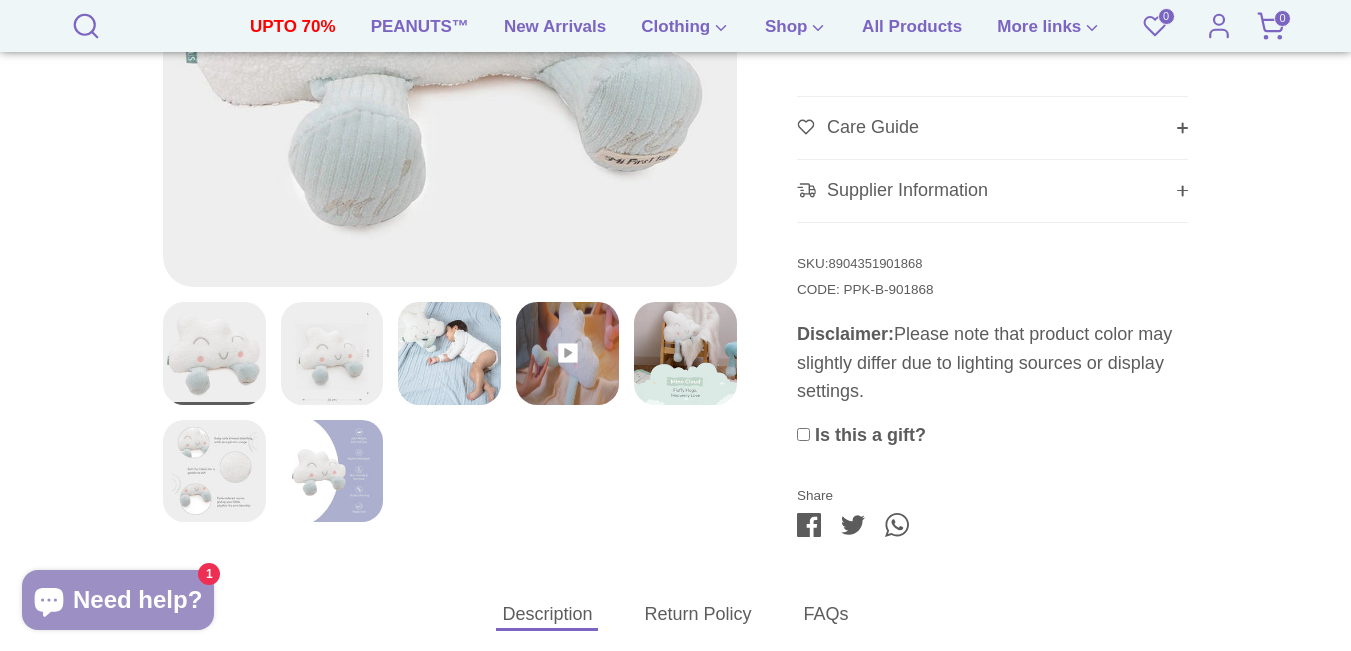 scroll, scrollTop: 0, scrollLeft: 0, axis: both 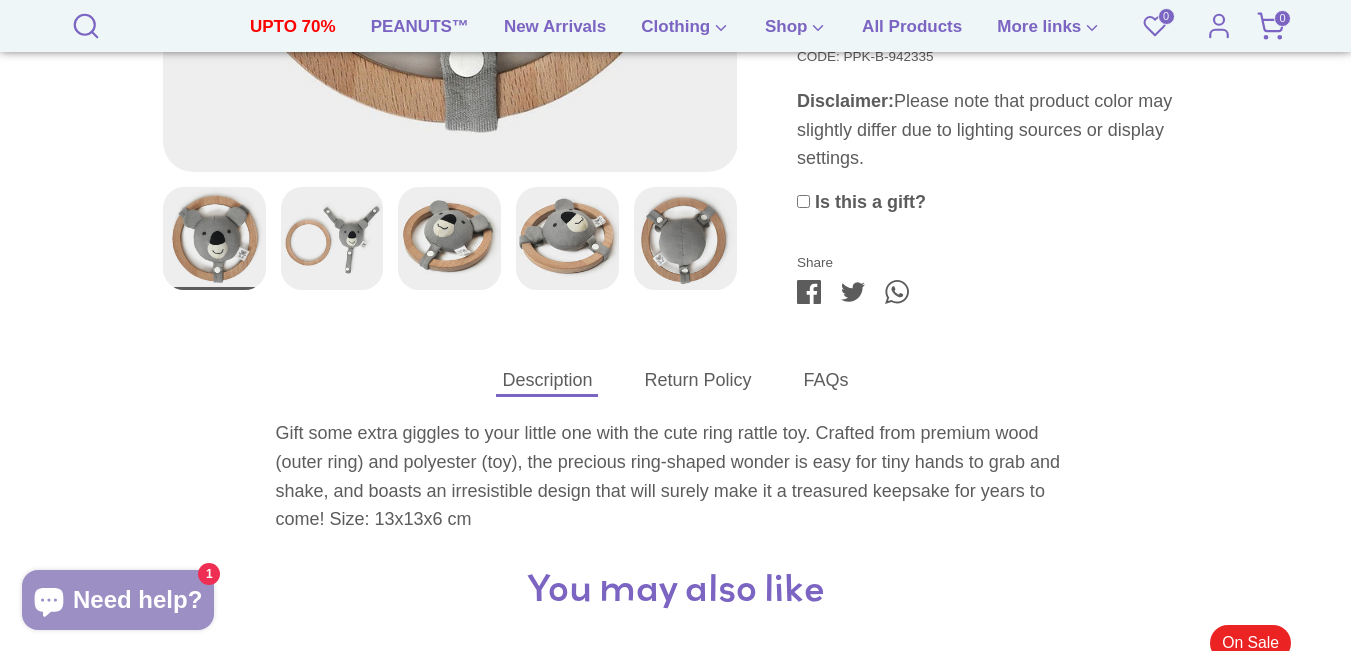 click on "Gift some extra giggles to your little one with the cute ring rattle toy. Crafted from premium wood (outer ring) and polyester (toy), the precious ring-shaped wonder is easy for tiny hands to grab and shake, and boasts an irresistible design that will surely make it a treasured keepsake for years to come! Size: 13x13x6 cm" at bounding box center [668, 476] 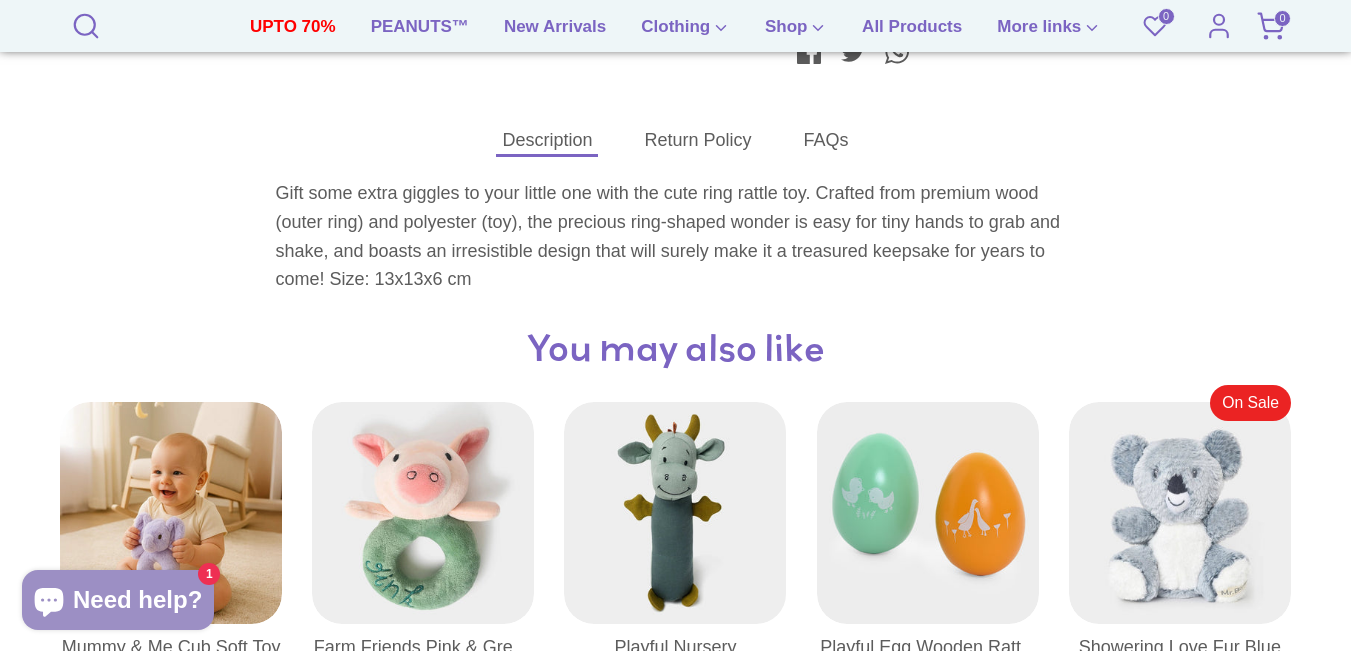 scroll, scrollTop: 1243, scrollLeft: 0, axis: vertical 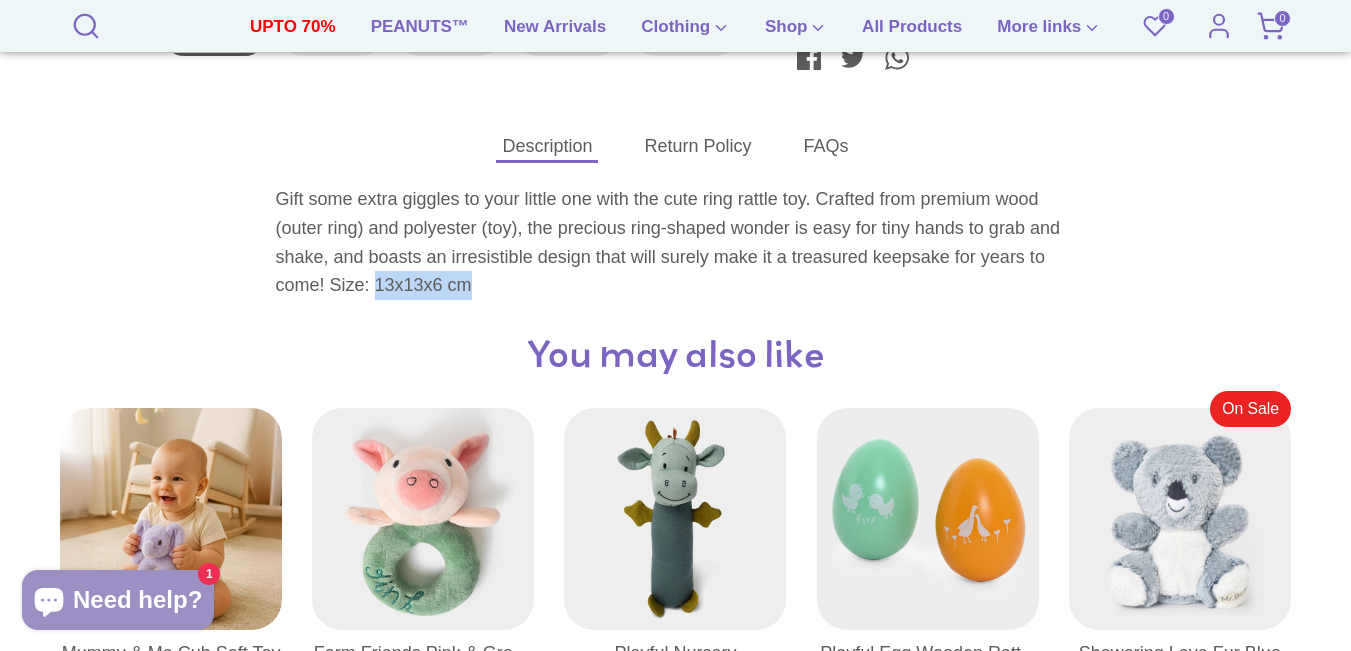 copy on "13x13x6 cm" 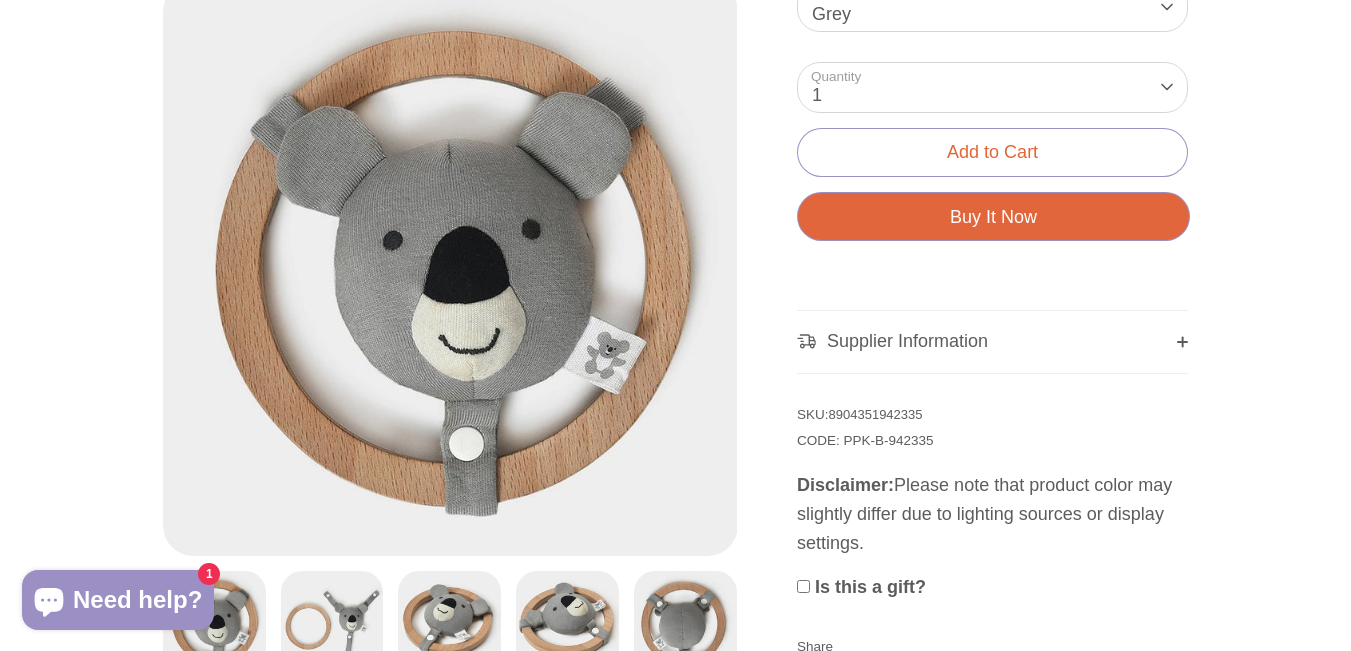 scroll, scrollTop: 0, scrollLeft: 0, axis: both 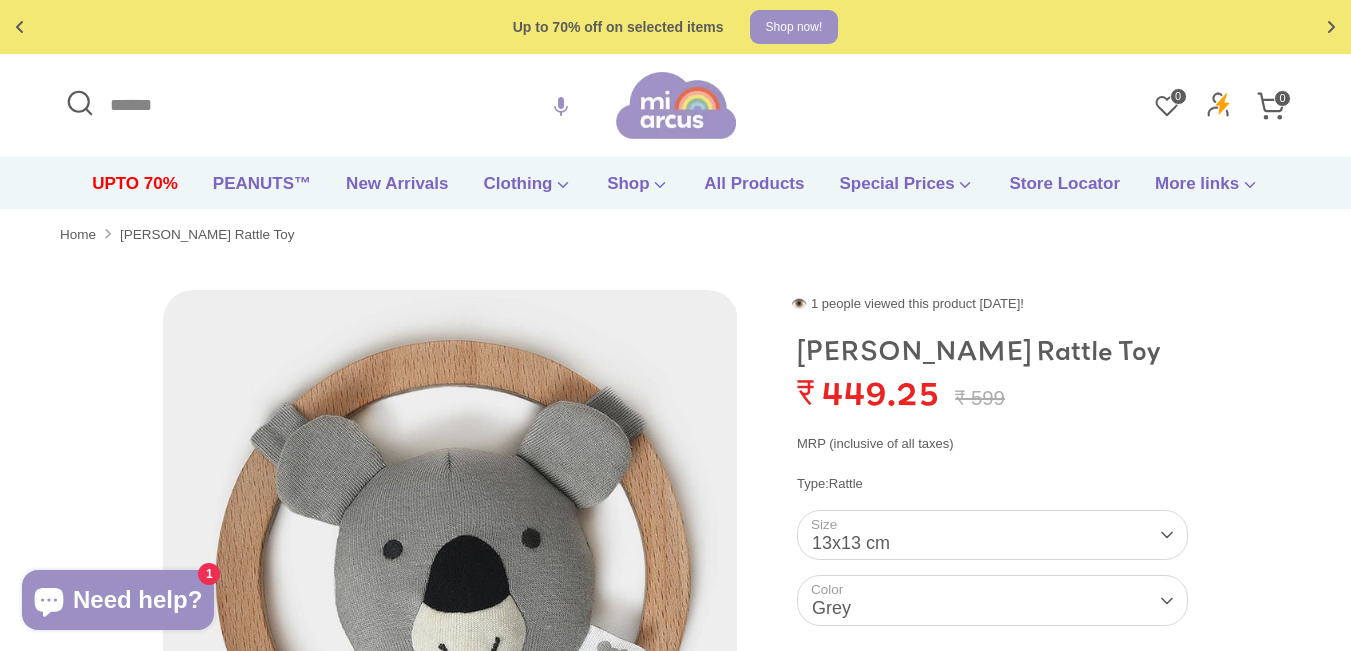 copy on "Mr Bobo" 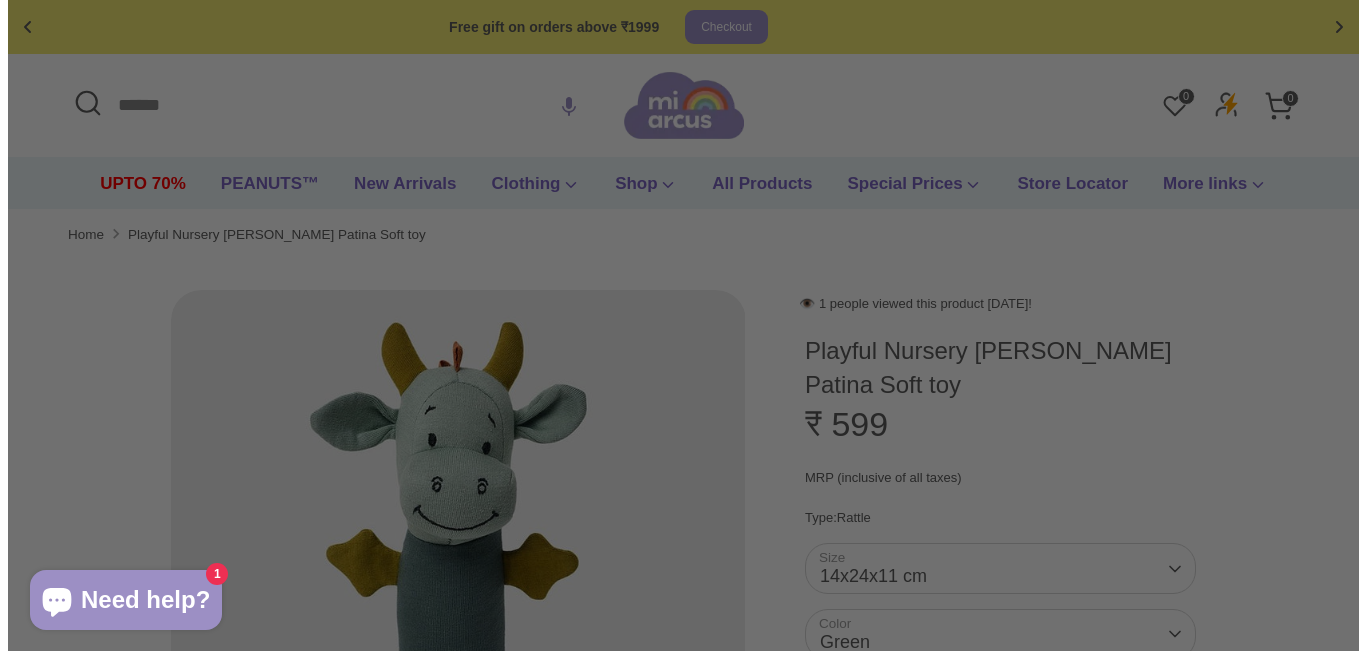 scroll, scrollTop: 0, scrollLeft: 0, axis: both 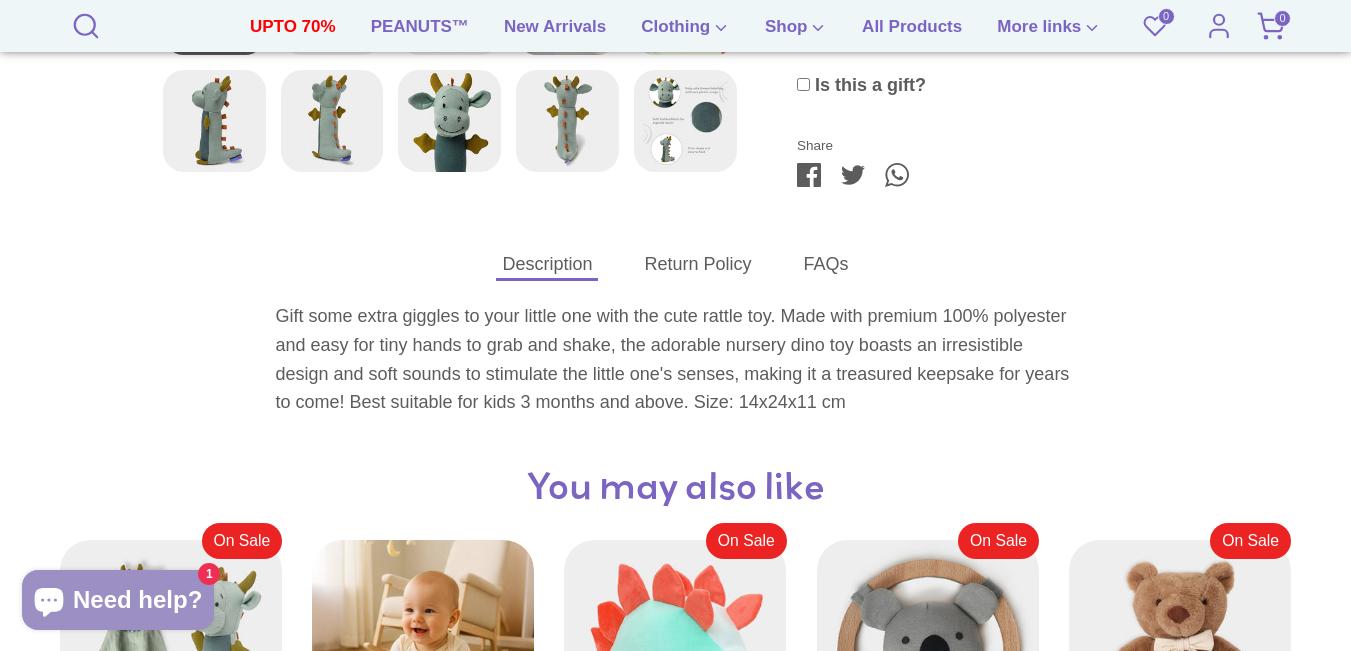 click at bounding box center (685, 121) 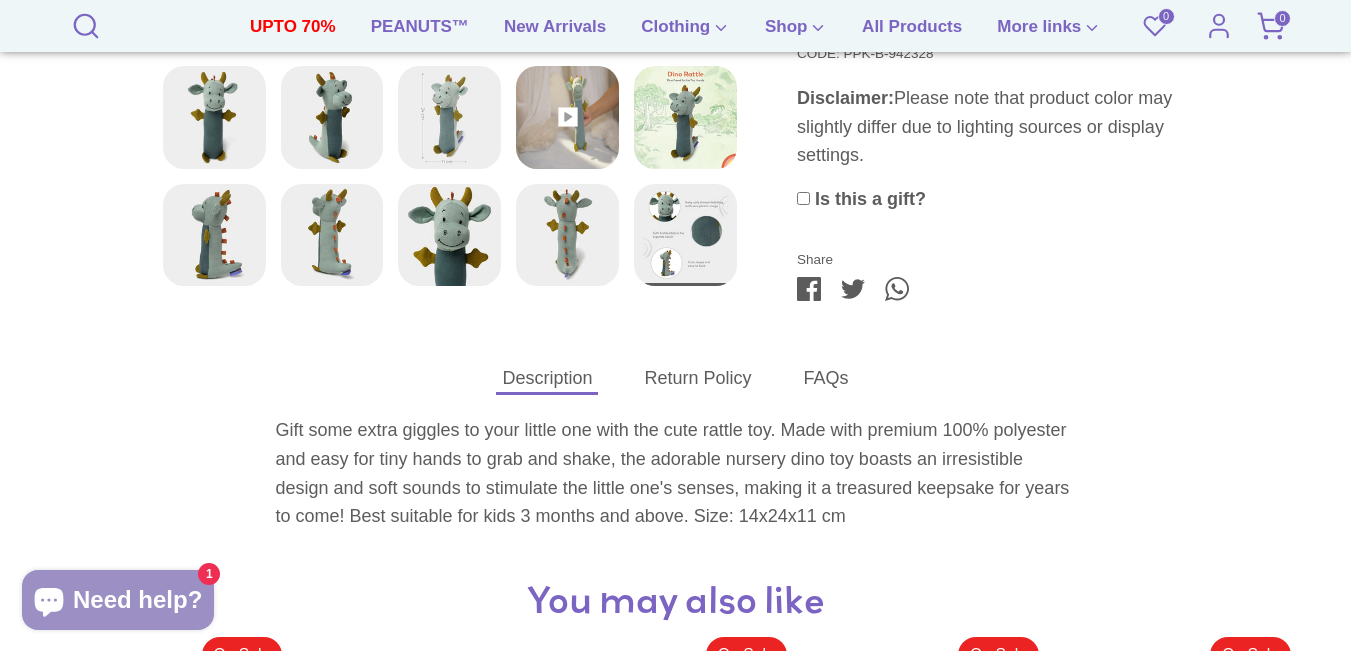 scroll, scrollTop: 1145, scrollLeft: 0, axis: vertical 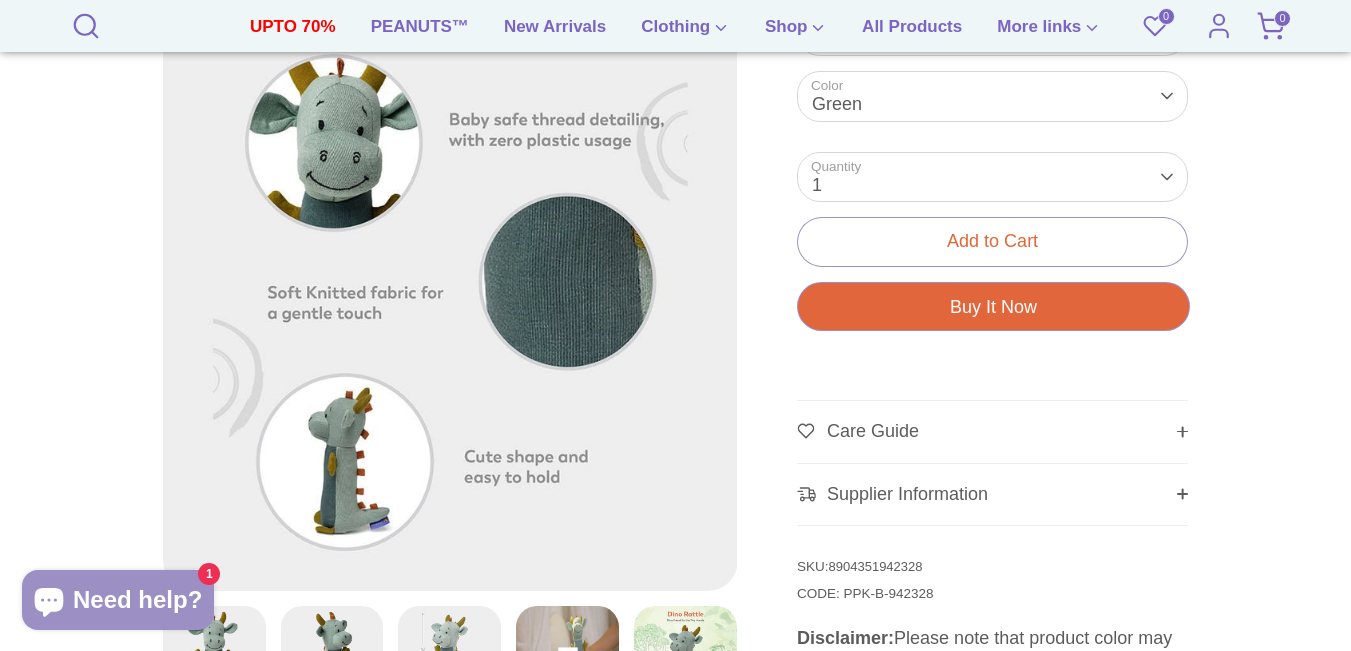 click at bounding box center (214, 657) 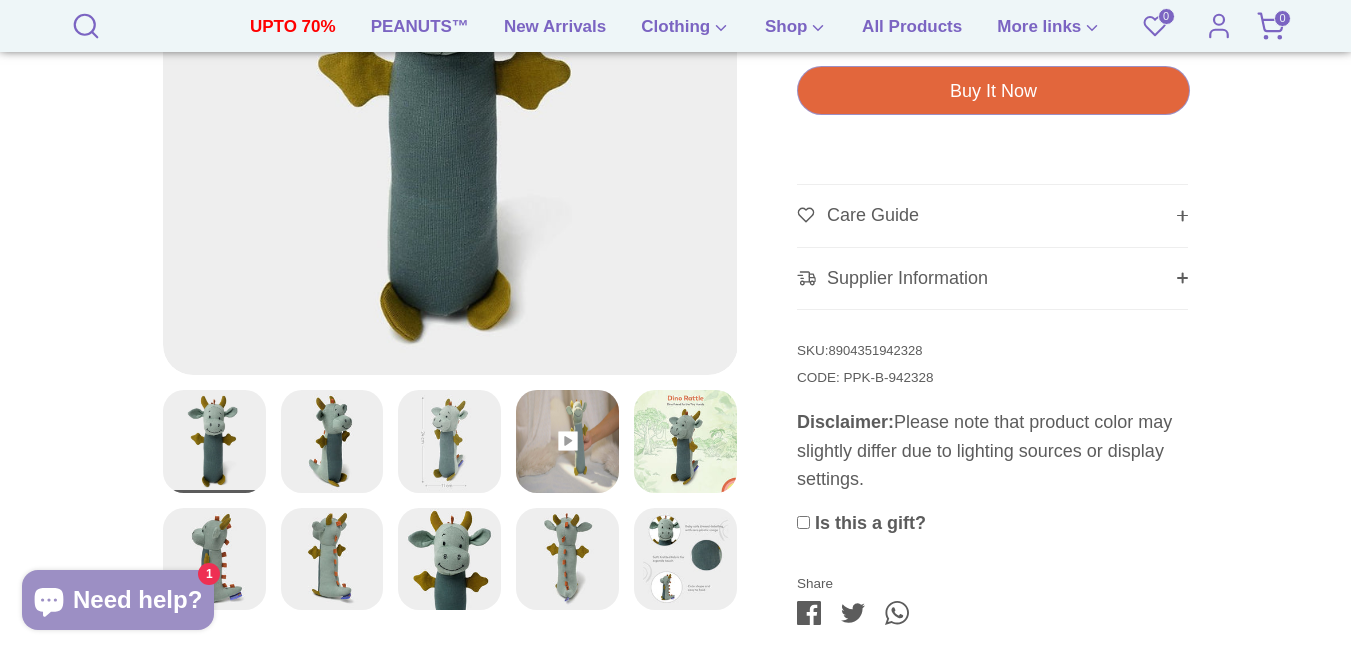 scroll, scrollTop: 734, scrollLeft: 0, axis: vertical 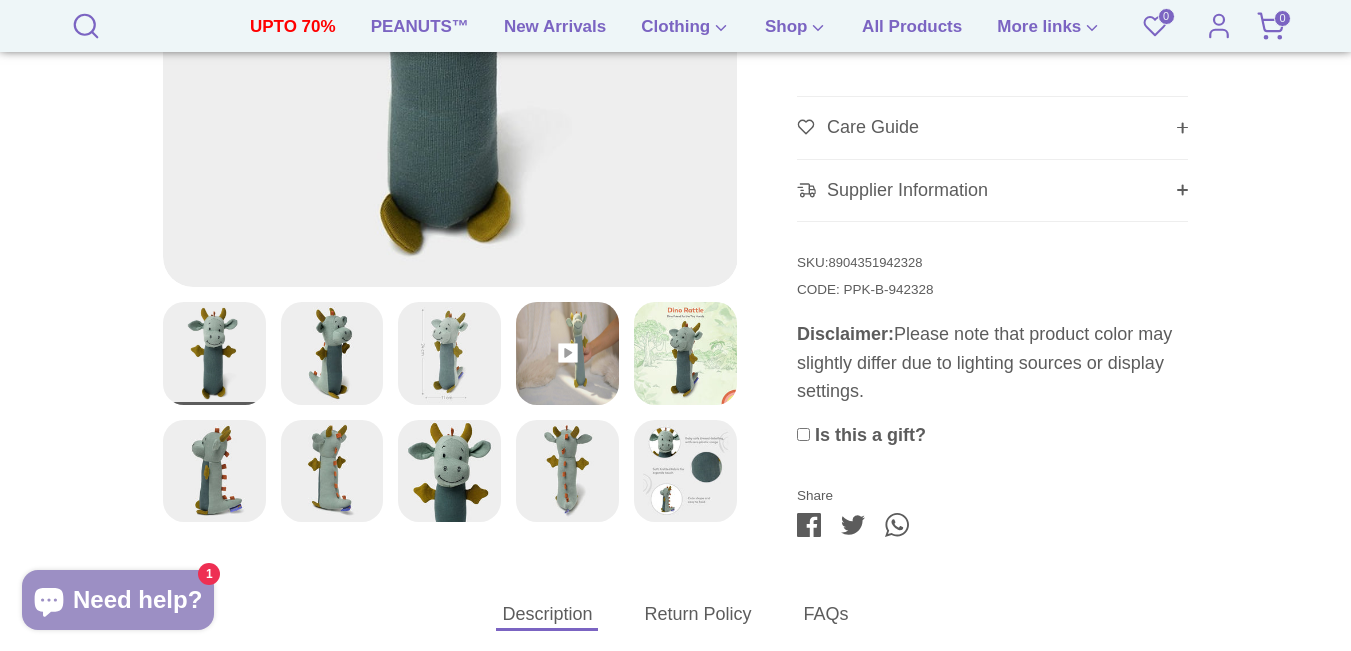 click on "**********" at bounding box center (962, -54) 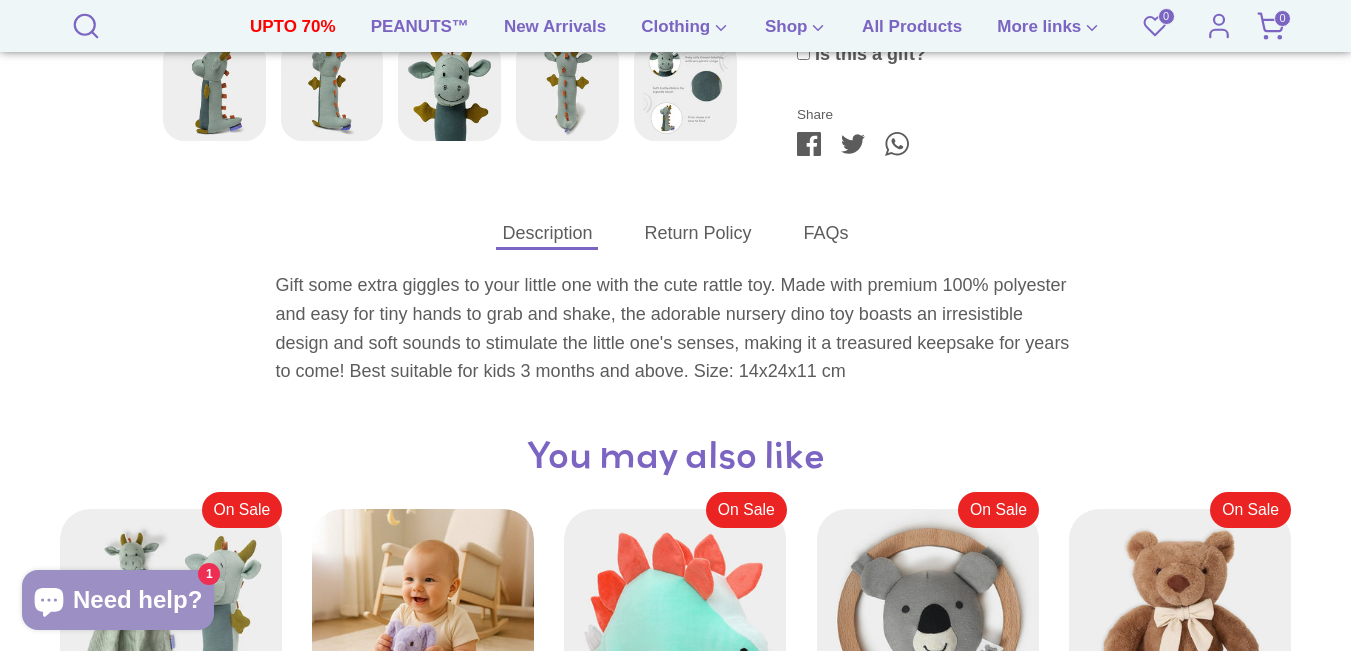 scroll, scrollTop: 1288, scrollLeft: 0, axis: vertical 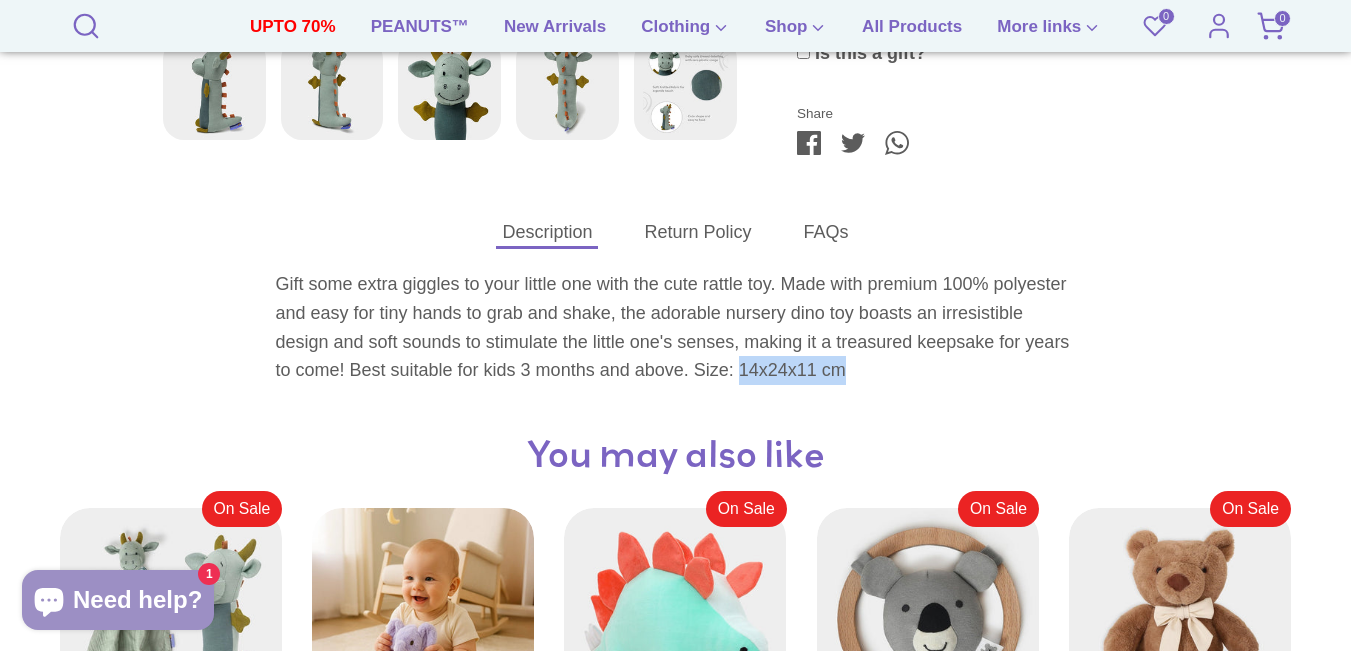 copy on "14x24x11 cm" 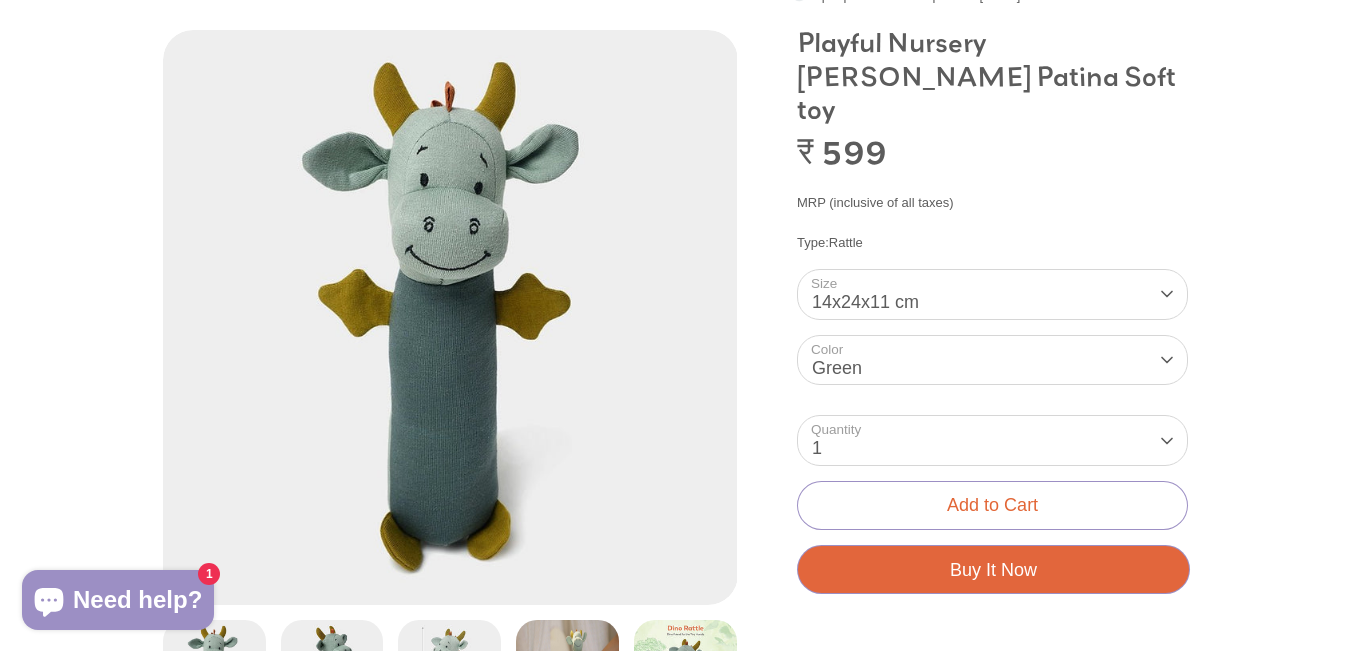 scroll, scrollTop: 0, scrollLeft: 0, axis: both 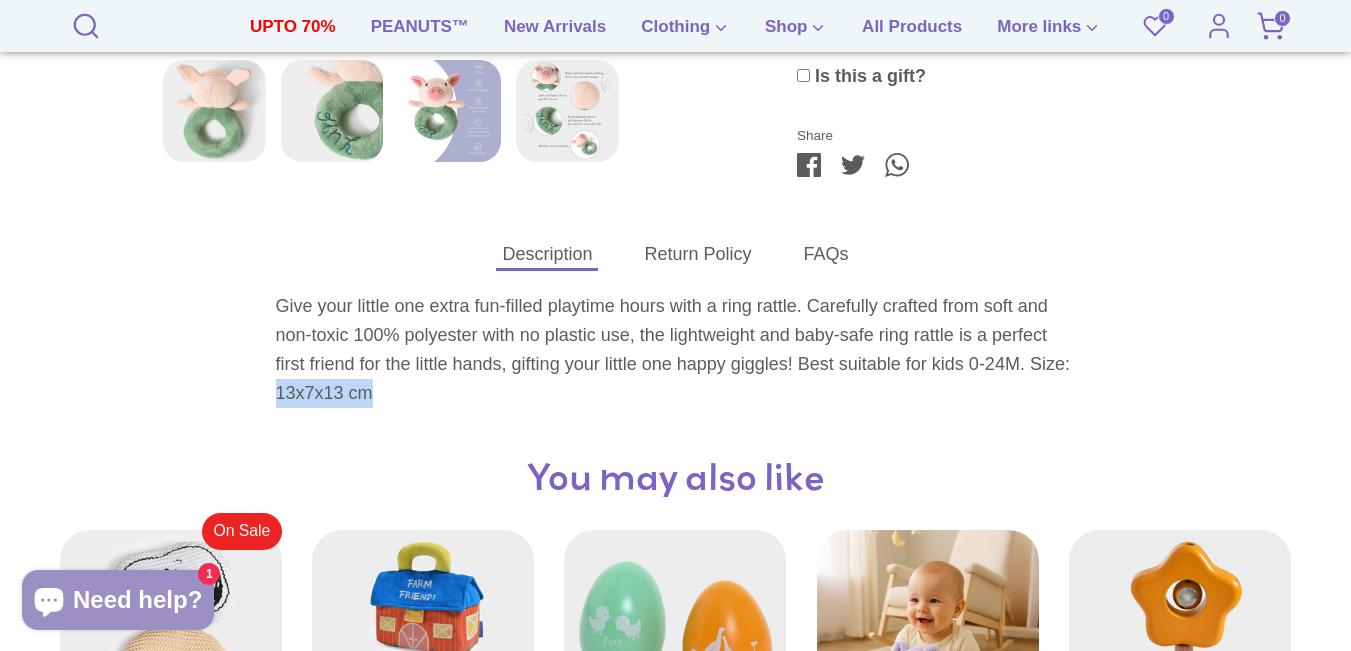 copy on "13x7x13 cm" 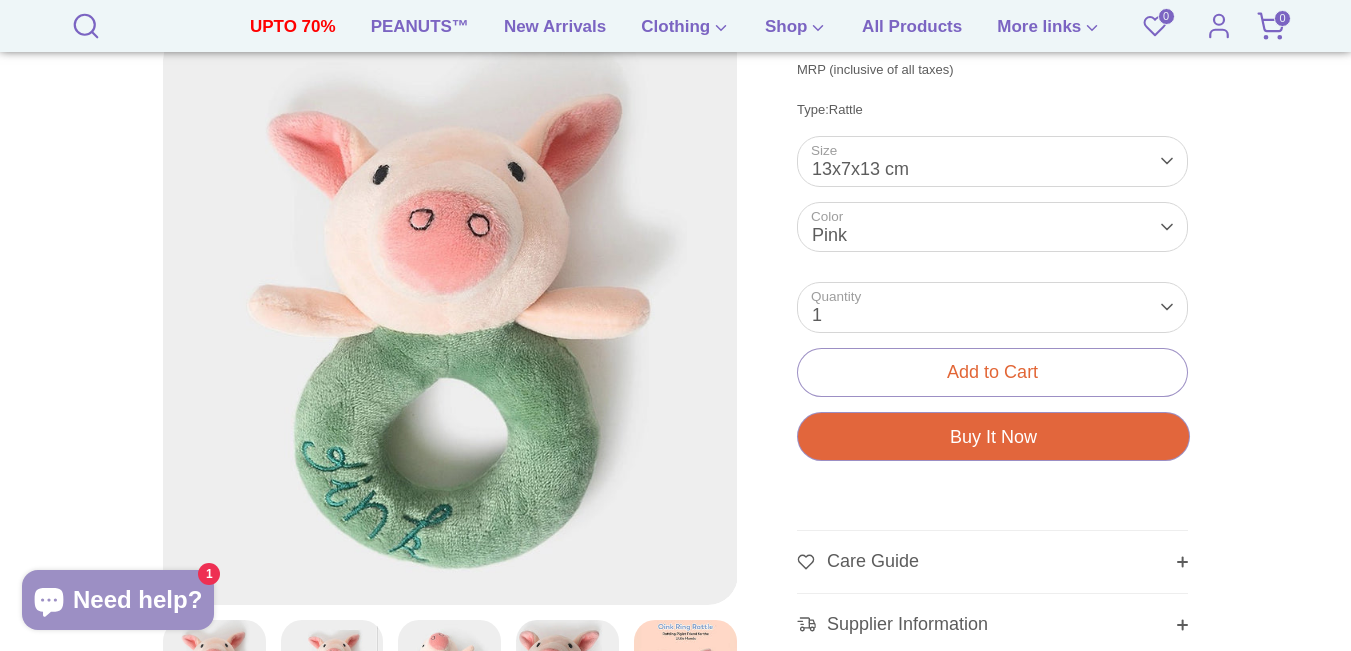scroll, scrollTop: 0, scrollLeft: 0, axis: both 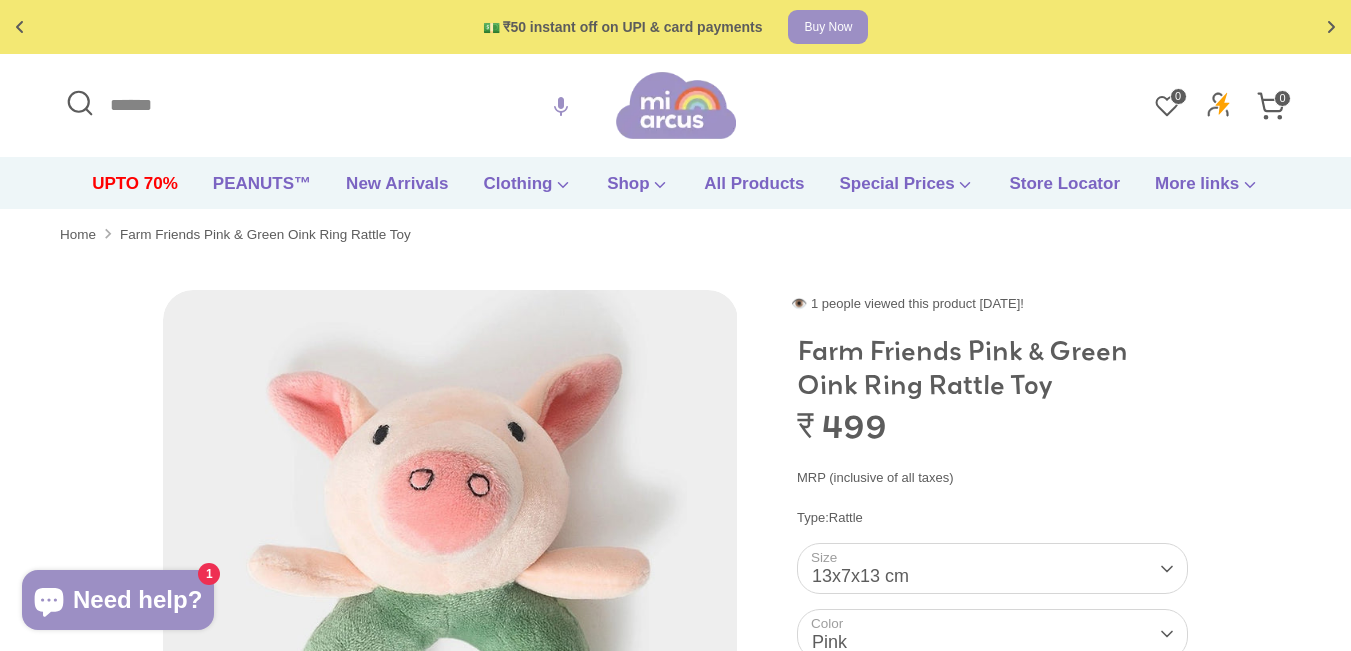 drag, startPoint x: 972, startPoint y: 352, endPoint x: 852, endPoint y: 391, distance: 126.178444 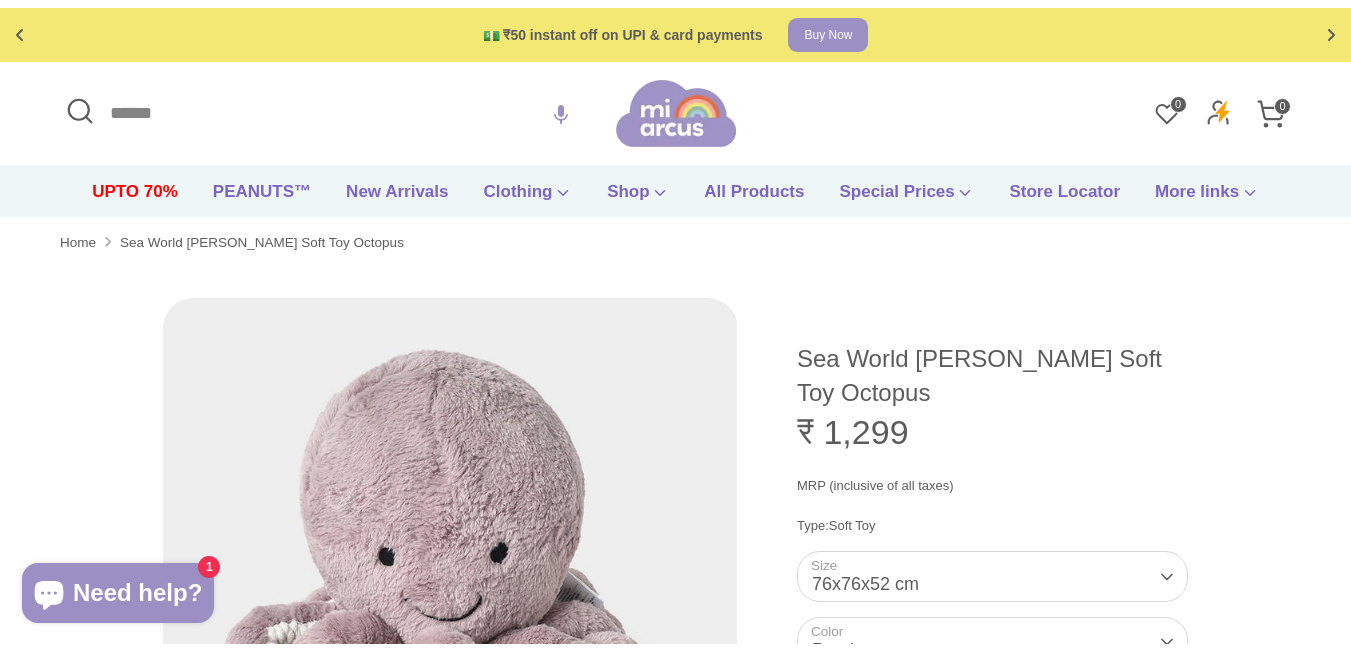 scroll, scrollTop: 0, scrollLeft: 0, axis: both 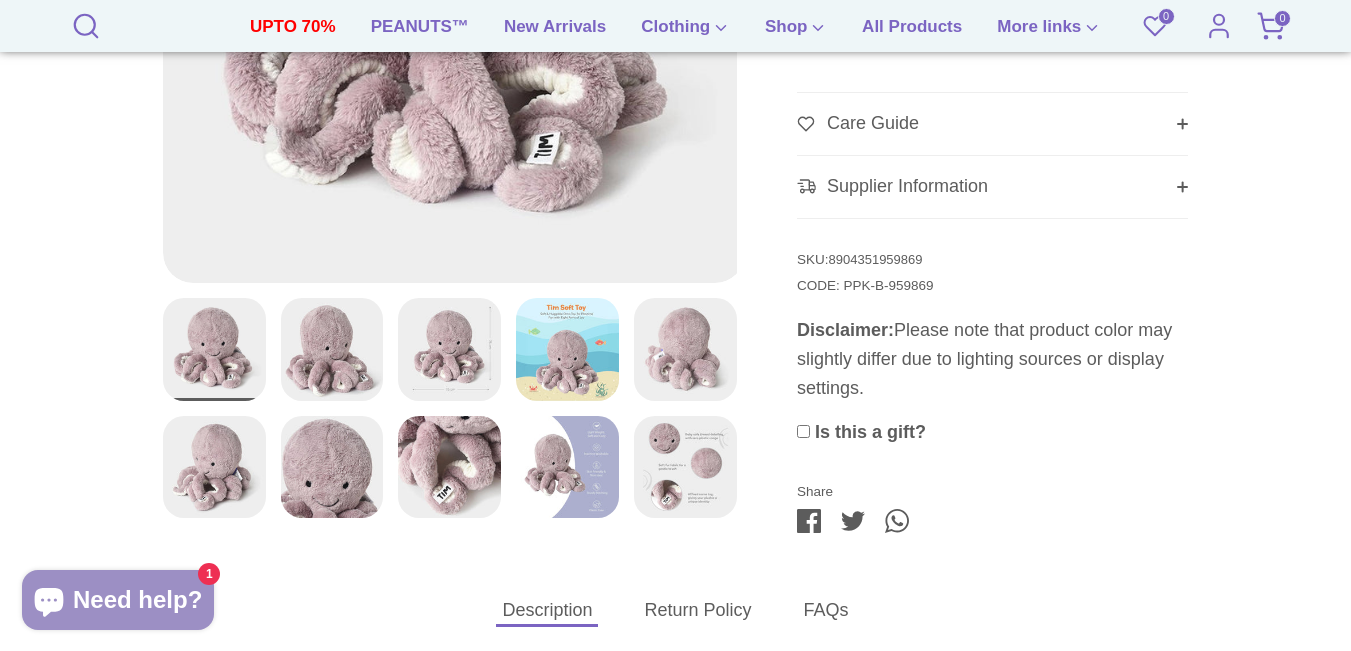click at bounding box center (567, 349) 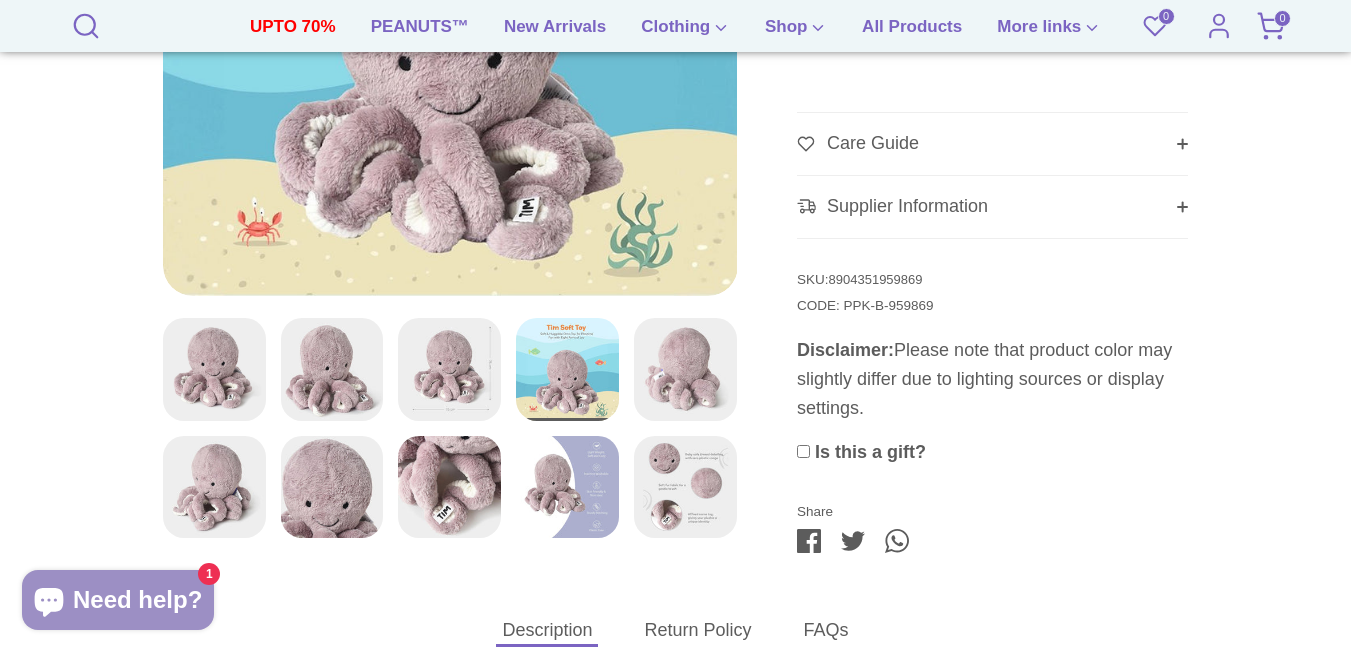 scroll, scrollTop: 861, scrollLeft: 0, axis: vertical 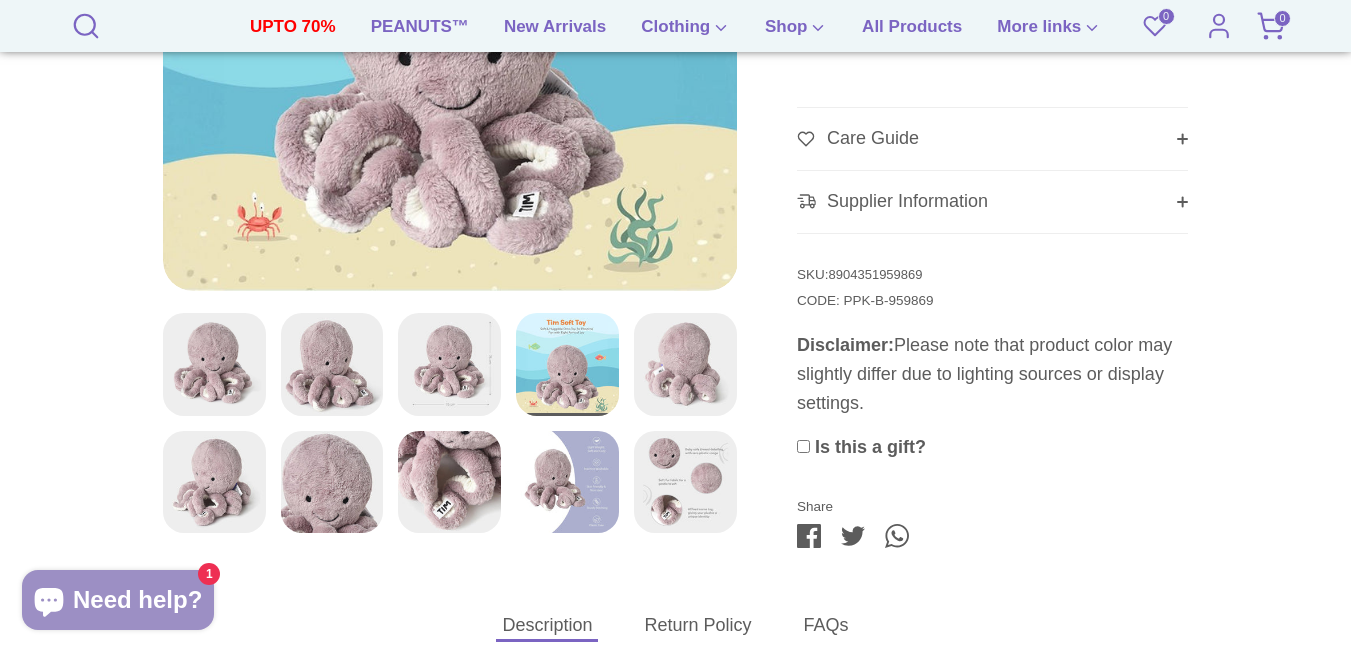 click at bounding box center (567, 482) 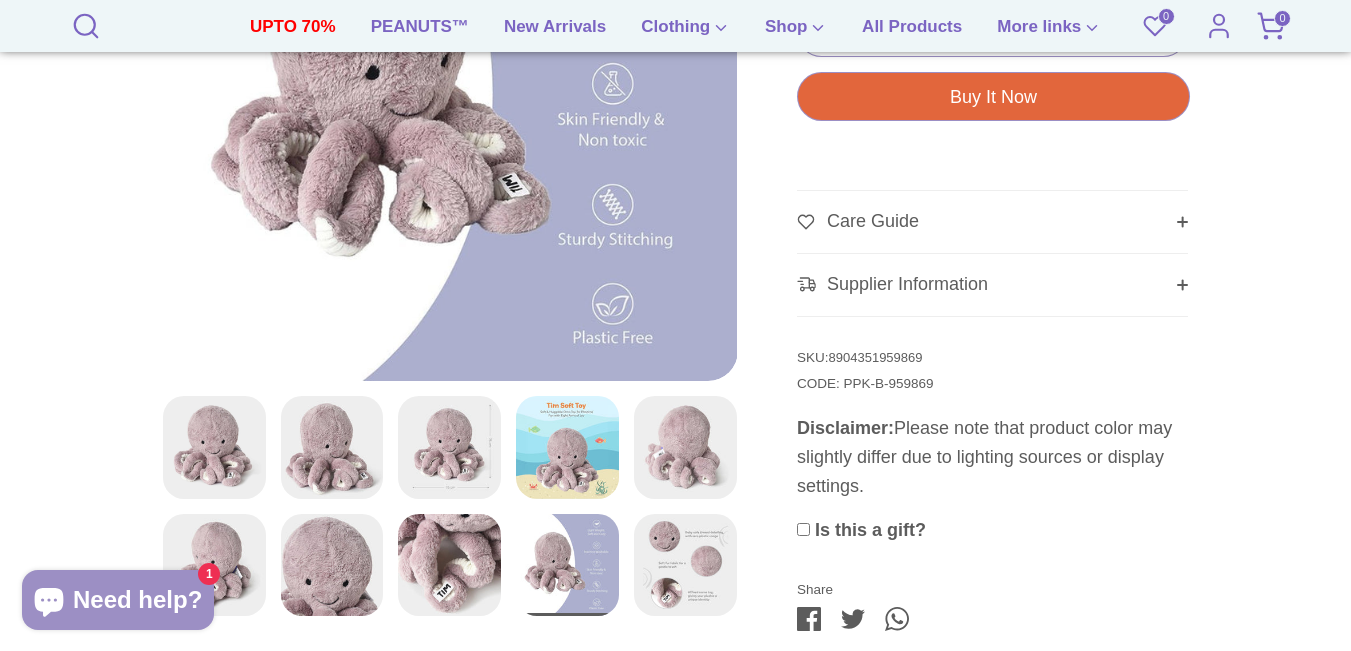 scroll, scrollTop: 779, scrollLeft: 0, axis: vertical 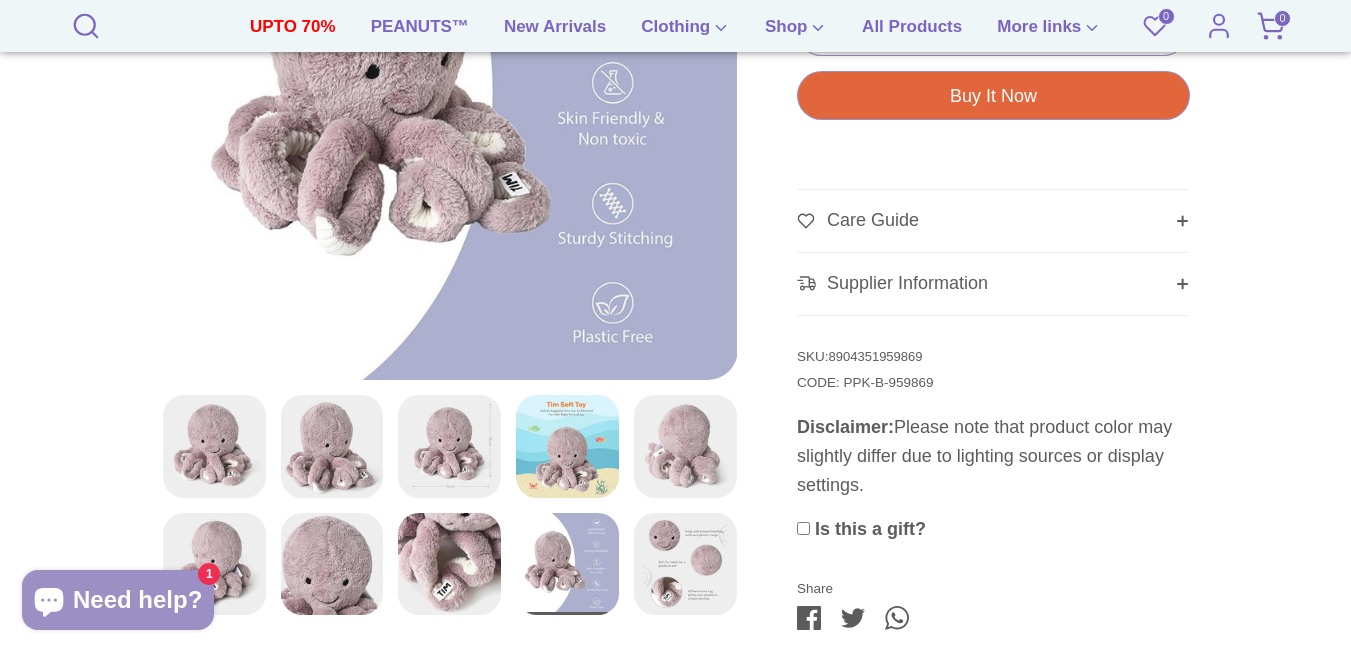 click at bounding box center (685, 564) 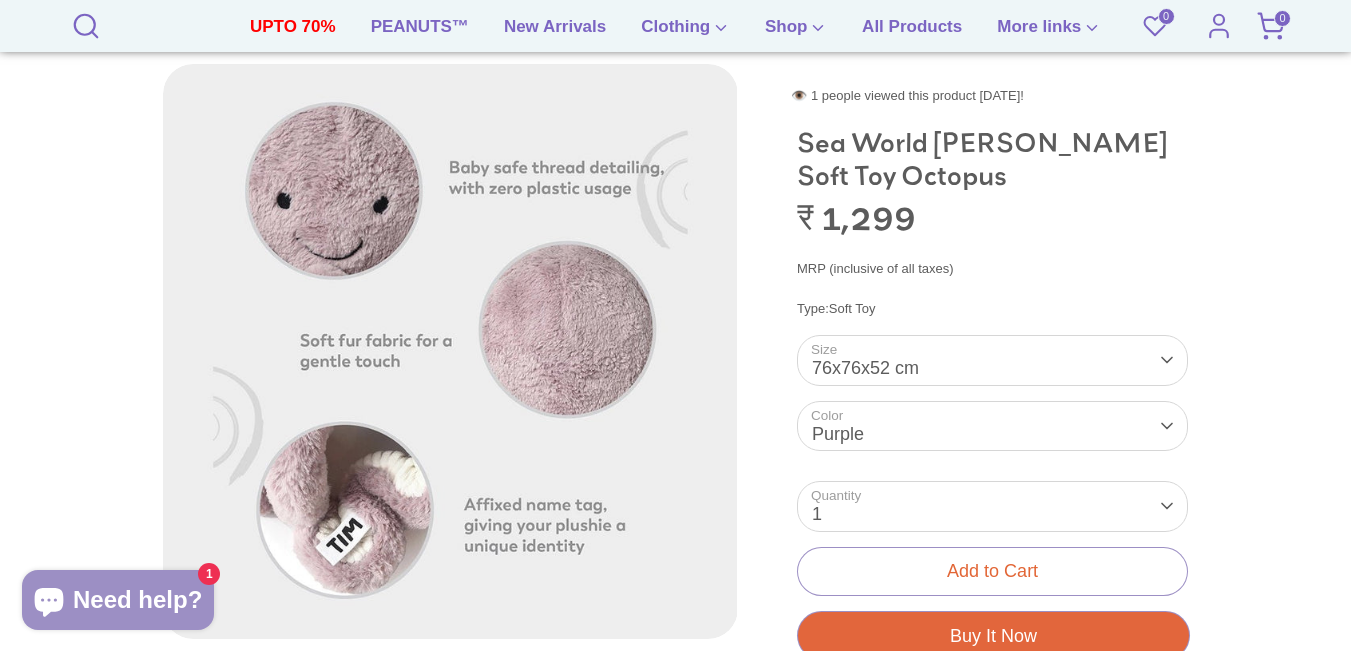 scroll, scrollTop: 226, scrollLeft: 0, axis: vertical 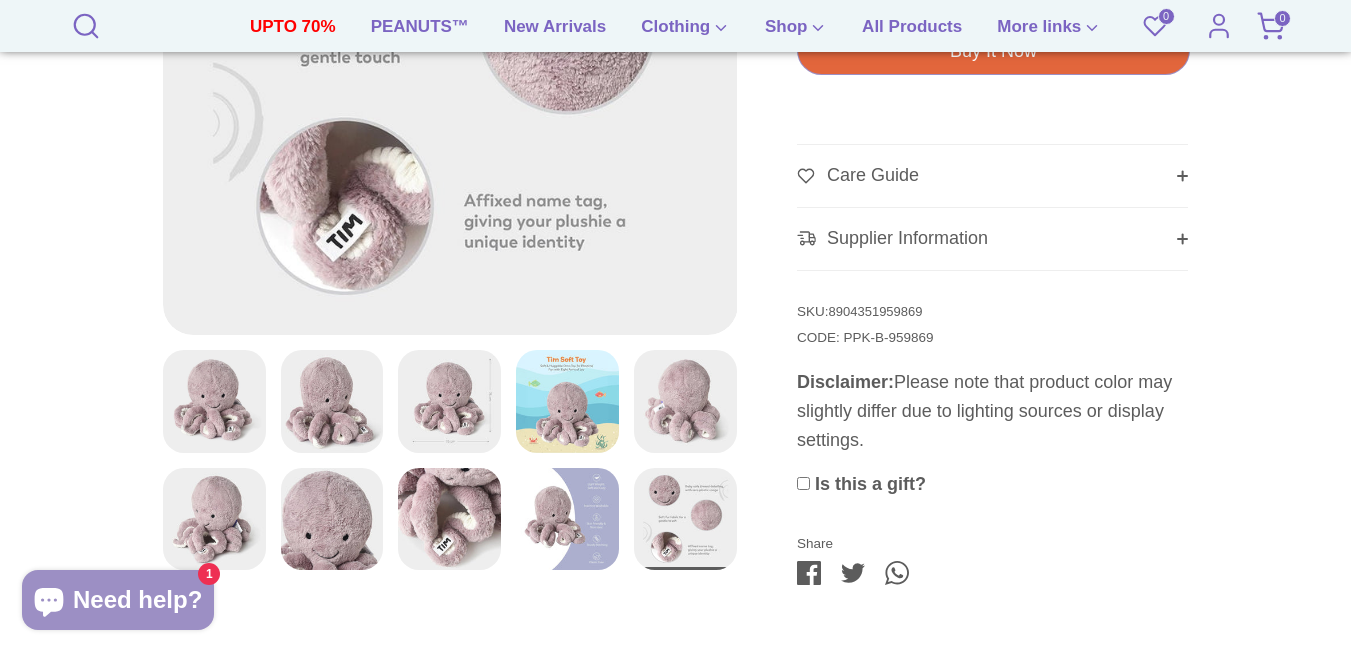 click at bounding box center (214, 401) 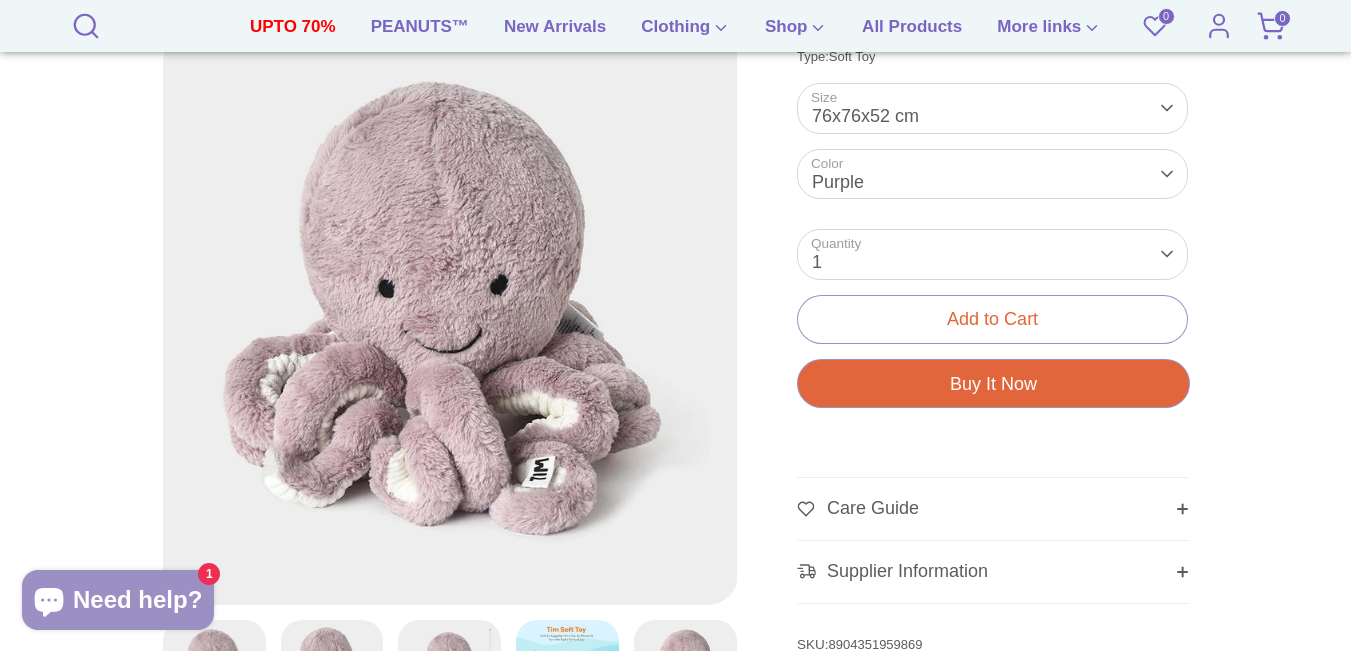 scroll, scrollTop: 489, scrollLeft: 0, axis: vertical 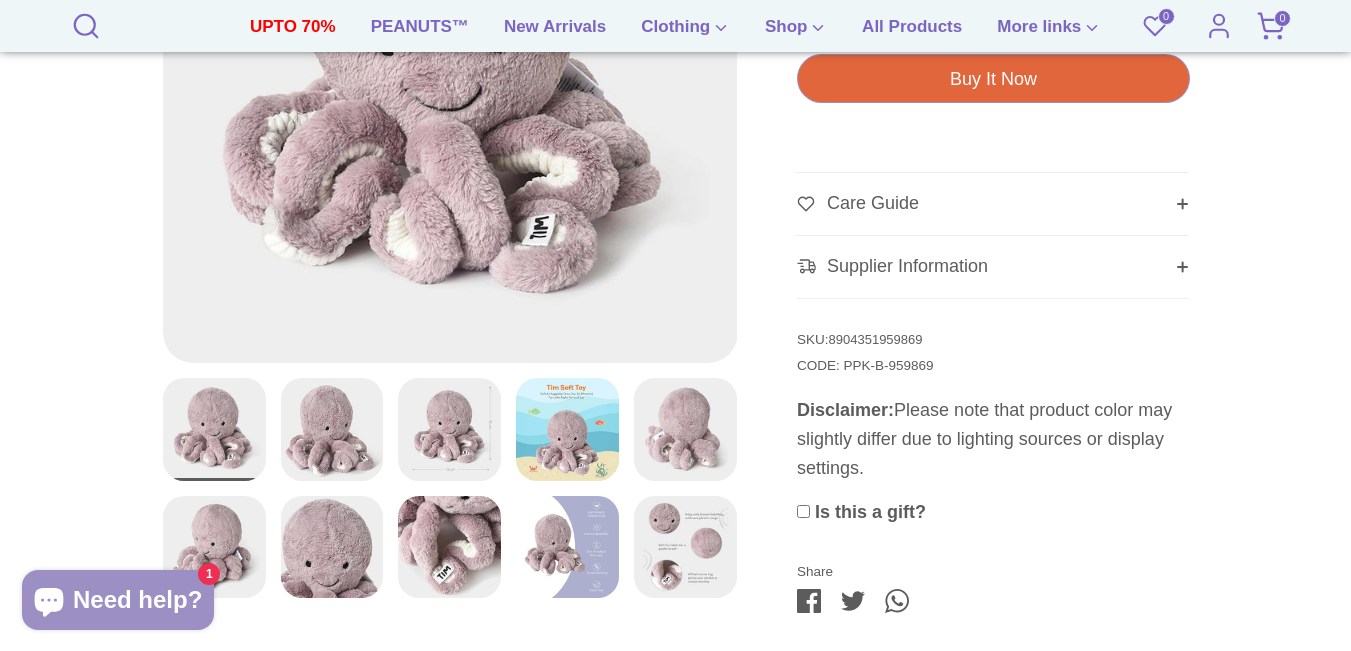 click on "Care Guide" at bounding box center (992, 204) 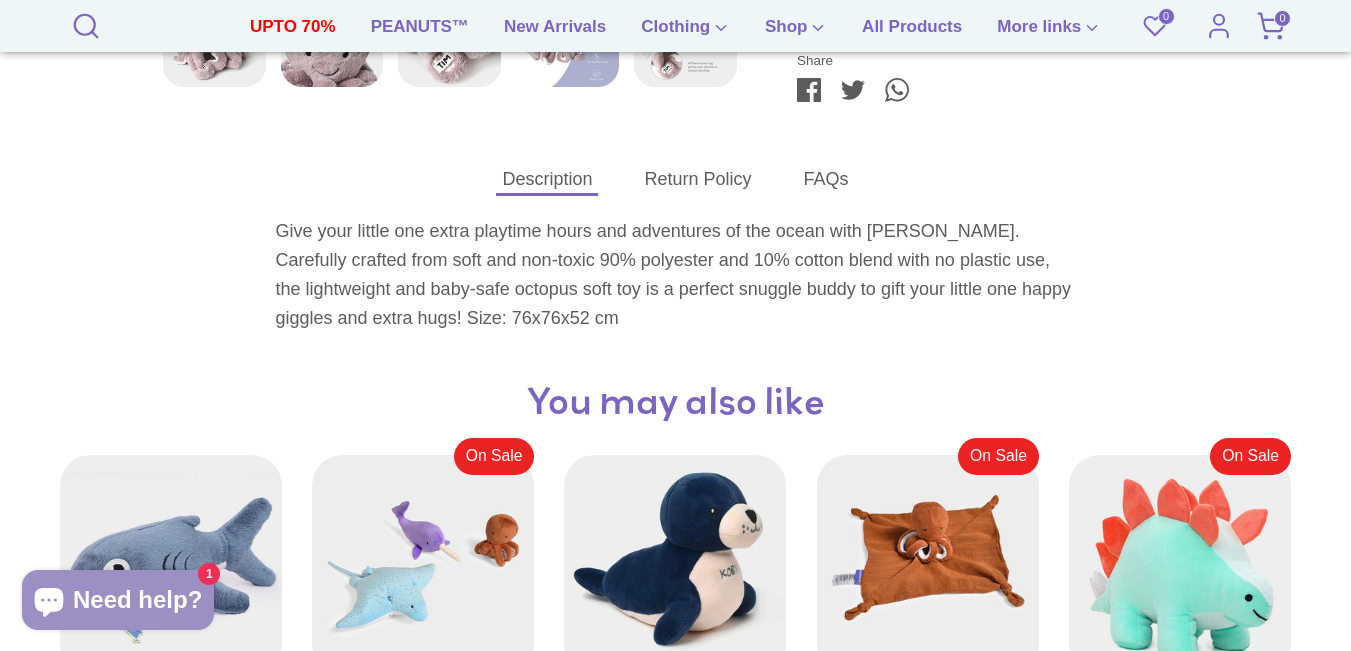 scroll, scrollTop: 1531, scrollLeft: 0, axis: vertical 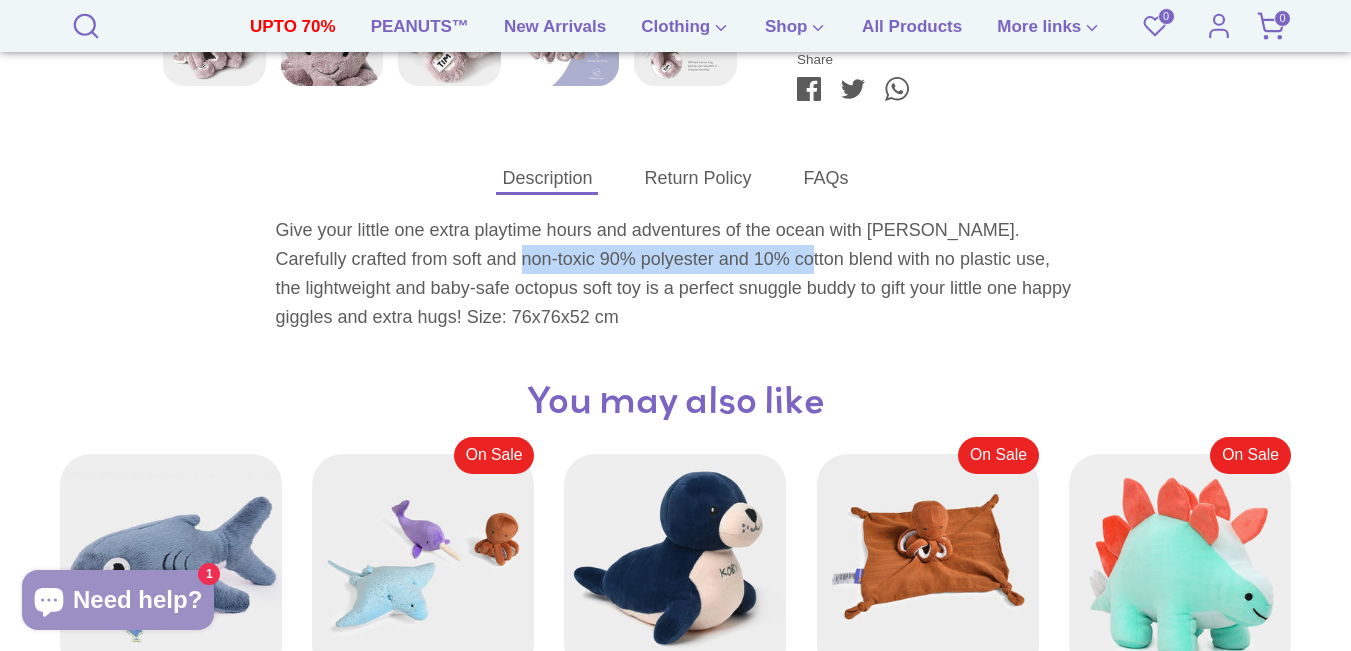 drag, startPoint x: 467, startPoint y: 257, endPoint x: 753, endPoint y: 260, distance: 286.01575 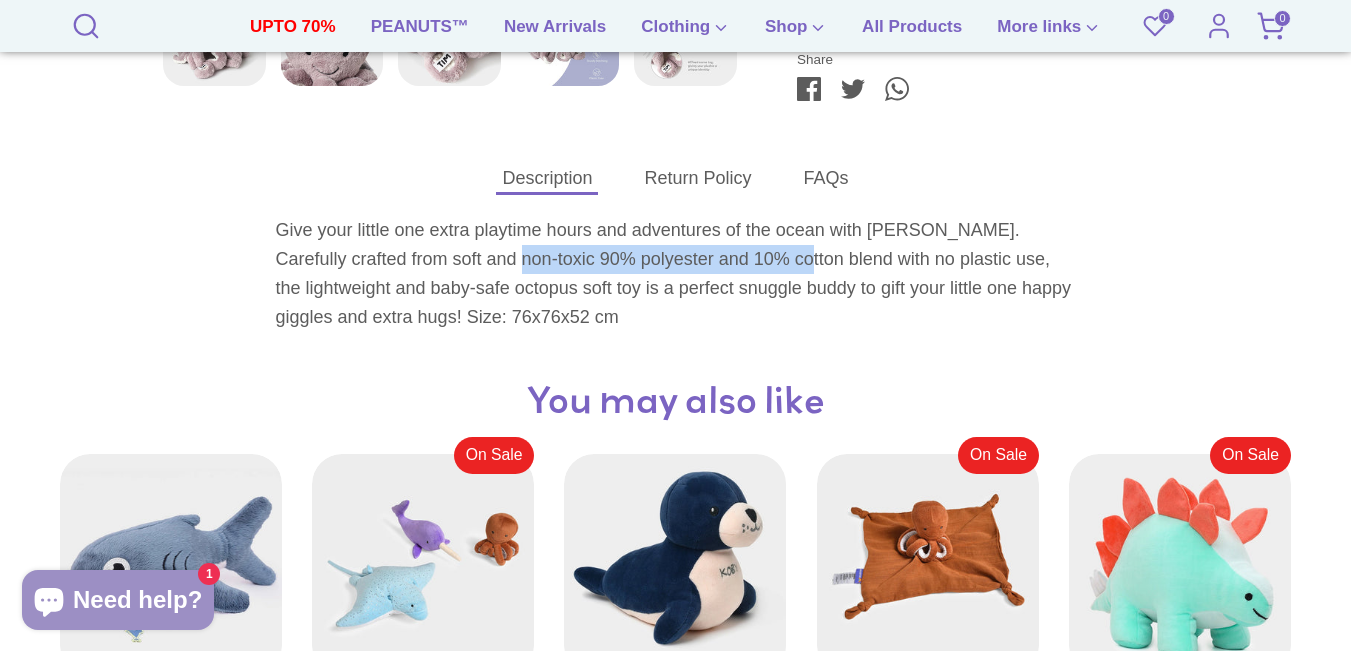 click on "Give your little one extra playtime hours and adventures of the ocean with Tim. Carefully crafted from soft and non-toxic 90% polyester and 10% cotton blend with no plastic use, the lightweight and baby-safe octopus soft toy is a perfect snuggle buddy to gift your little one happy giggles and extra hugs! Size: 76x76x52 cm" at bounding box center [676, 273] 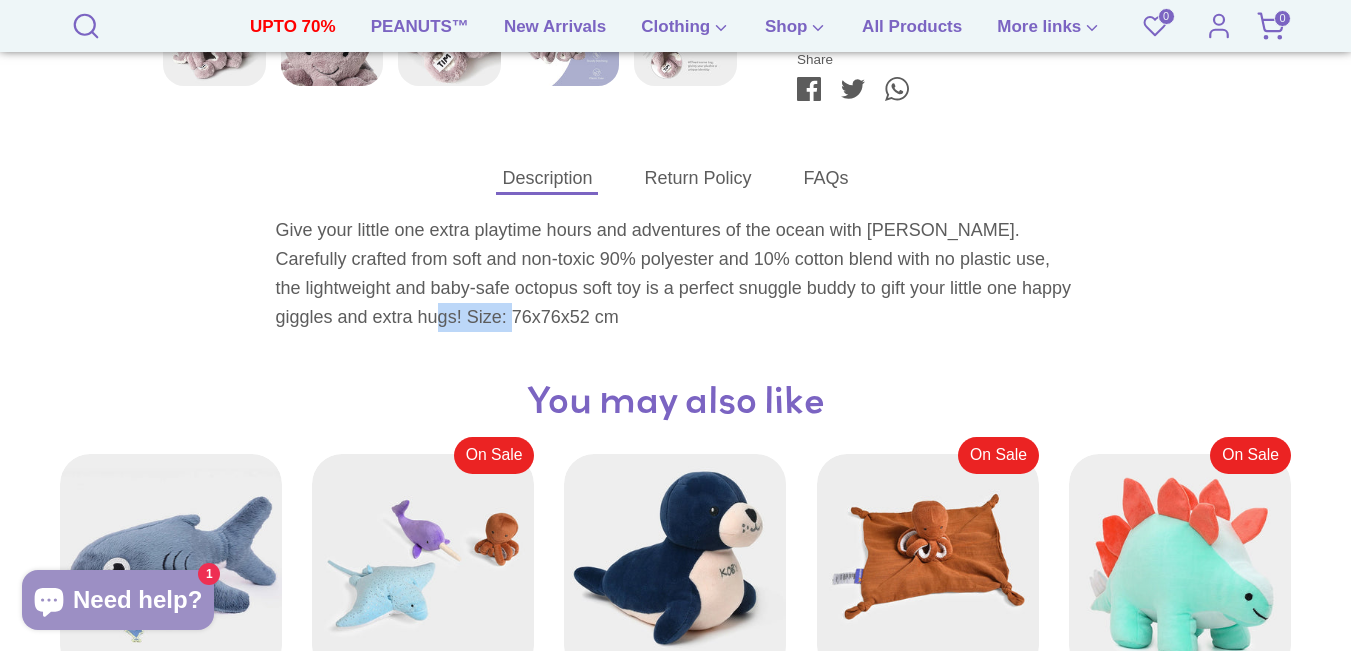 drag, startPoint x: 370, startPoint y: 316, endPoint x: 469, endPoint y: 319, distance: 99.04544 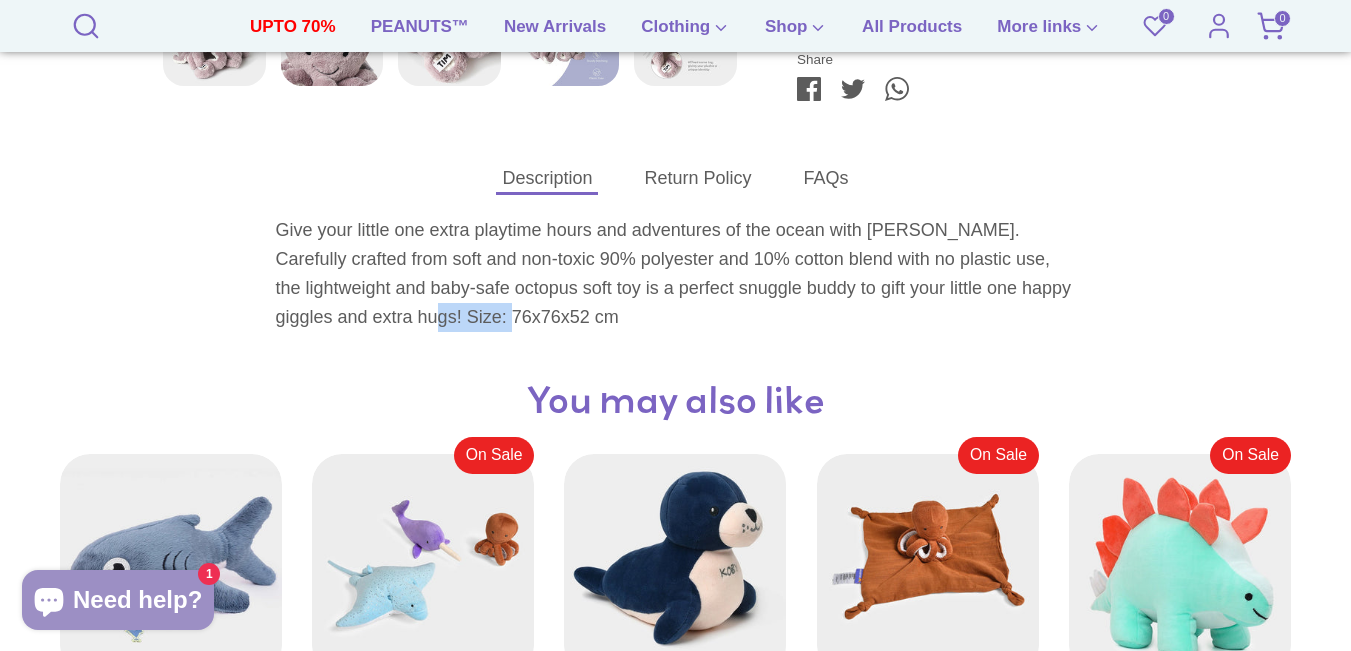 click on "Give your little one extra playtime hours and adventures of the ocean with Tim. Carefully crafted from soft and non-toxic 90% polyester and 10% cotton blend with no plastic use, the lightweight and baby-safe octopus soft toy is a perfect snuggle buddy to gift your little one happy giggles and extra hugs! Size: 76x76x52 cm" at bounding box center [676, 273] 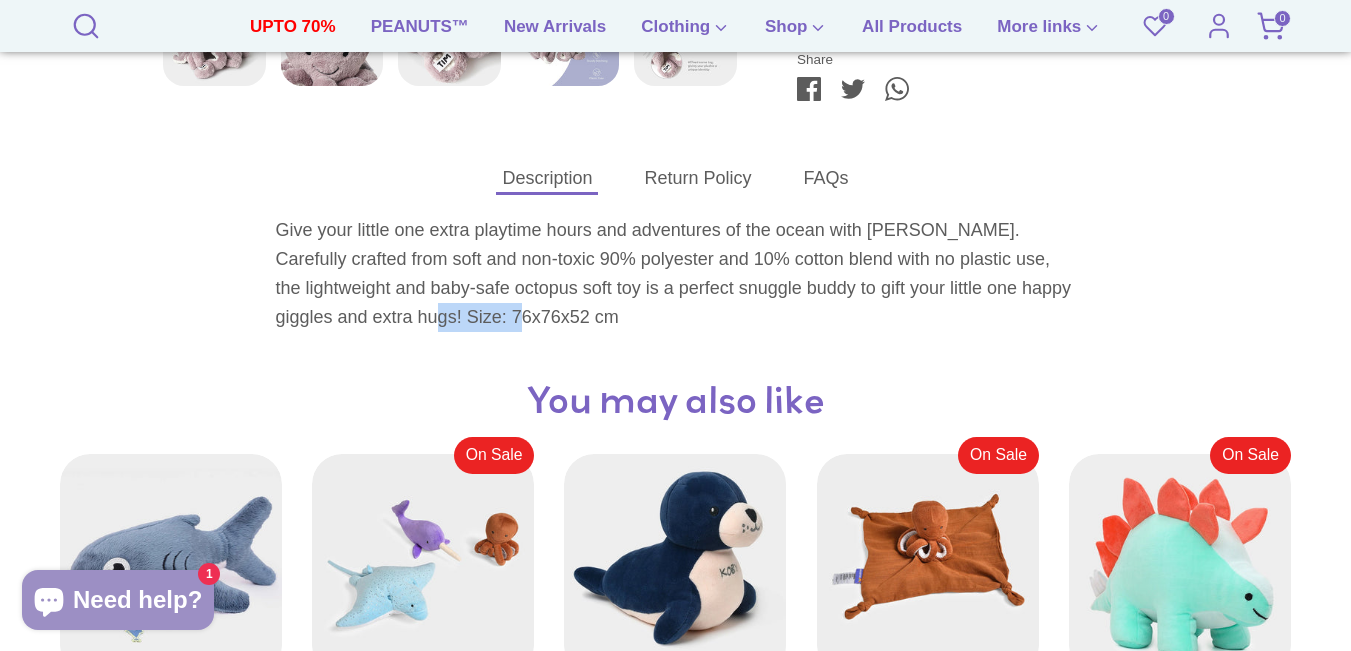 copy on "76x76x52 cm" 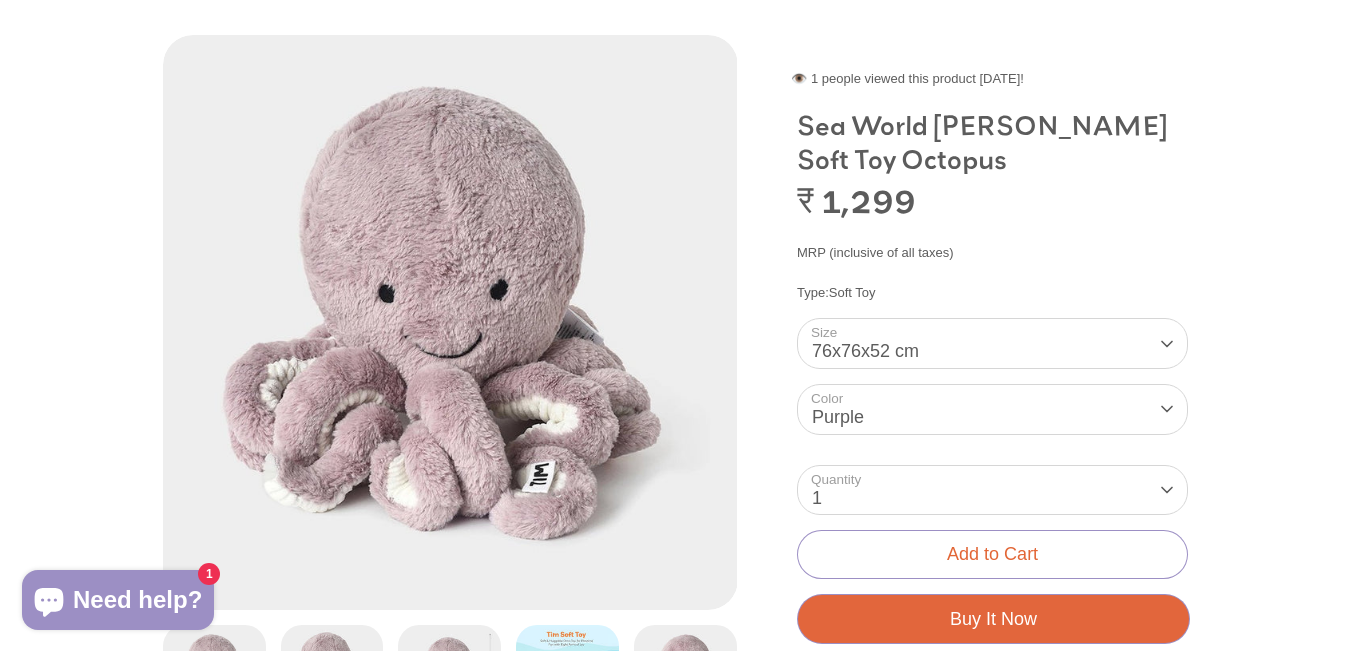 scroll, scrollTop: 0, scrollLeft: 0, axis: both 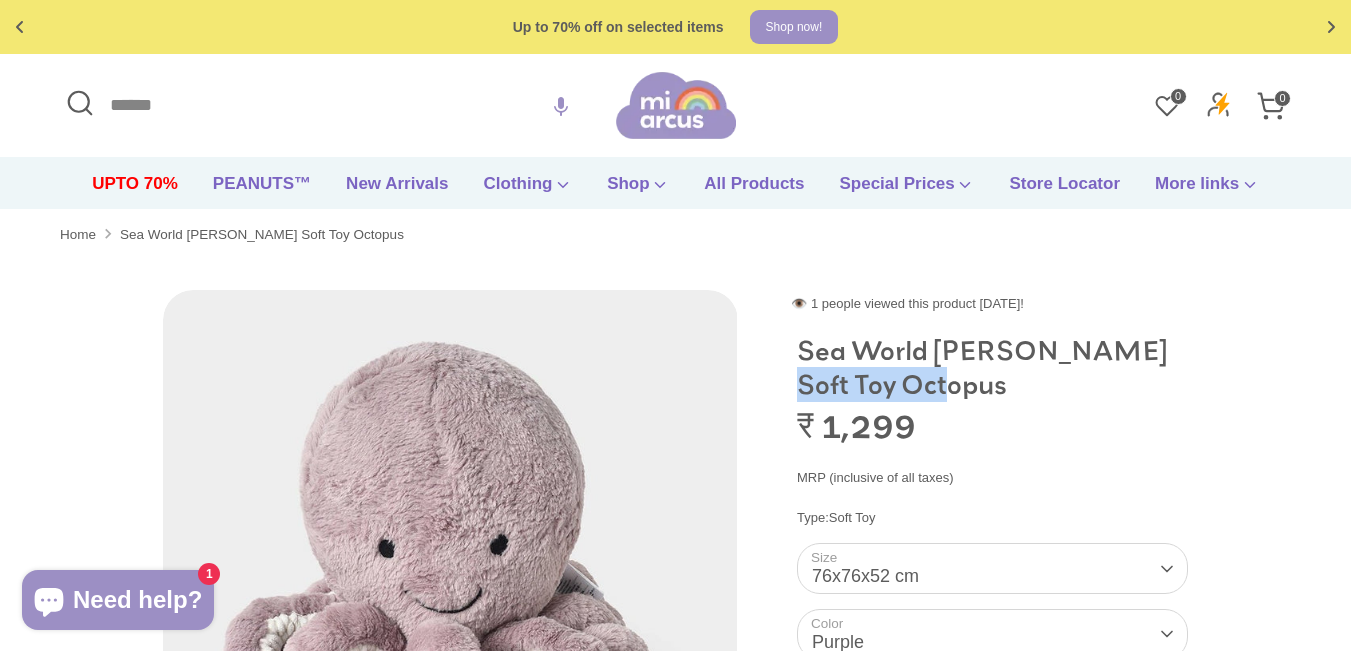 drag, startPoint x: 803, startPoint y: 350, endPoint x: 983, endPoint y: 350, distance: 180 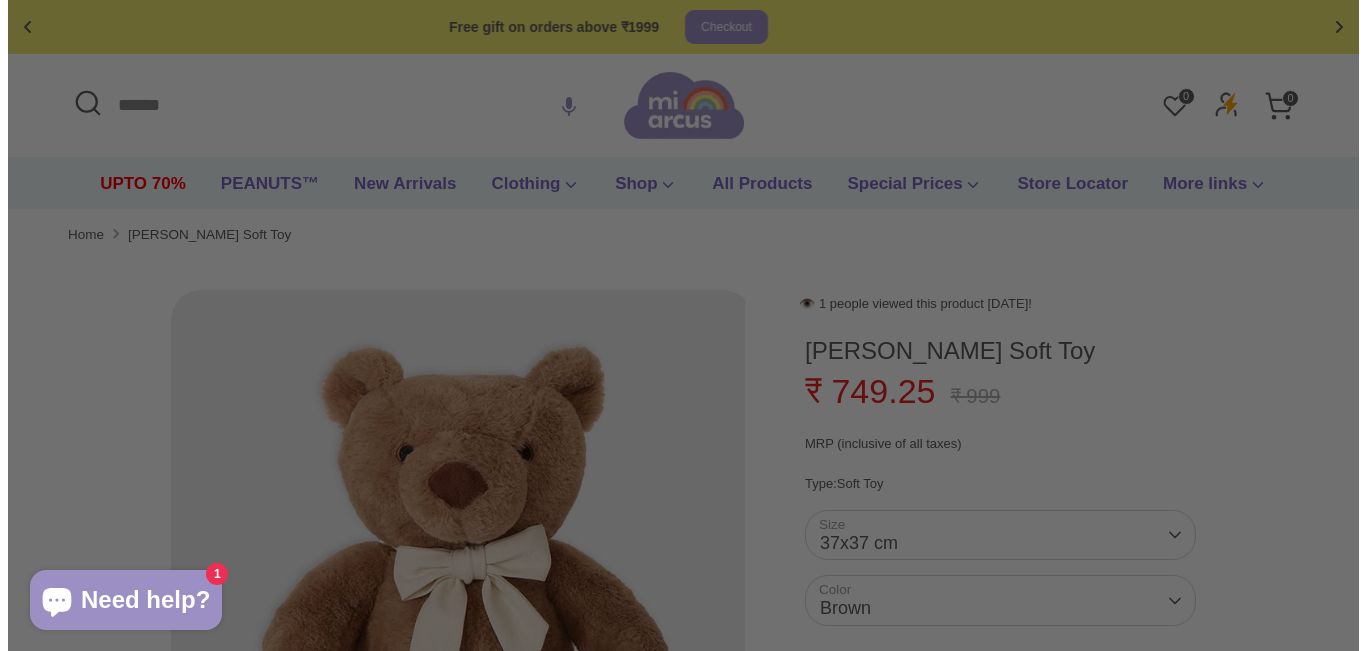 scroll, scrollTop: 0, scrollLeft: 0, axis: both 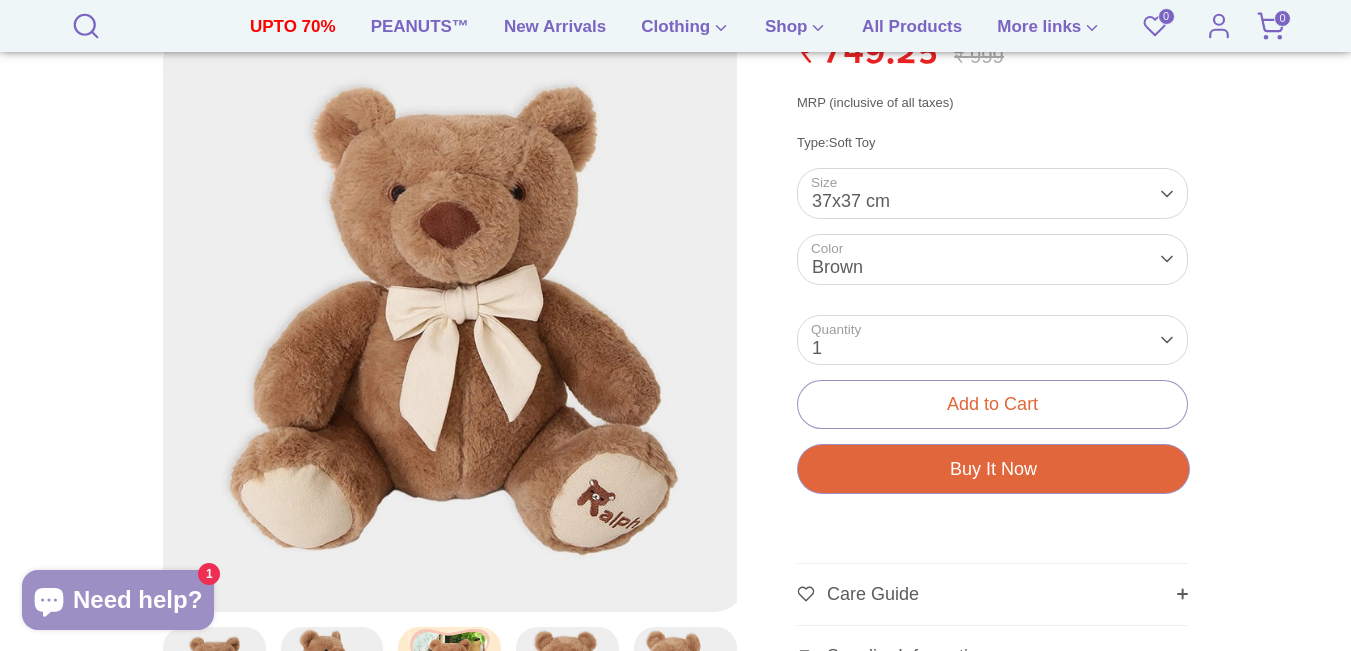 type 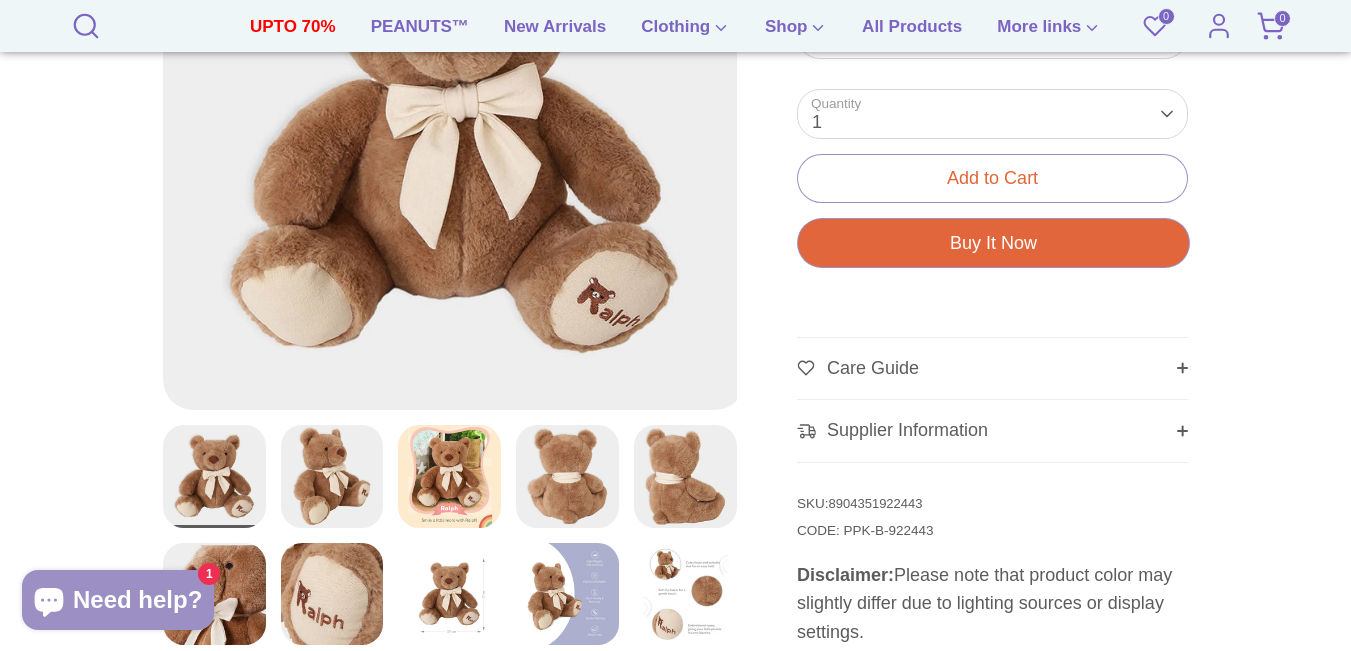 scroll, scrollTop: 600, scrollLeft: 0, axis: vertical 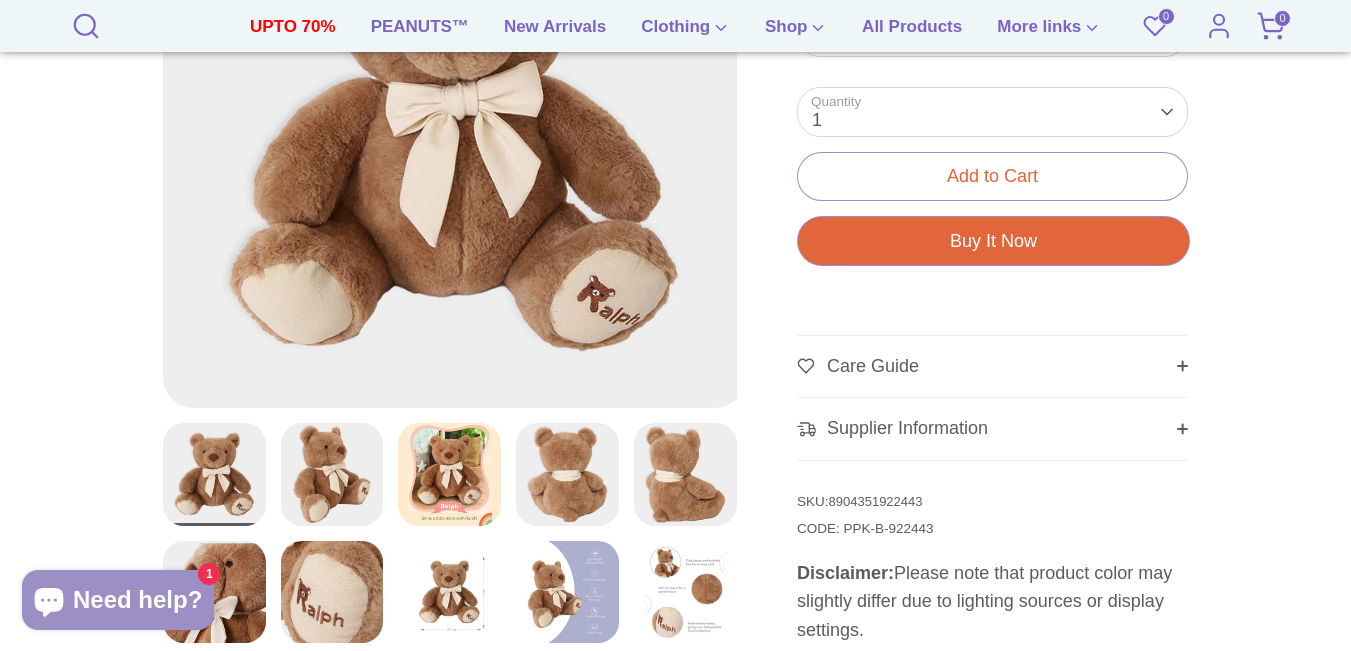 click on "Care Guide" at bounding box center (992, 367) 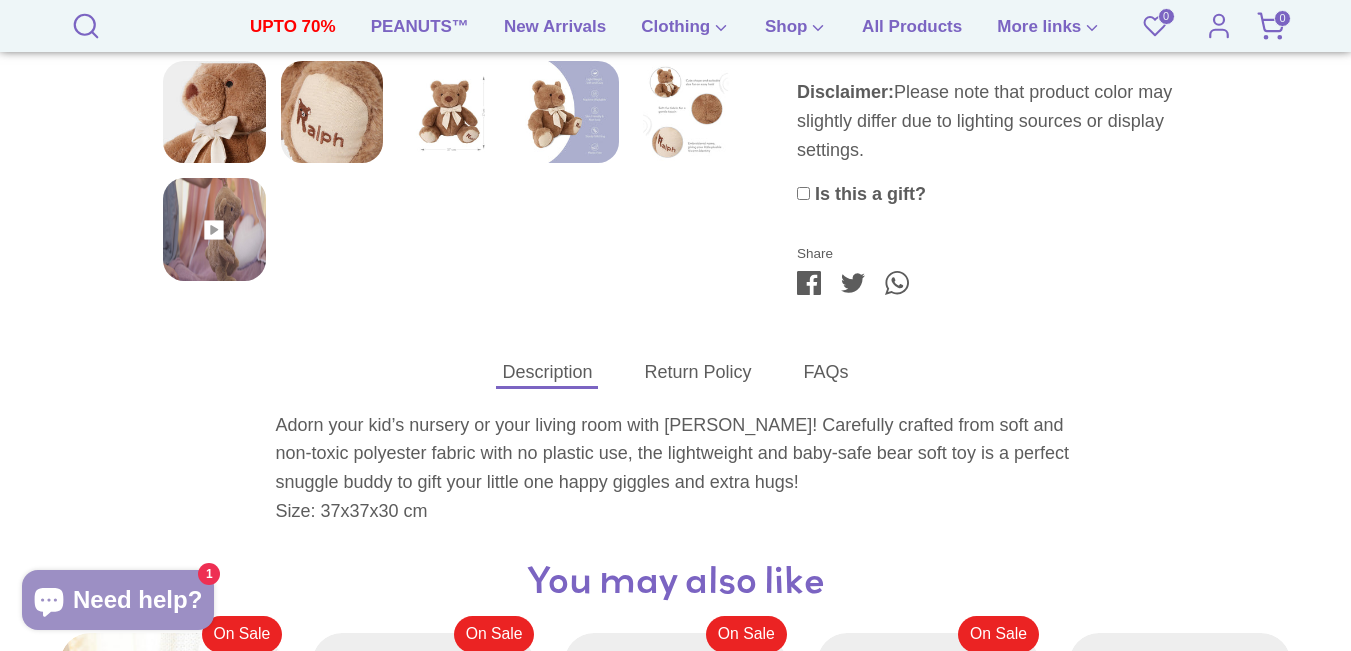 scroll, scrollTop: 1304, scrollLeft: 0, axis: vertical 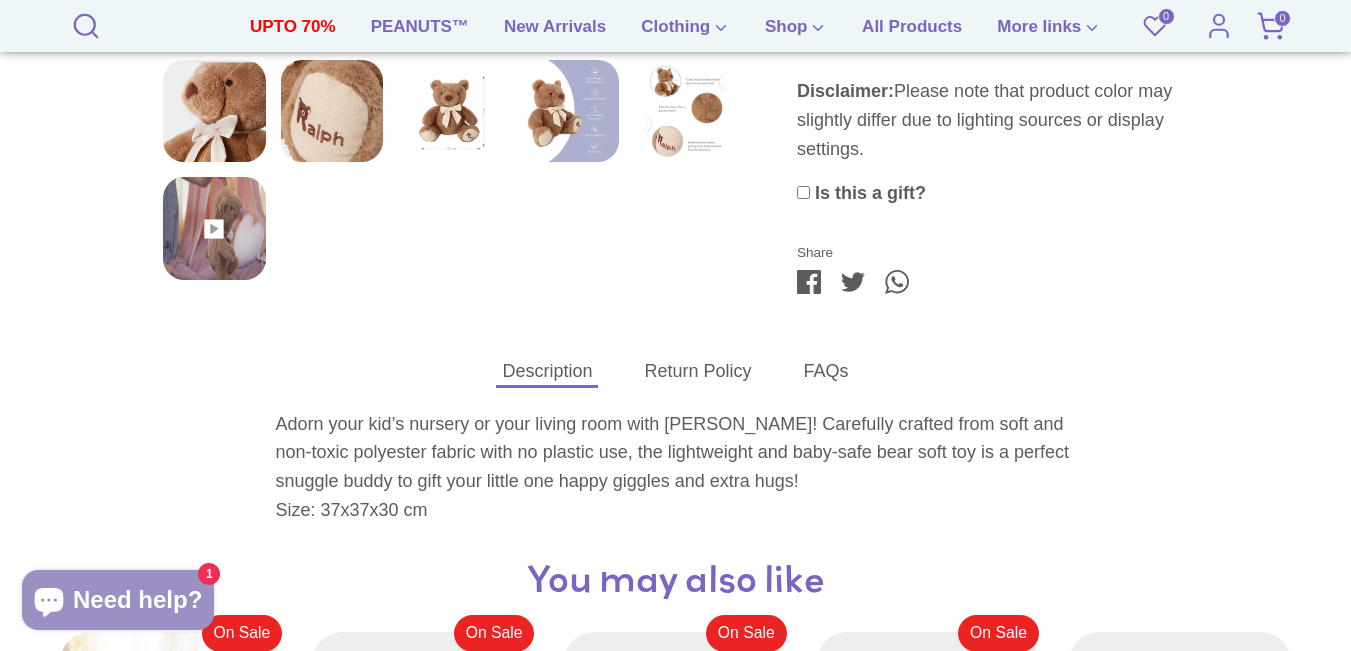 drag, startPoint x: 325, startPoint y: 508, endPoint x: 430, endPoint y: 515, distance: 105.23308 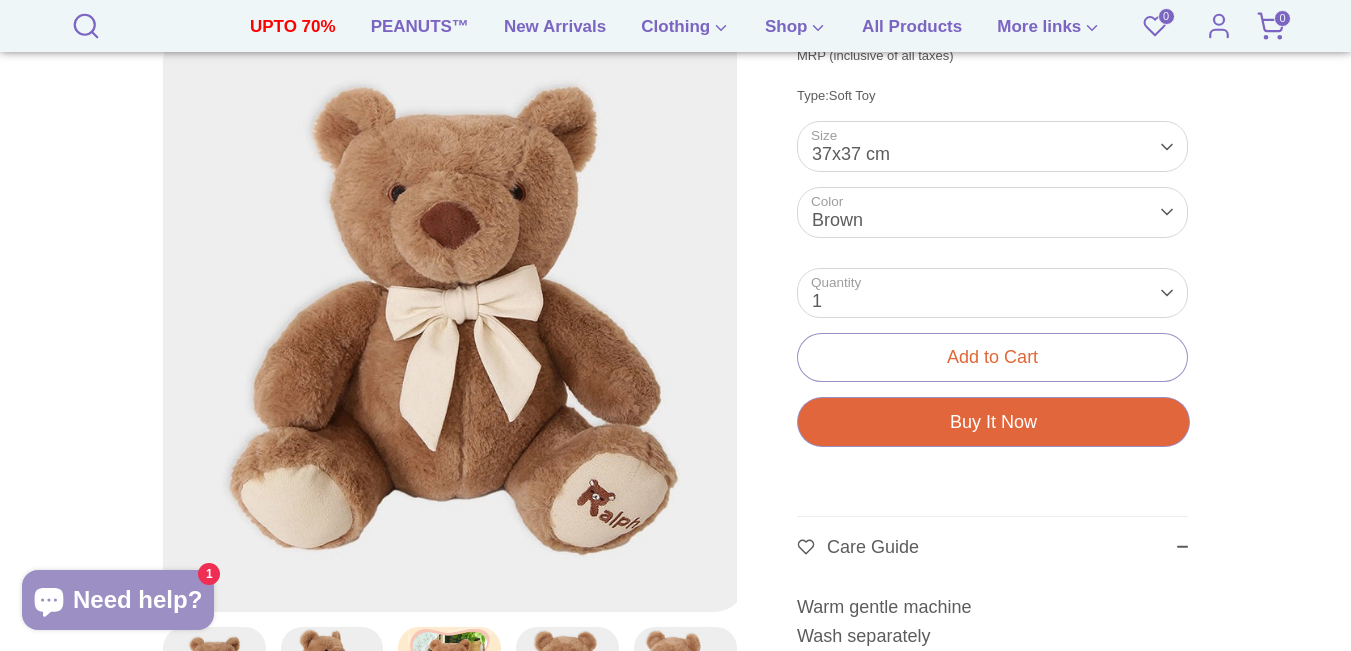 scroll, scrollTop: 0, scrollLeft: 0, axis: both 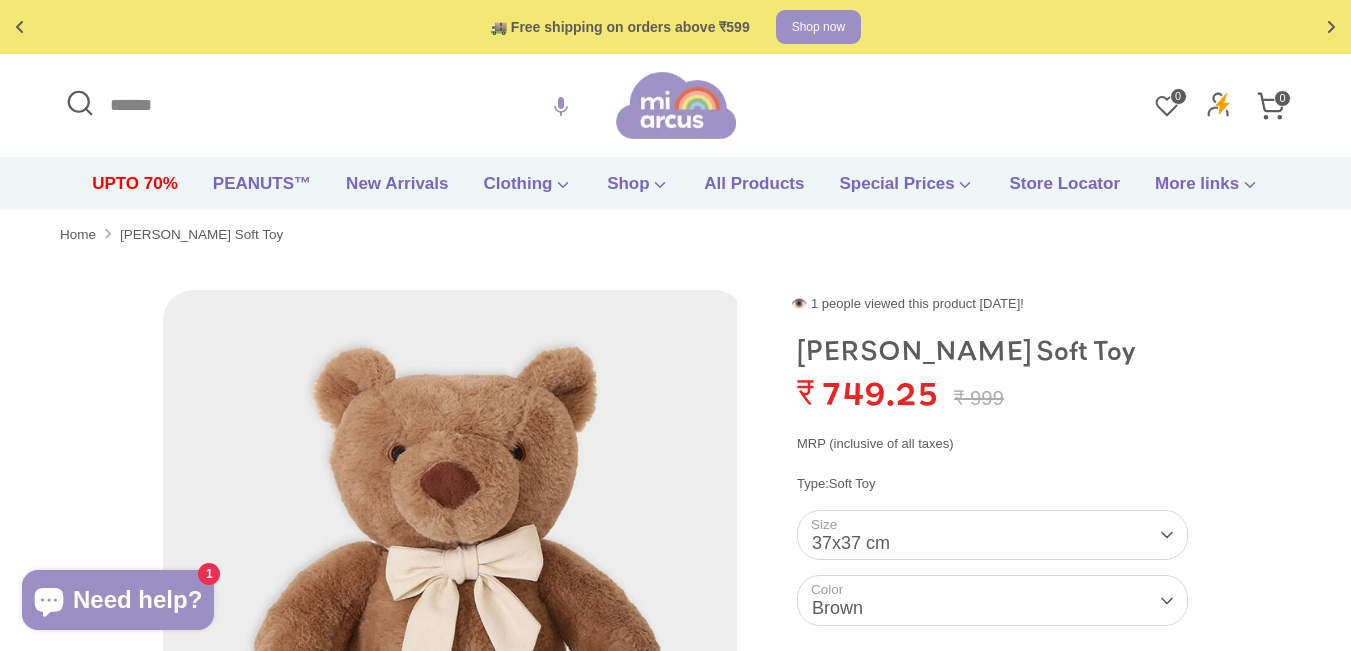 drag, startPoint x: 802, startPoint y: 357, endPoint x: 872, endPoint y: 358, distance: 70.00714 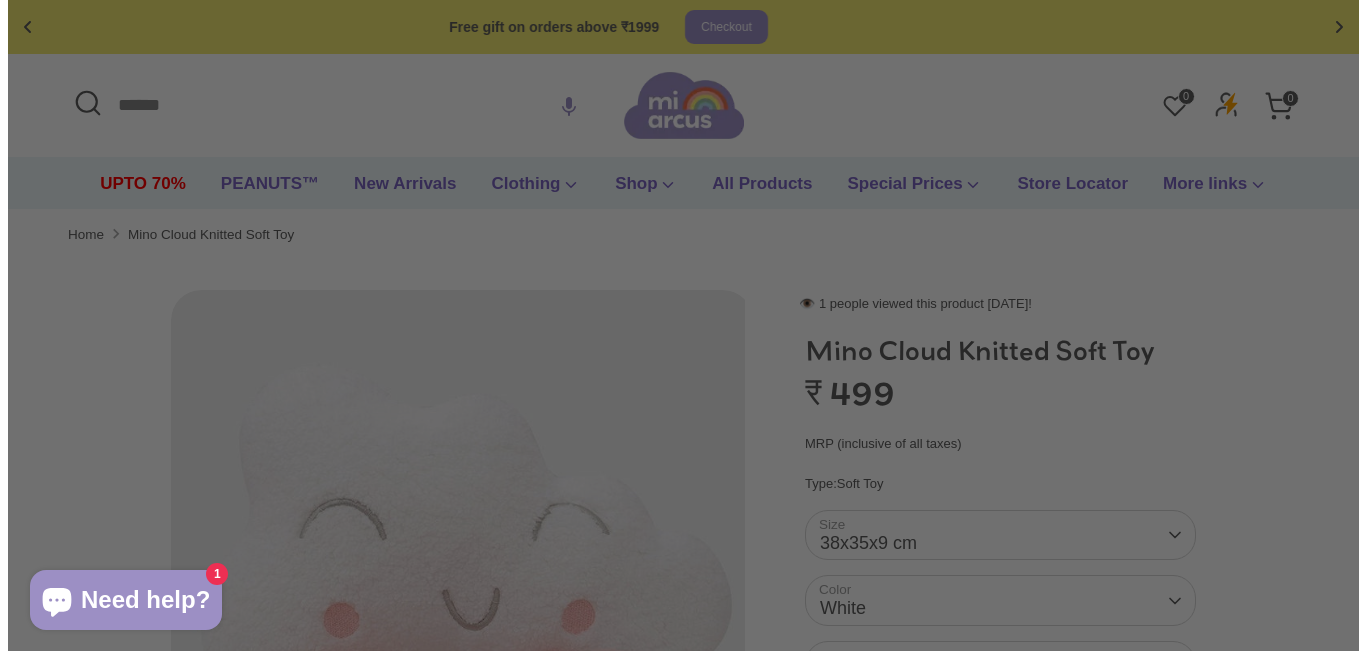 scroll, scrollTop: 0, scrollLeft: 0, axis: both 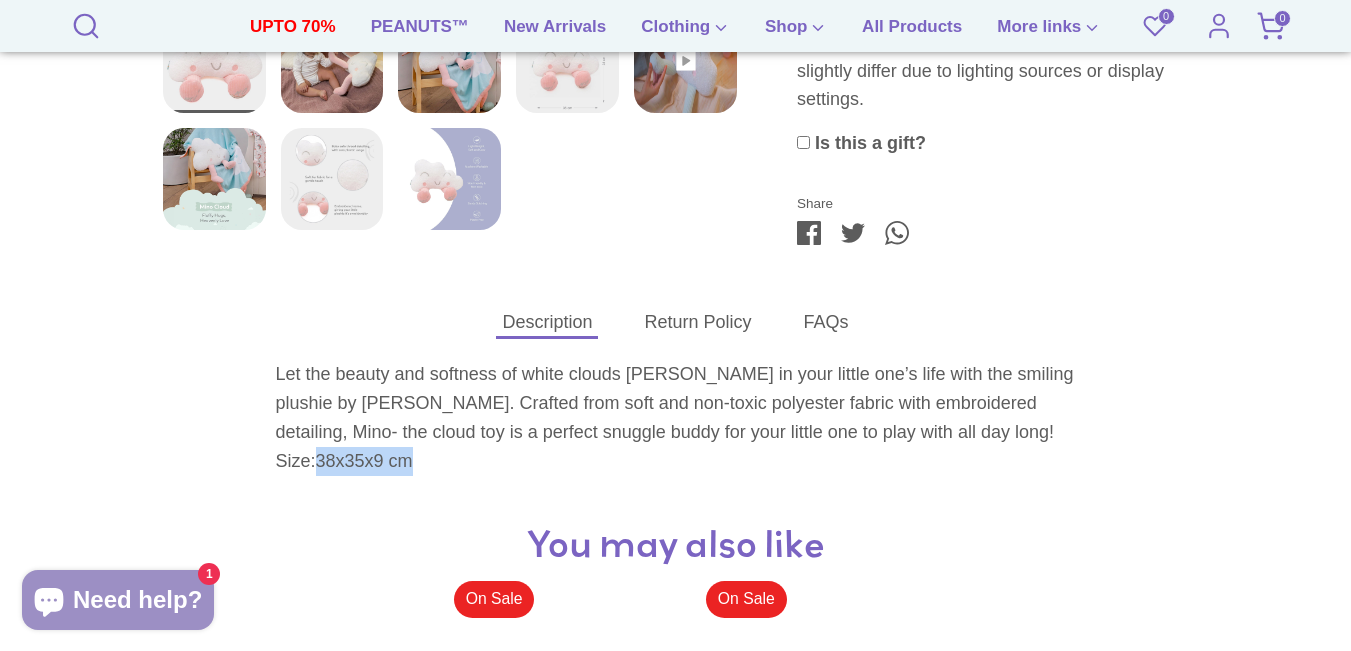 drag, startPoint x: 950, startPoint y: 431, endPoint x: 1054, endPoint y: 434, distance: 104.04326 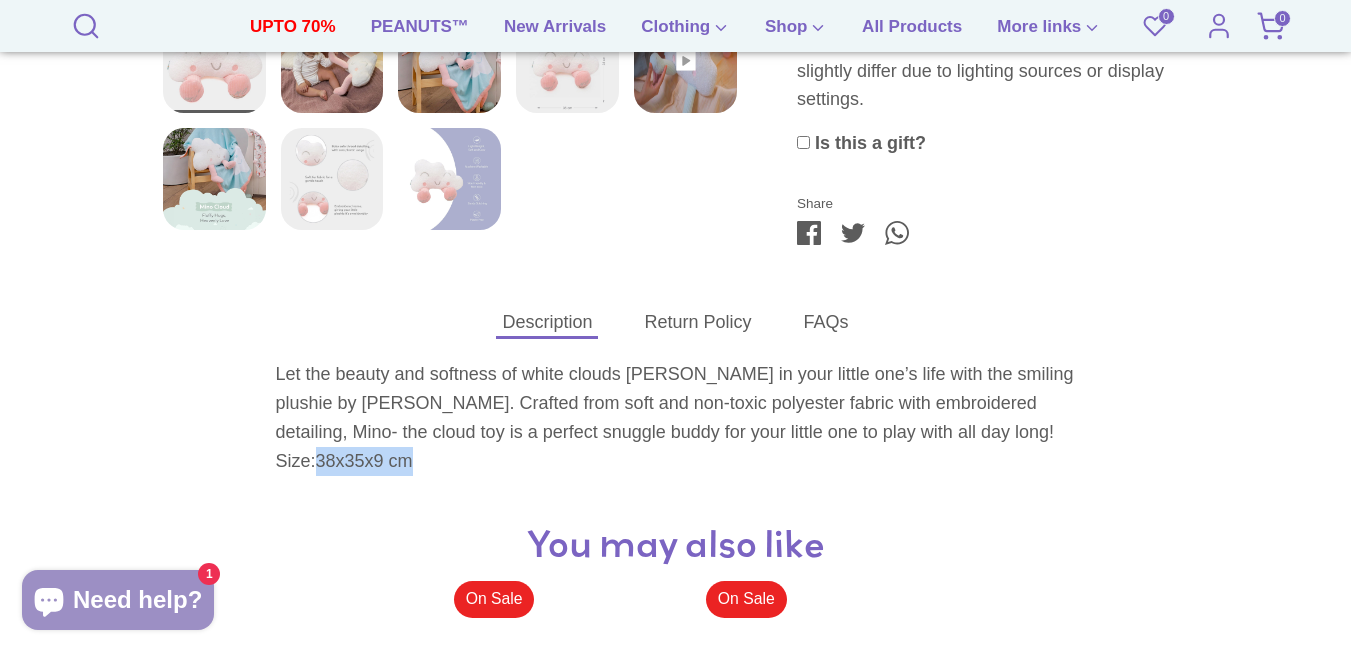 scroll, scrollTop: 0, scrollLeft: 0, axis: both 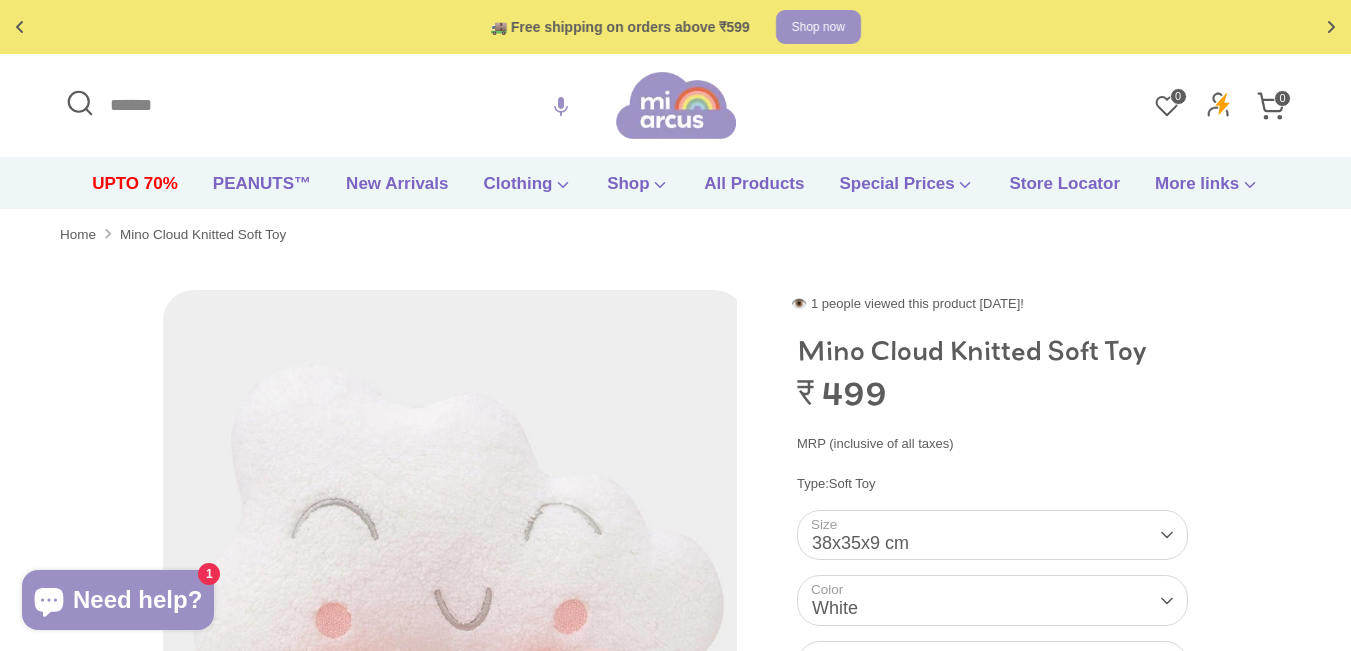 copy on "Mino Cloud" 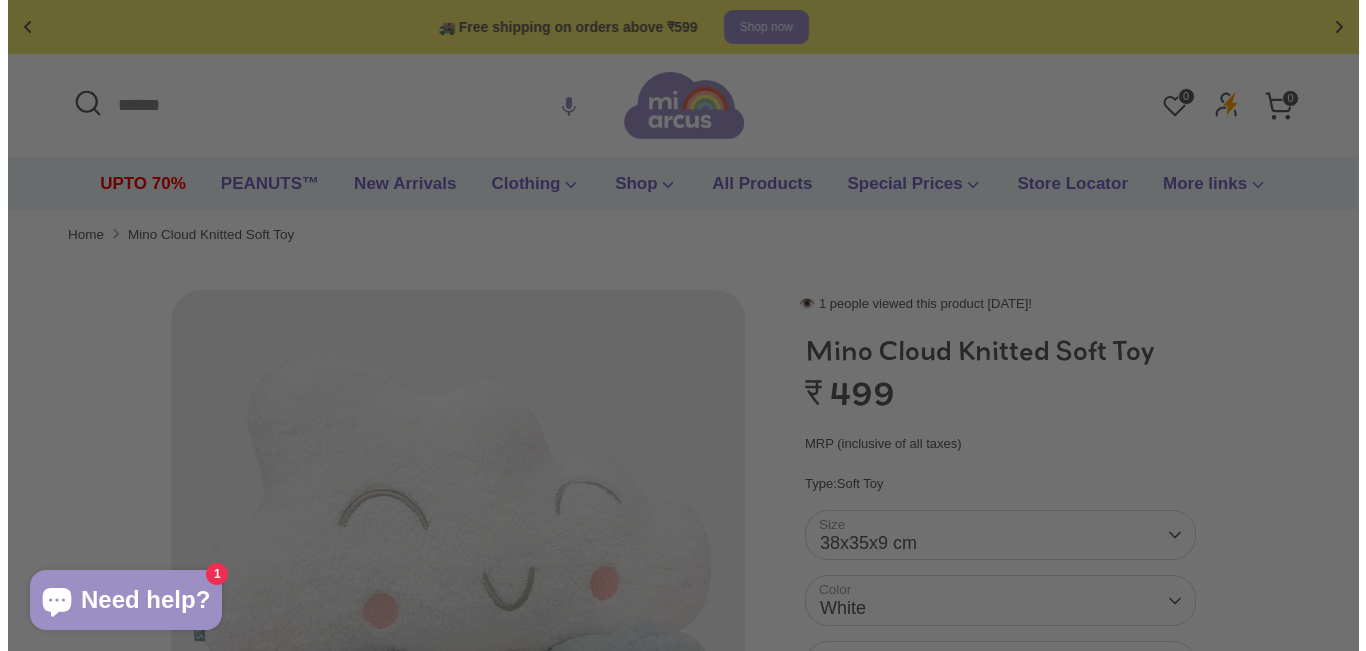 scroll, scrollTop: 0, scrollLeft: 0, axis: both 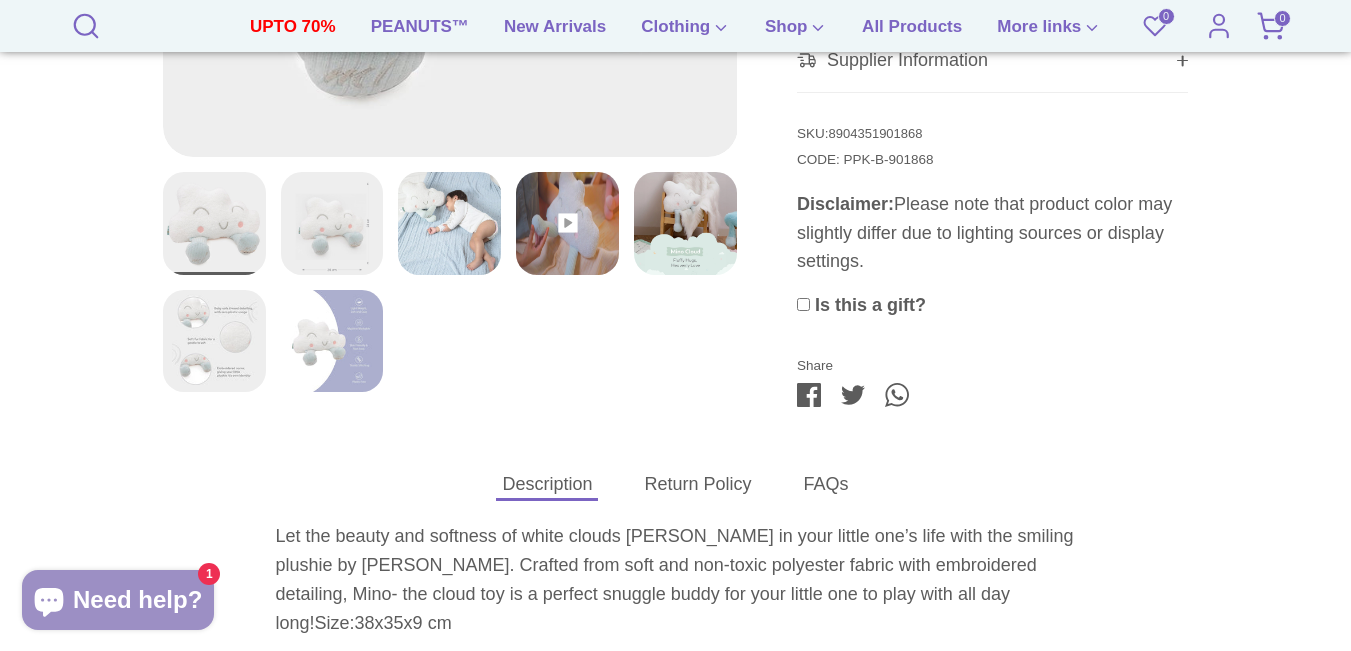 click at bounding box center (449, 223) 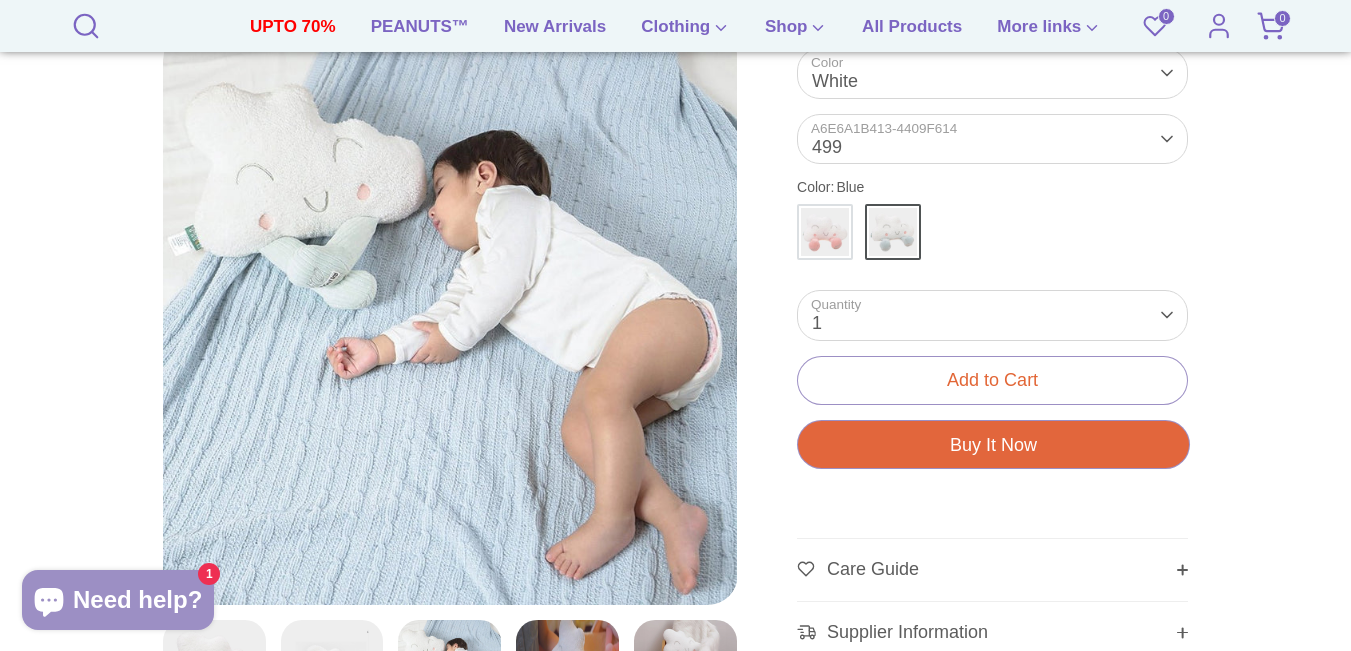 scroll, scrollTop: 557, scrollLeft: 0, axis: vertical 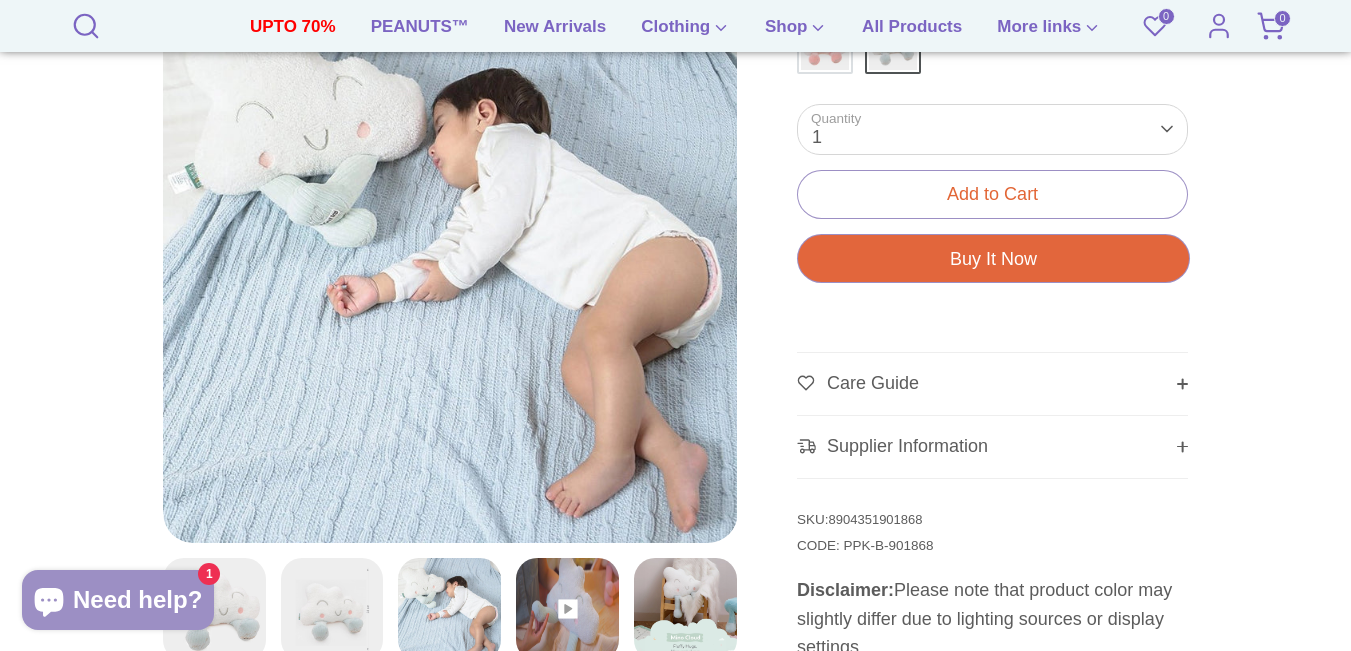 click on "Care Guide" at bounding box center (992, 384) 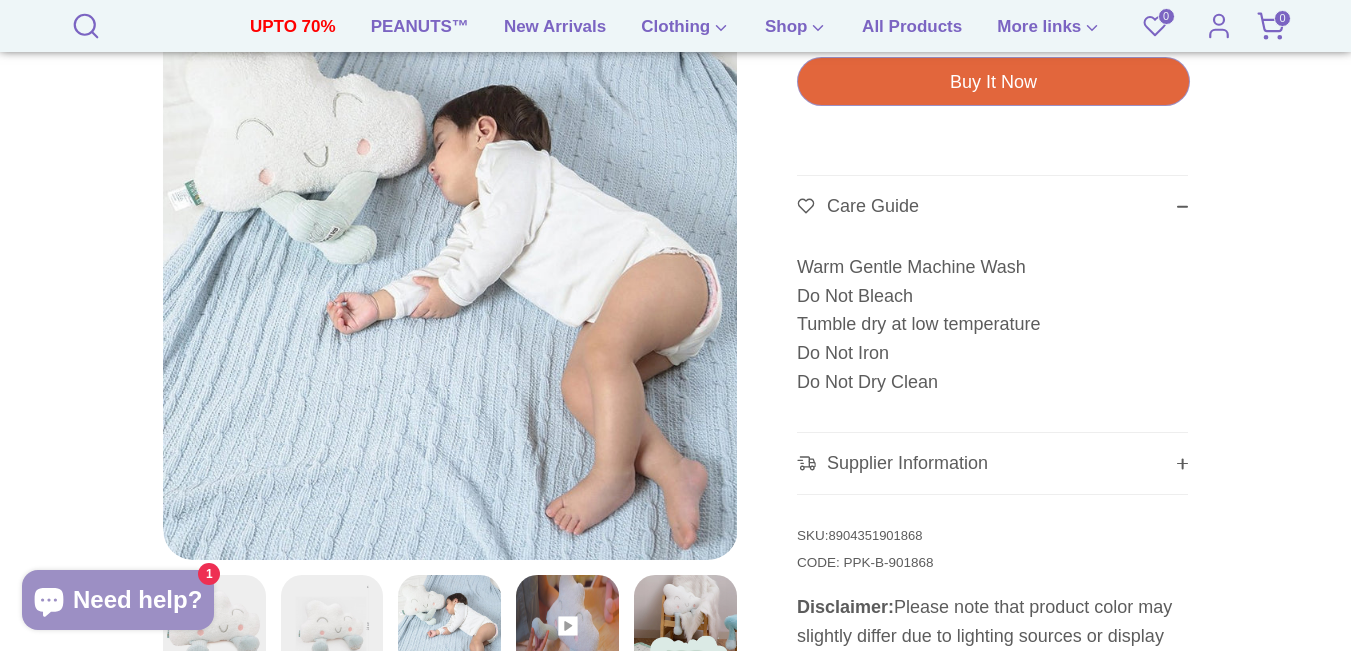 scroll, scrollTop: 923, scrollLeft: 0, axis: vertical 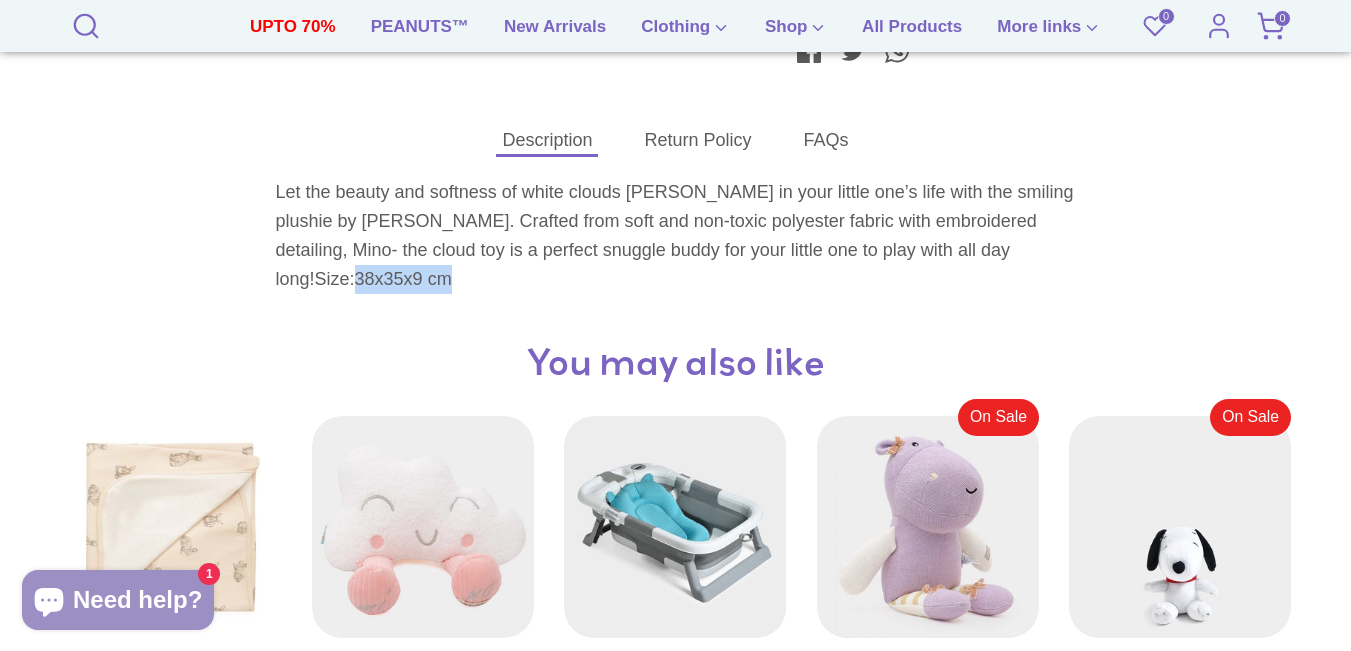 drag, startPoint x: 949, startPoint y: 252, endPoint x: 1055, endPoint y: 249, distance: 106.04244 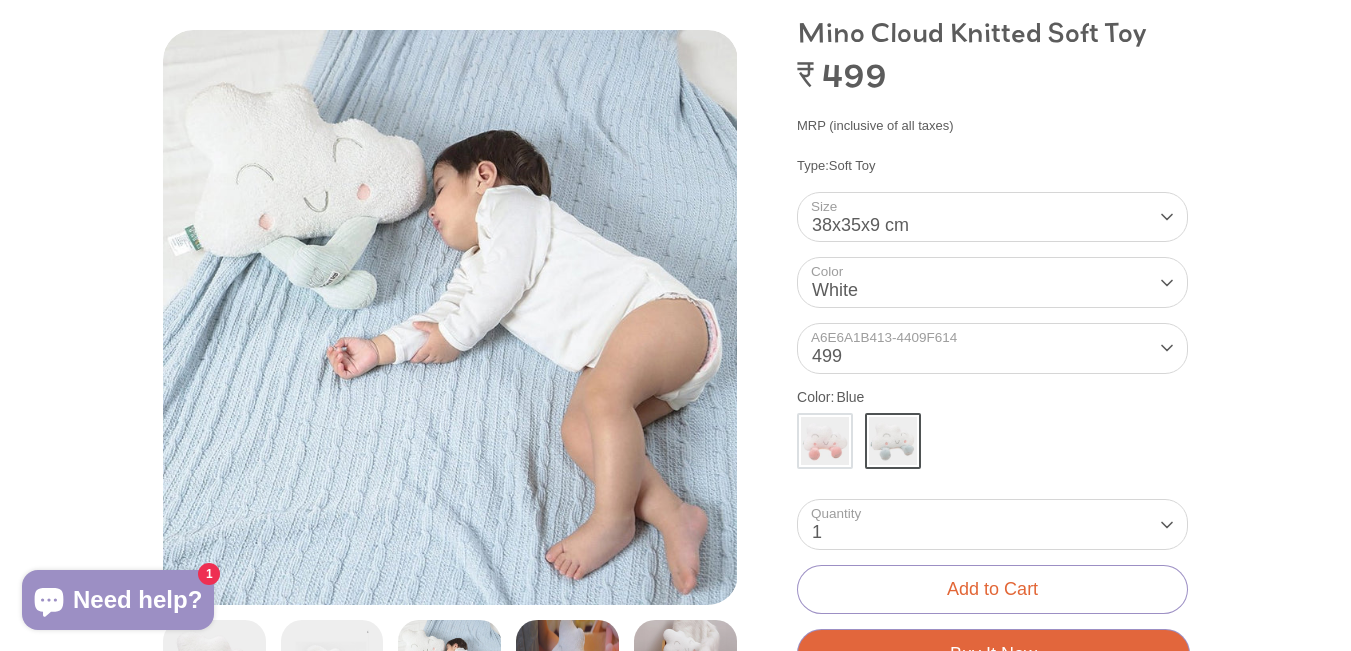 scroll, scrollTop: 0, scrollLeft: 0, axis: both 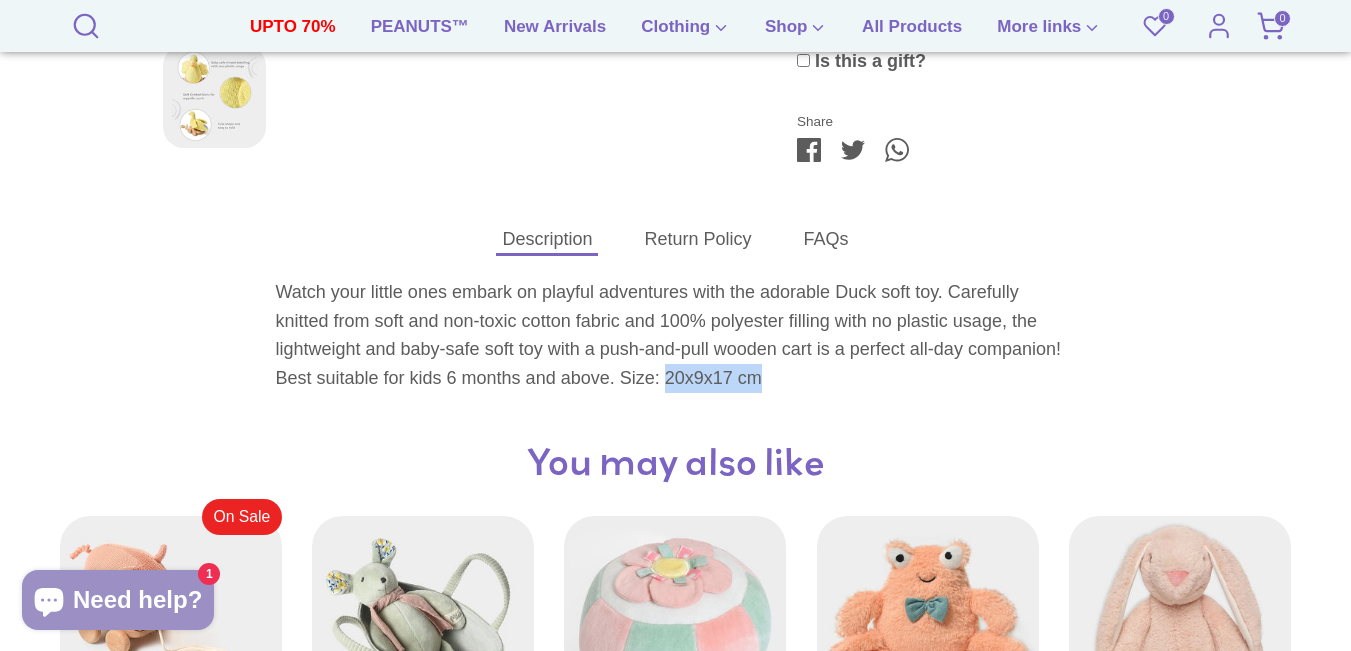 drag, startPoint x: 666, startPoint y: 378, endPoint x: 765, endPoint y: 383, distance: 99.12618 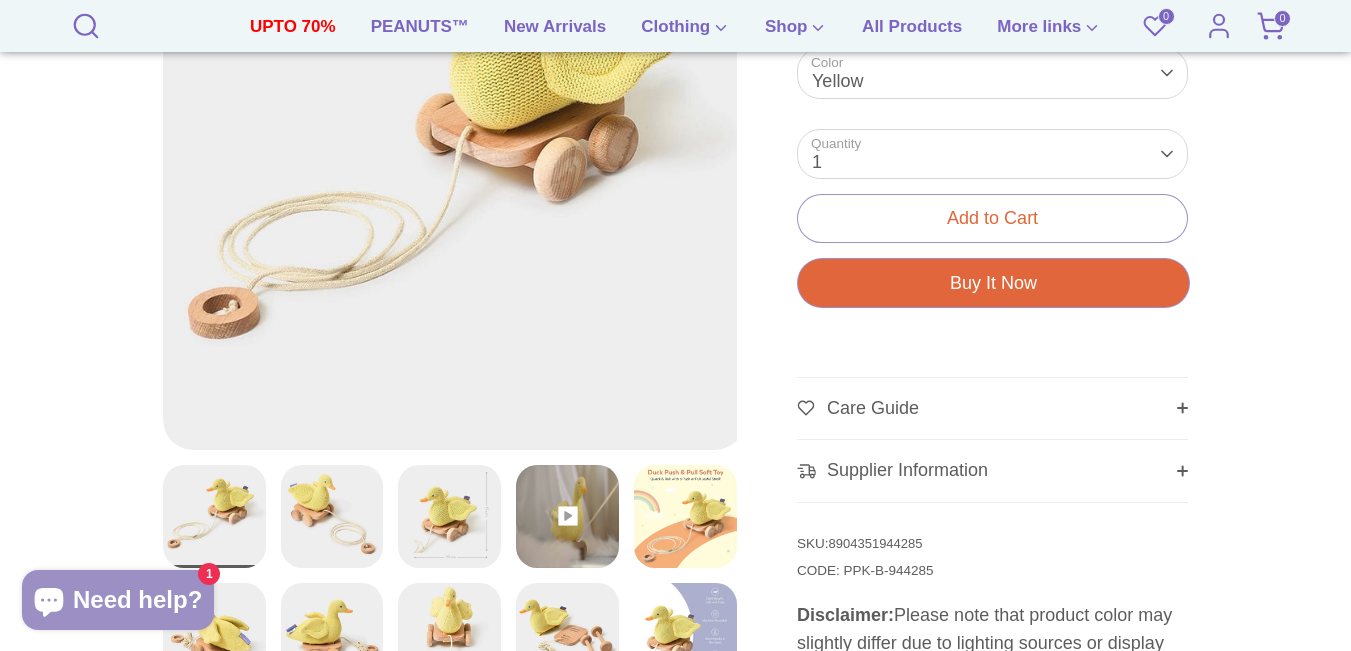 scroll, scrollTop: 0, scrollLeft: 0, axis: both 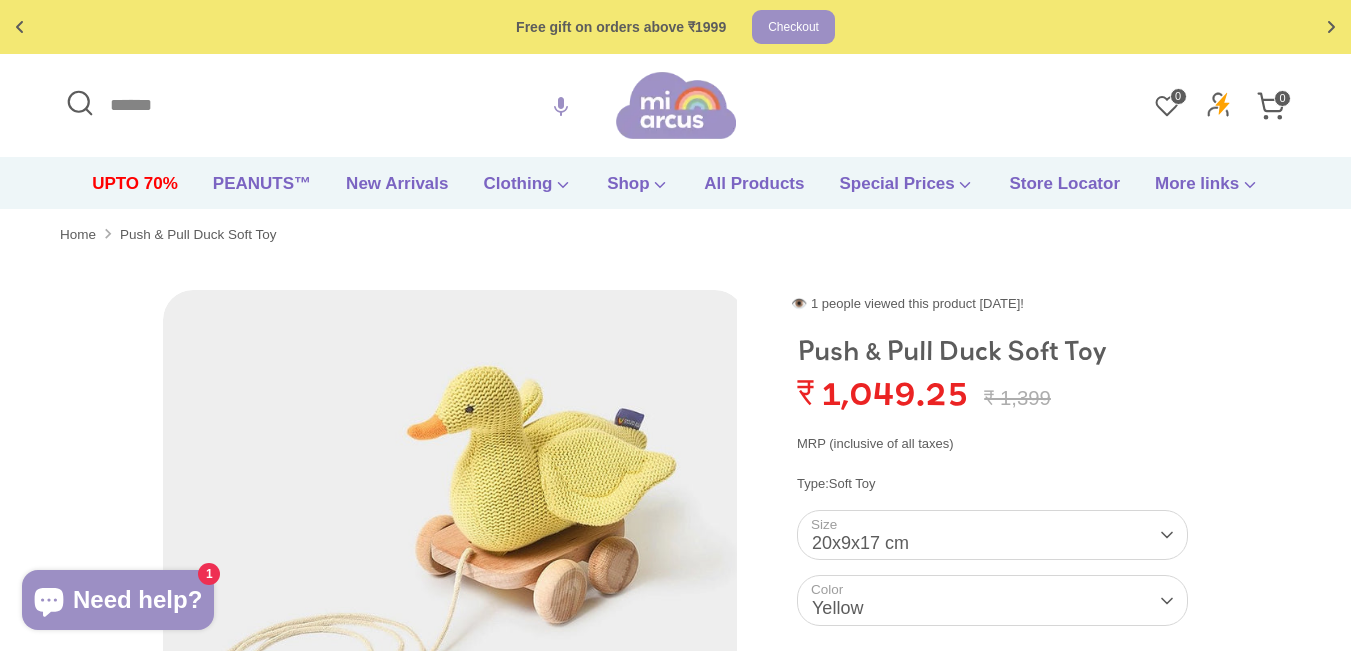drag, startPoint x: 803, startPoint y: 347, endPoint x: 1003, endPoint y: 354, distance: 200.12247 